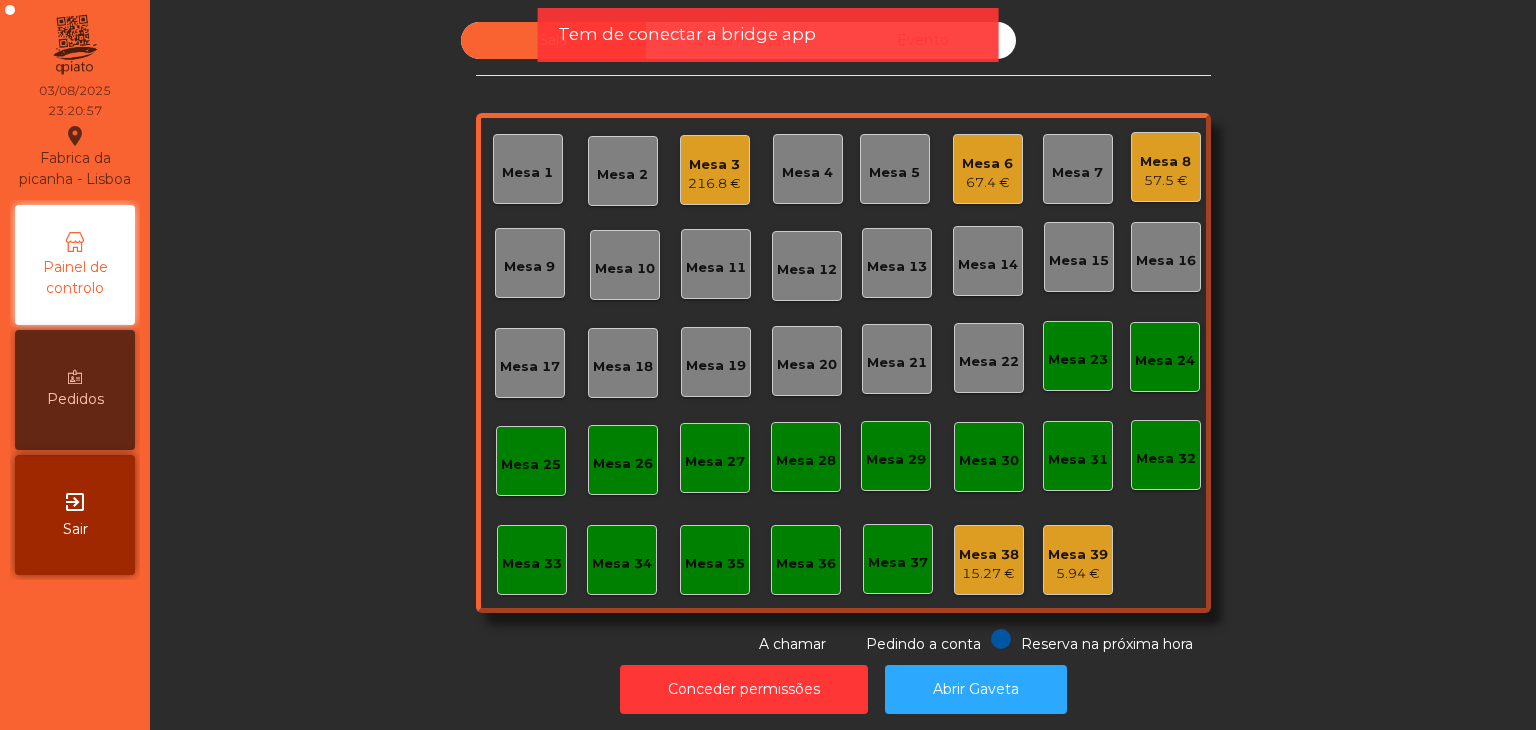 scroll, scrollTop: 0, scrollLeft: 0, axis: both 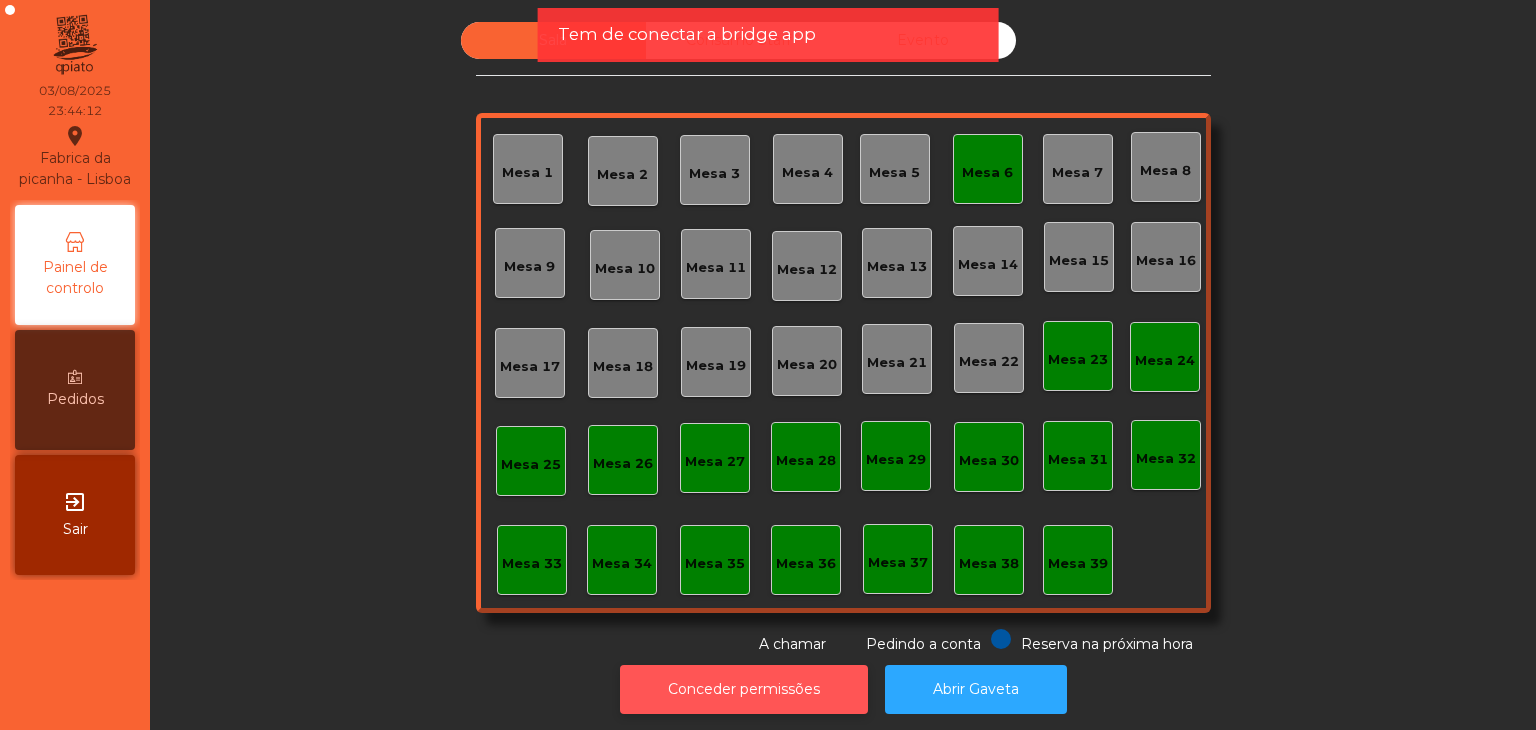 click on "Conceder permissões" 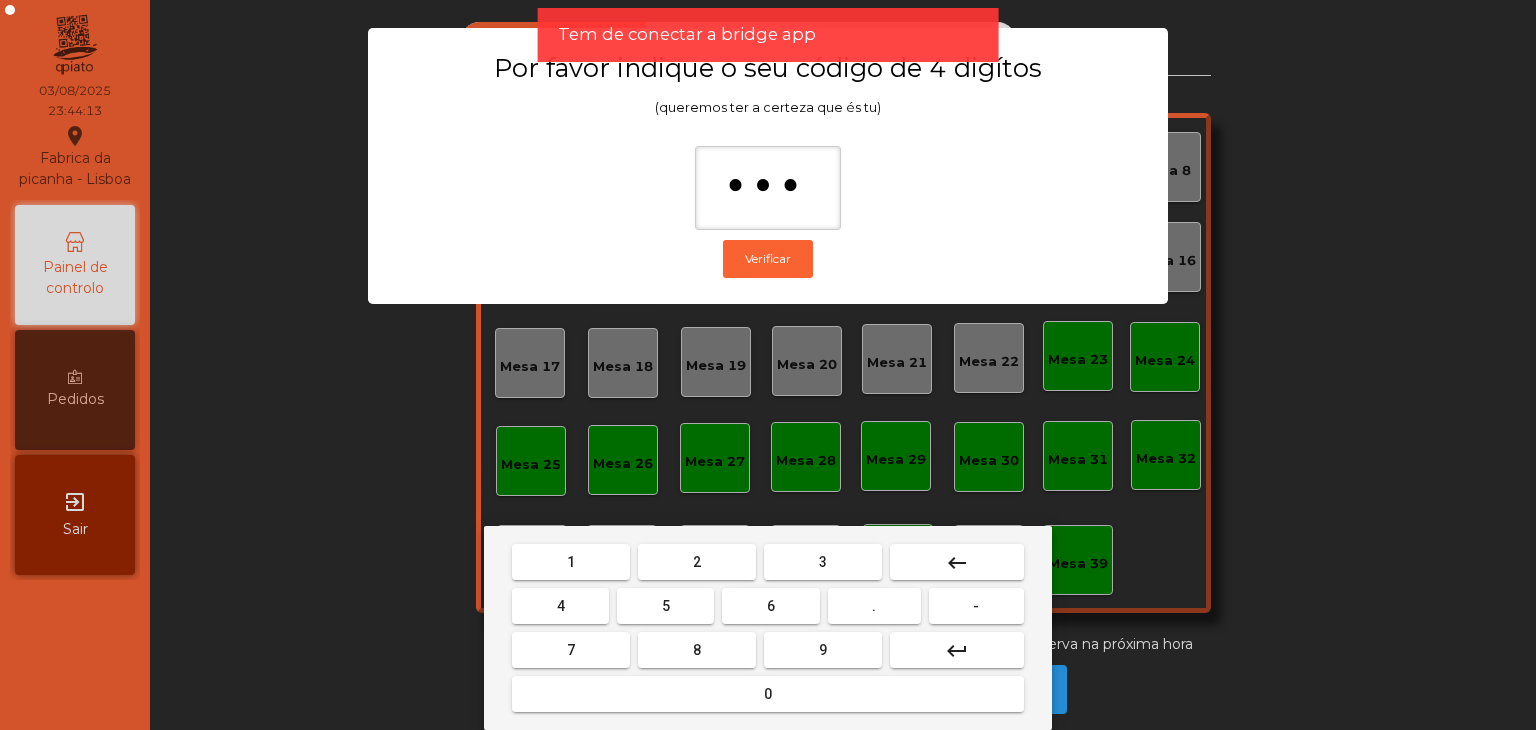 type on "****" 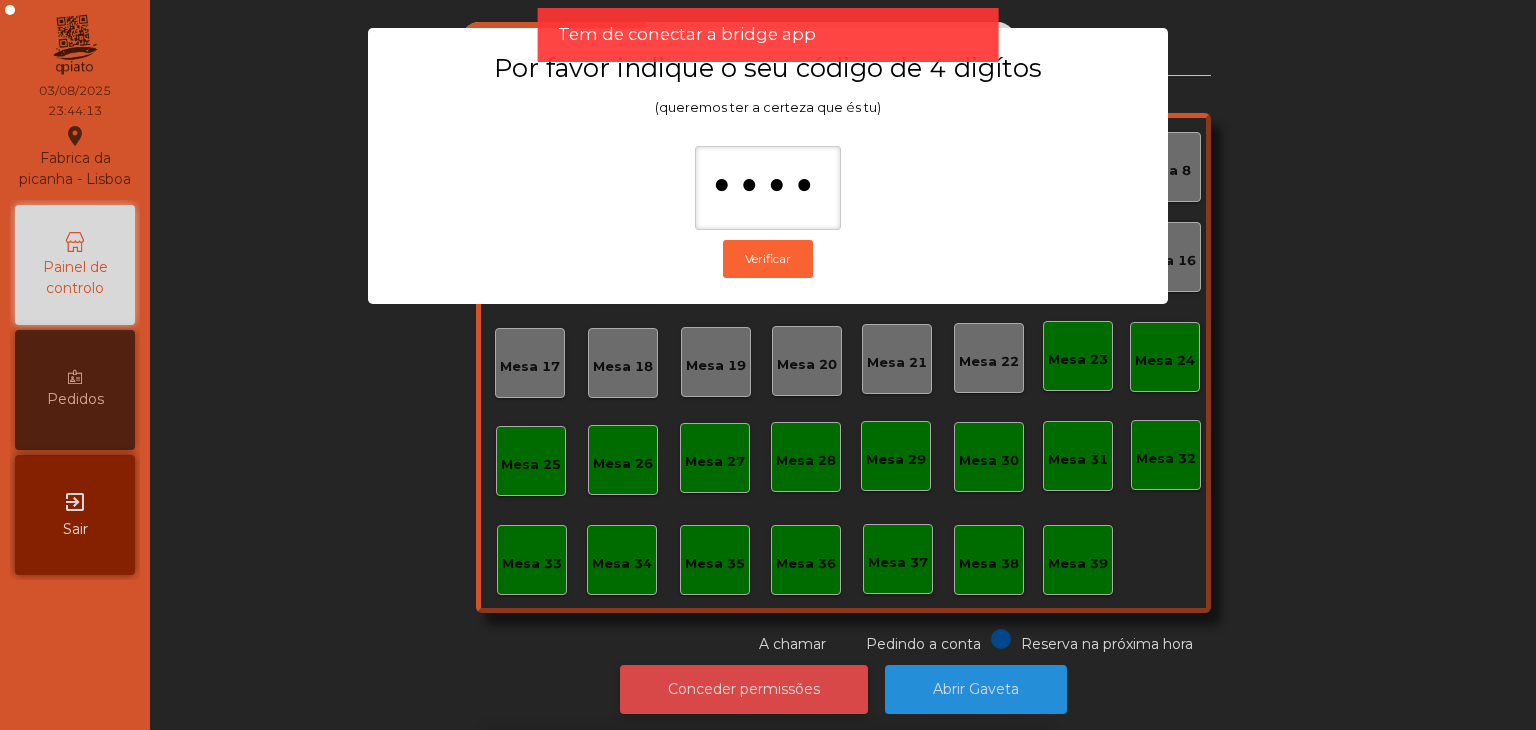 type 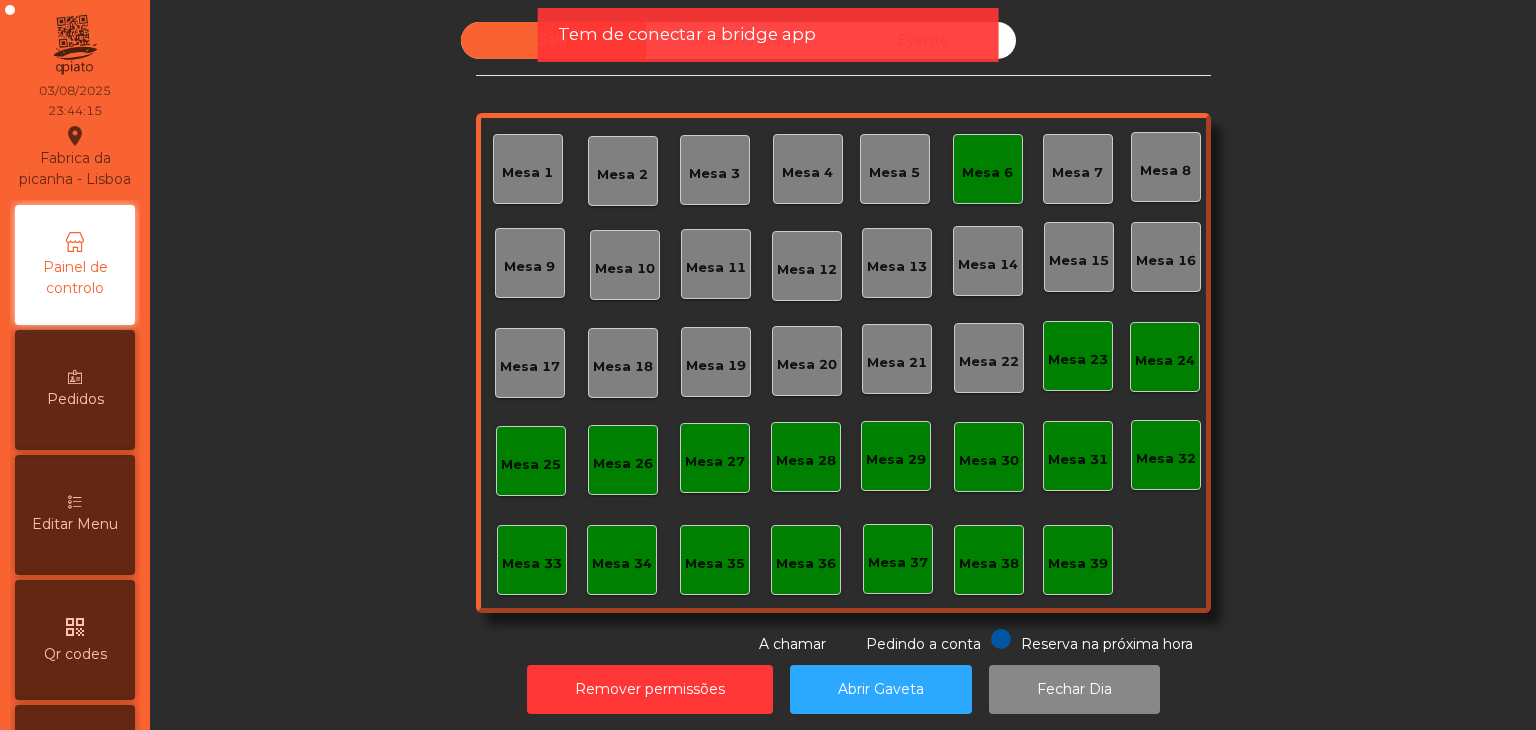 drag, startPoint x: 975, startPoint y: 31, endPoint x: 953, endPoint y: 43, distance: 25.059929 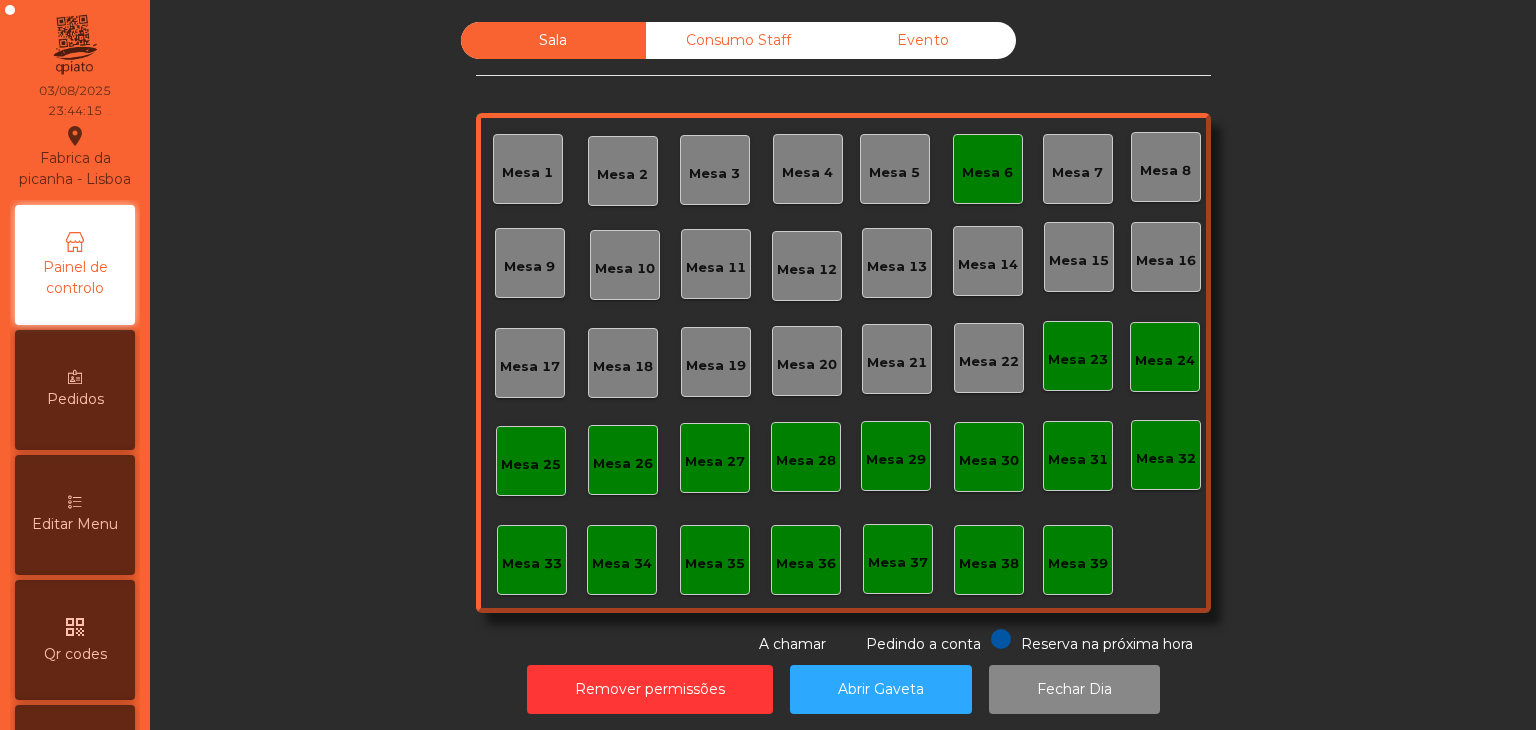 click on "Evento" 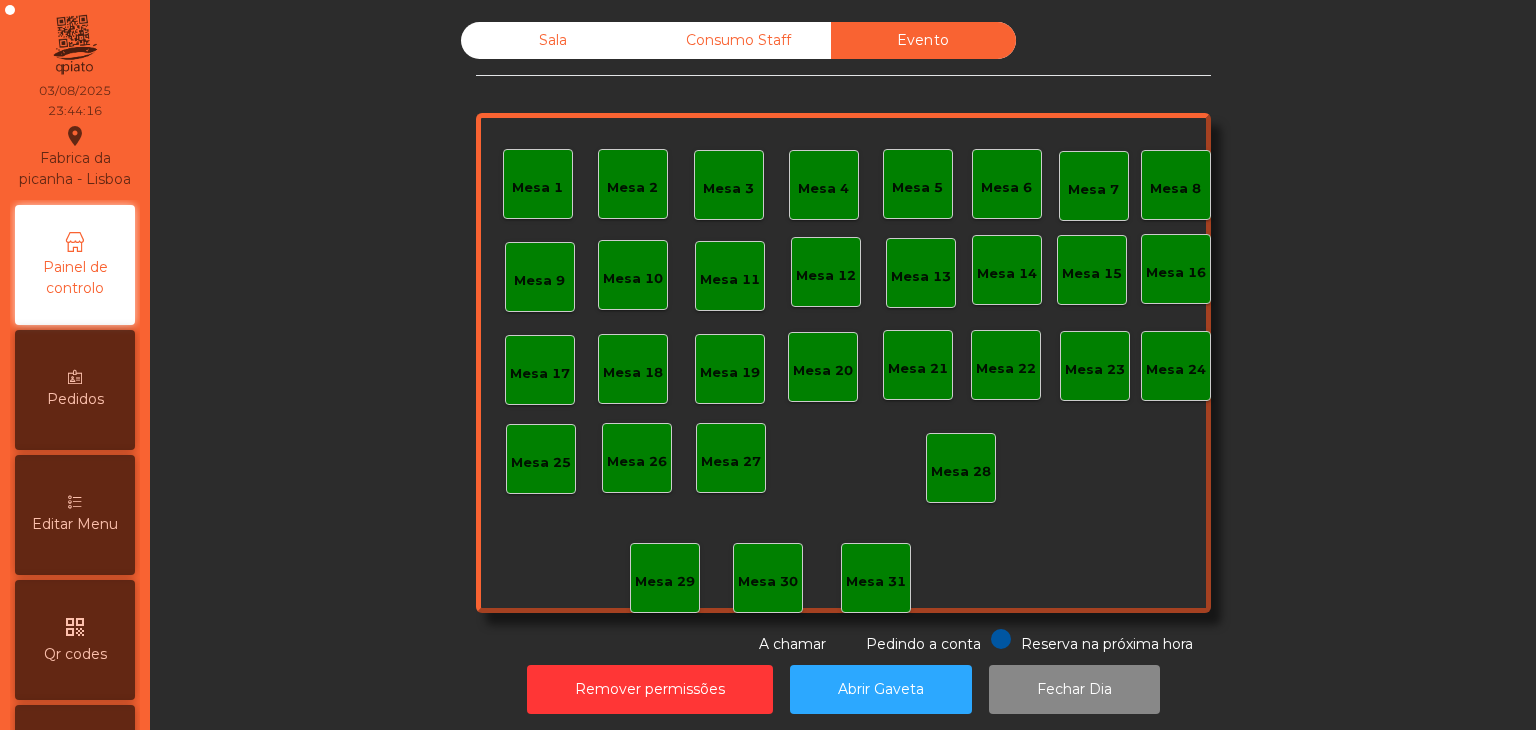 click on "Consumo Staff" 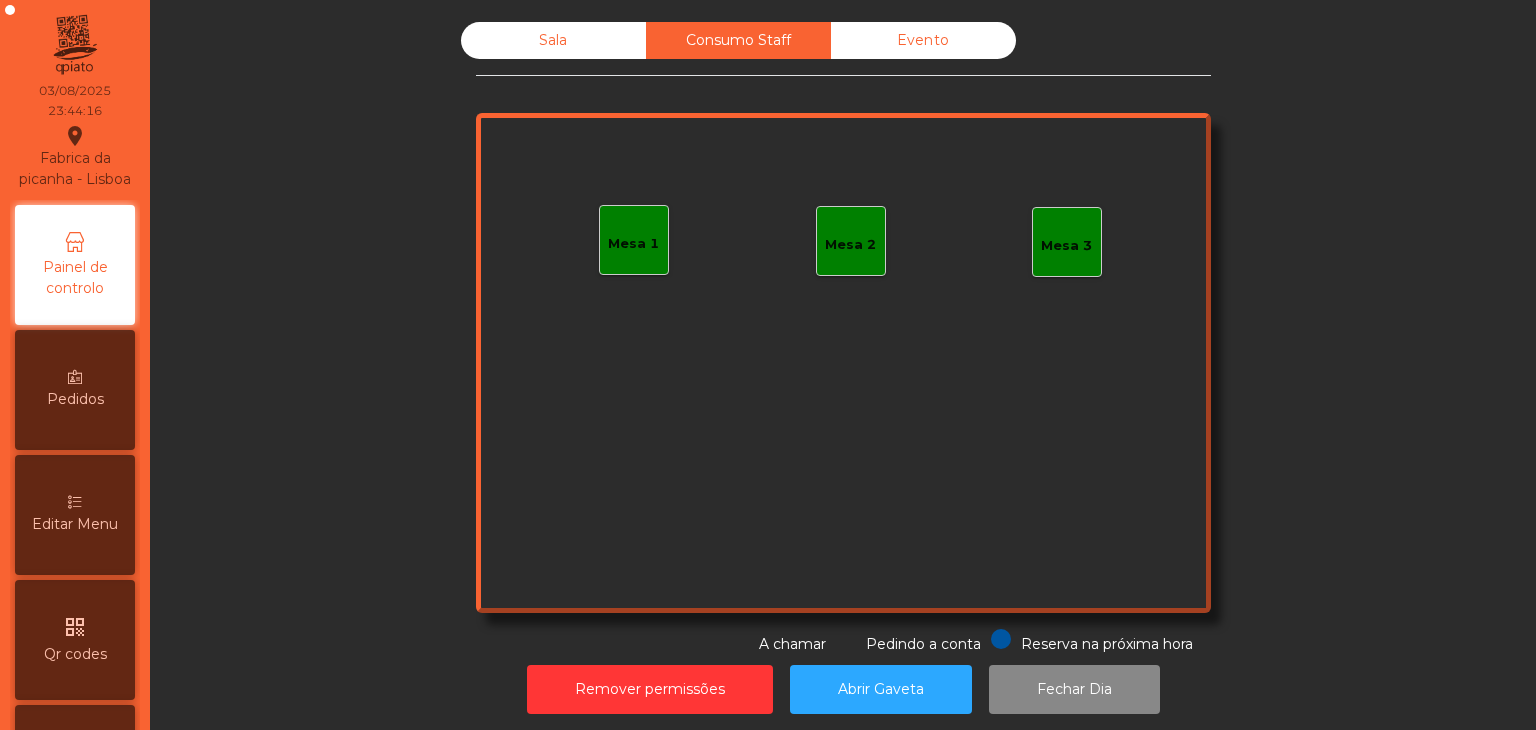click on "Sala" 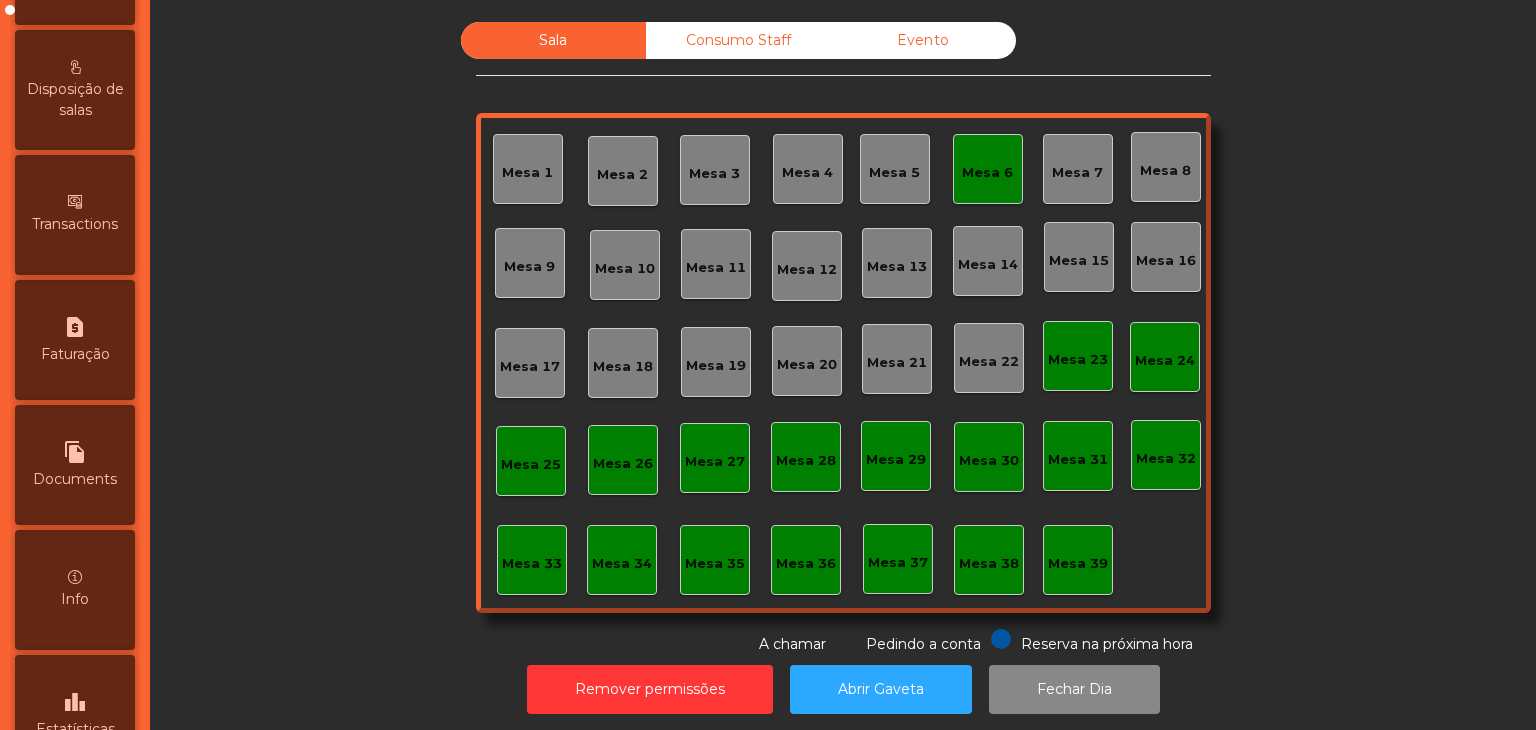 scroll, scrollTop: 1006, scrollLeft: 0, axis: vertical 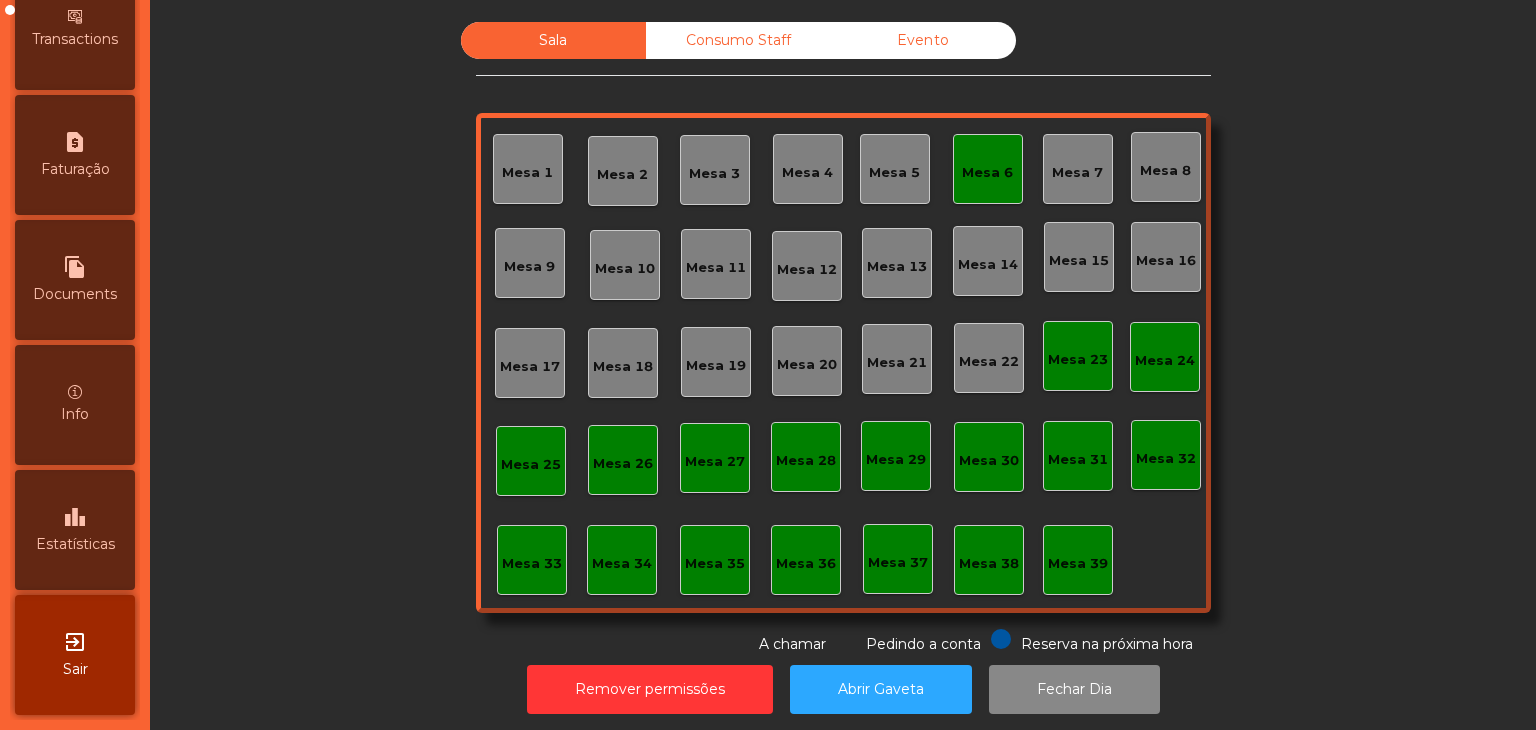 click on "exit_to_app  Sair" at bounding box center (75, 655) 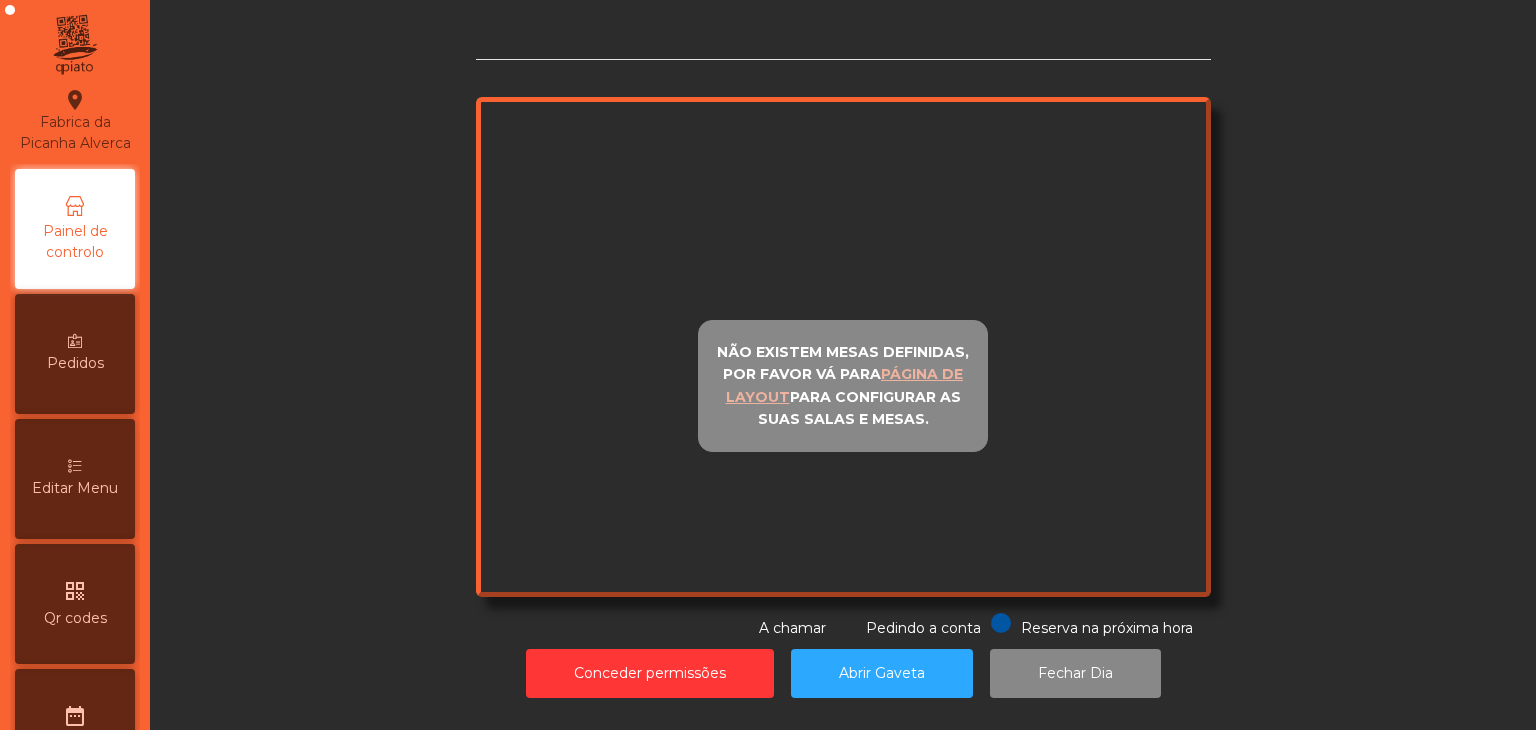 scroll, scrollTop: 0, scrollLeft: 0, axis: both 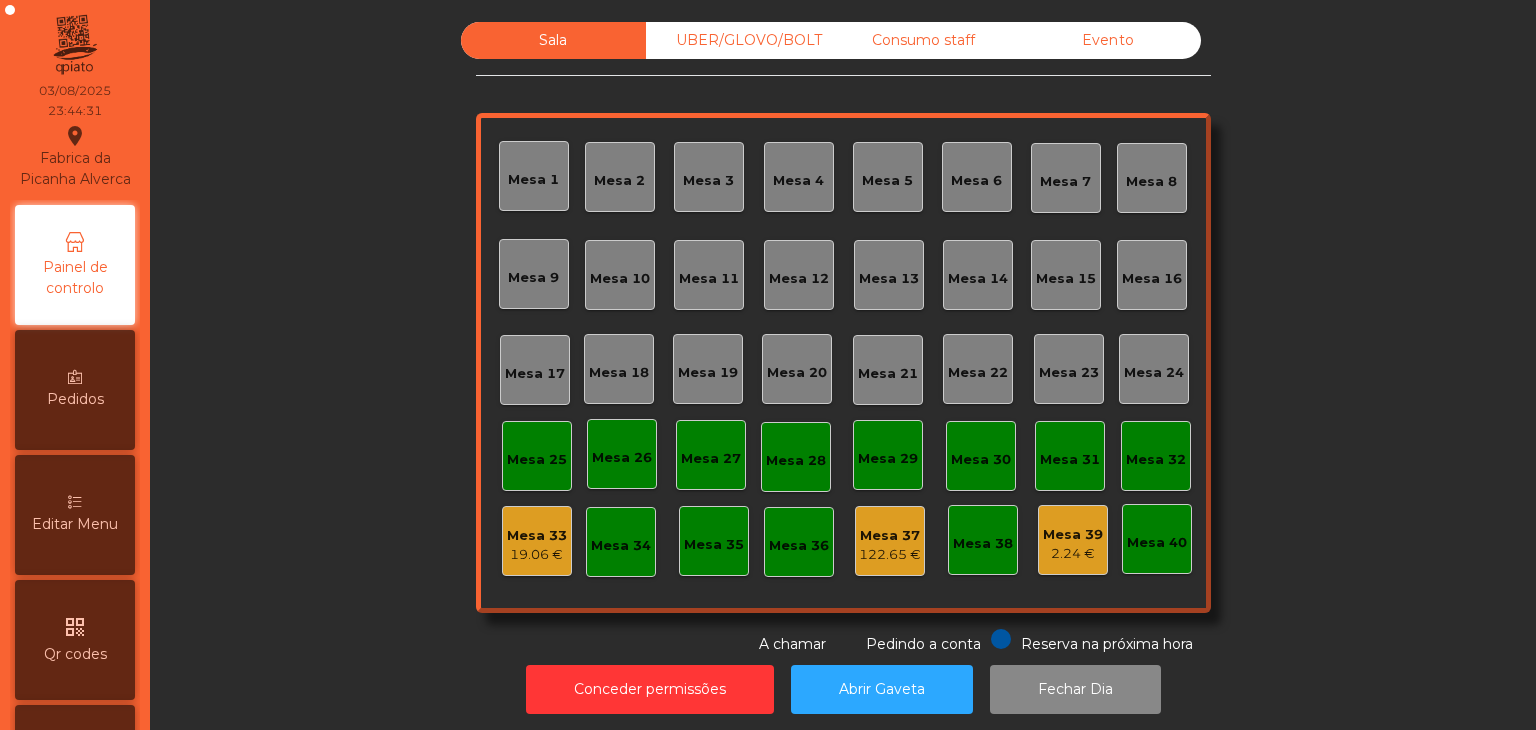 click on "UBER/GLOVO/BOLT" 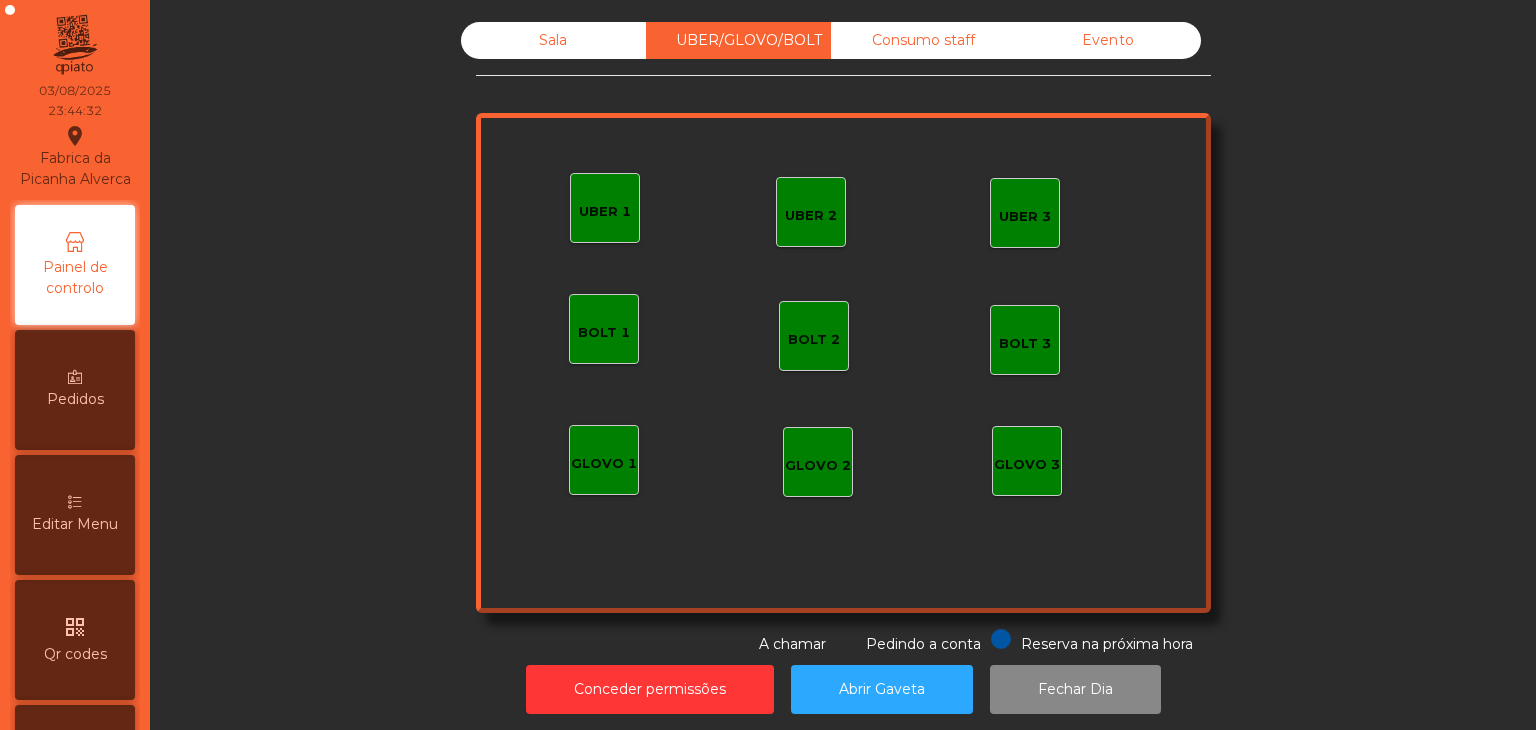 click on "Consumo staff" 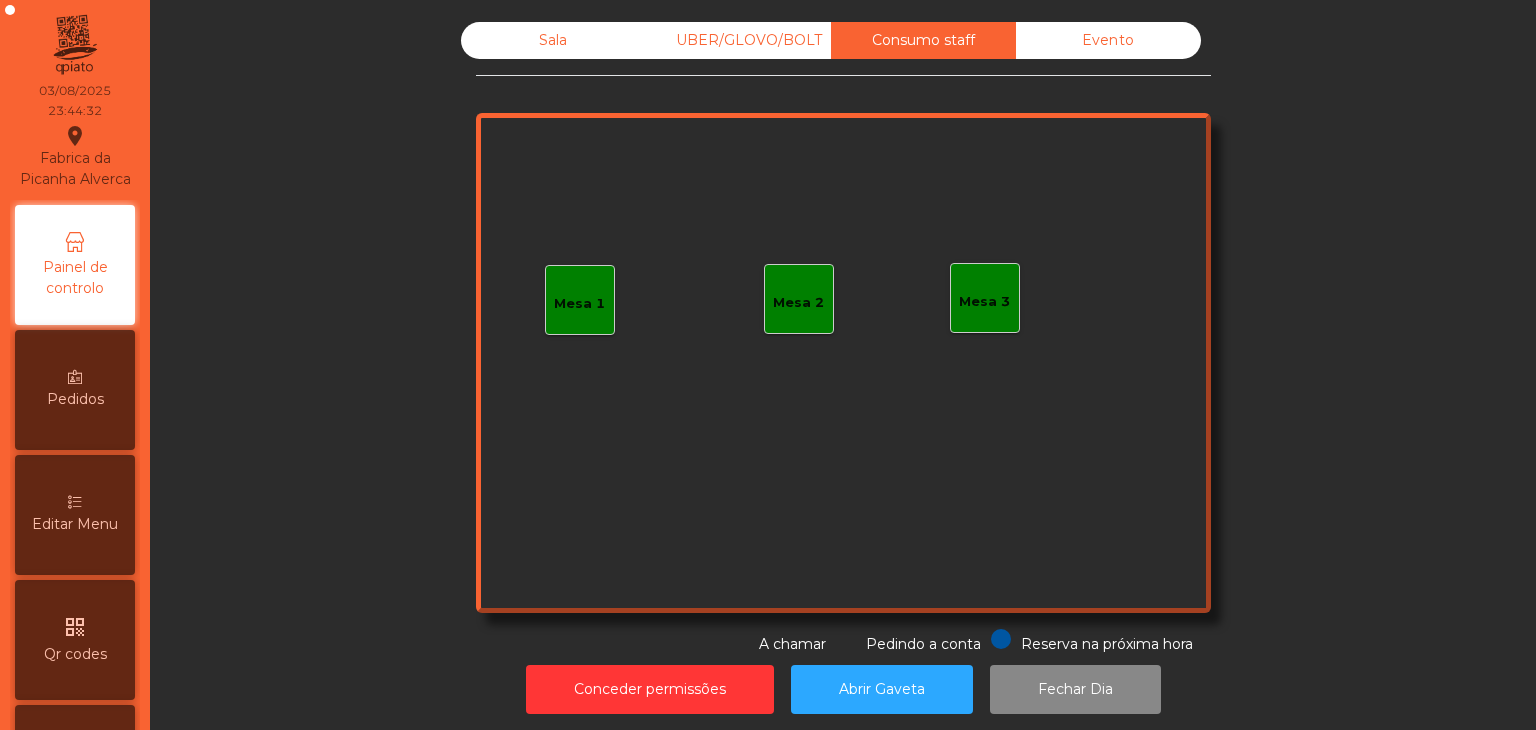 click on "Evento" 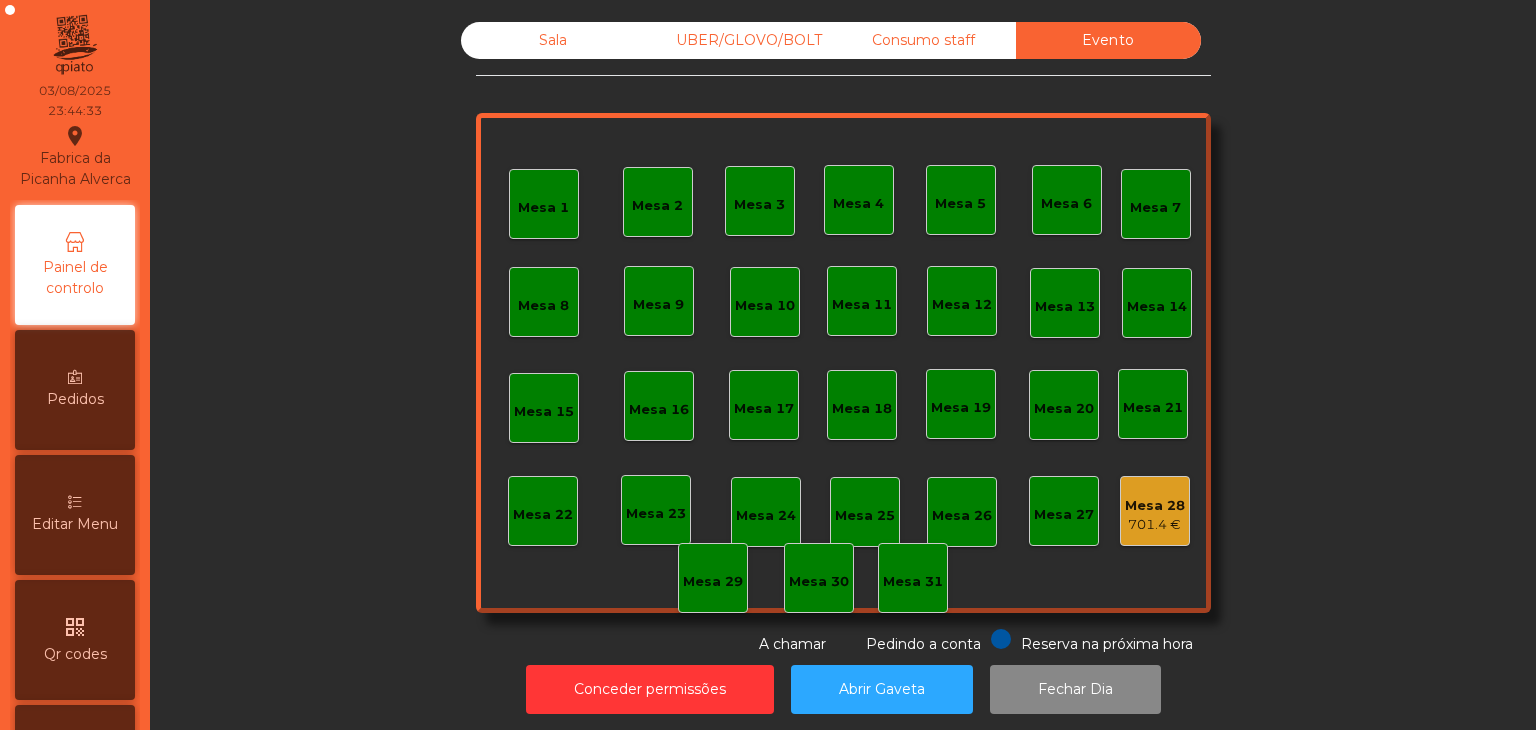 click on "Sala" 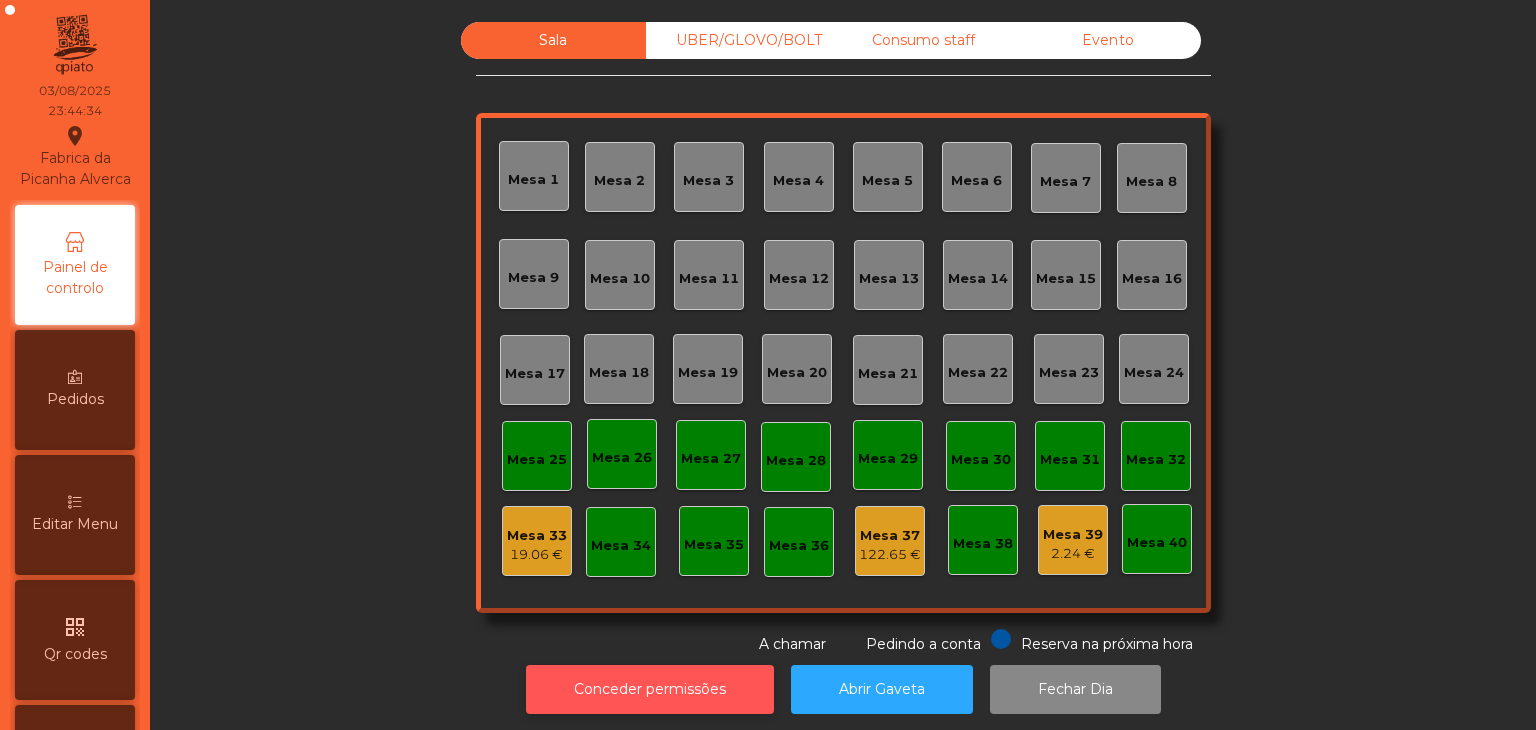 click on "Conceder permissões" 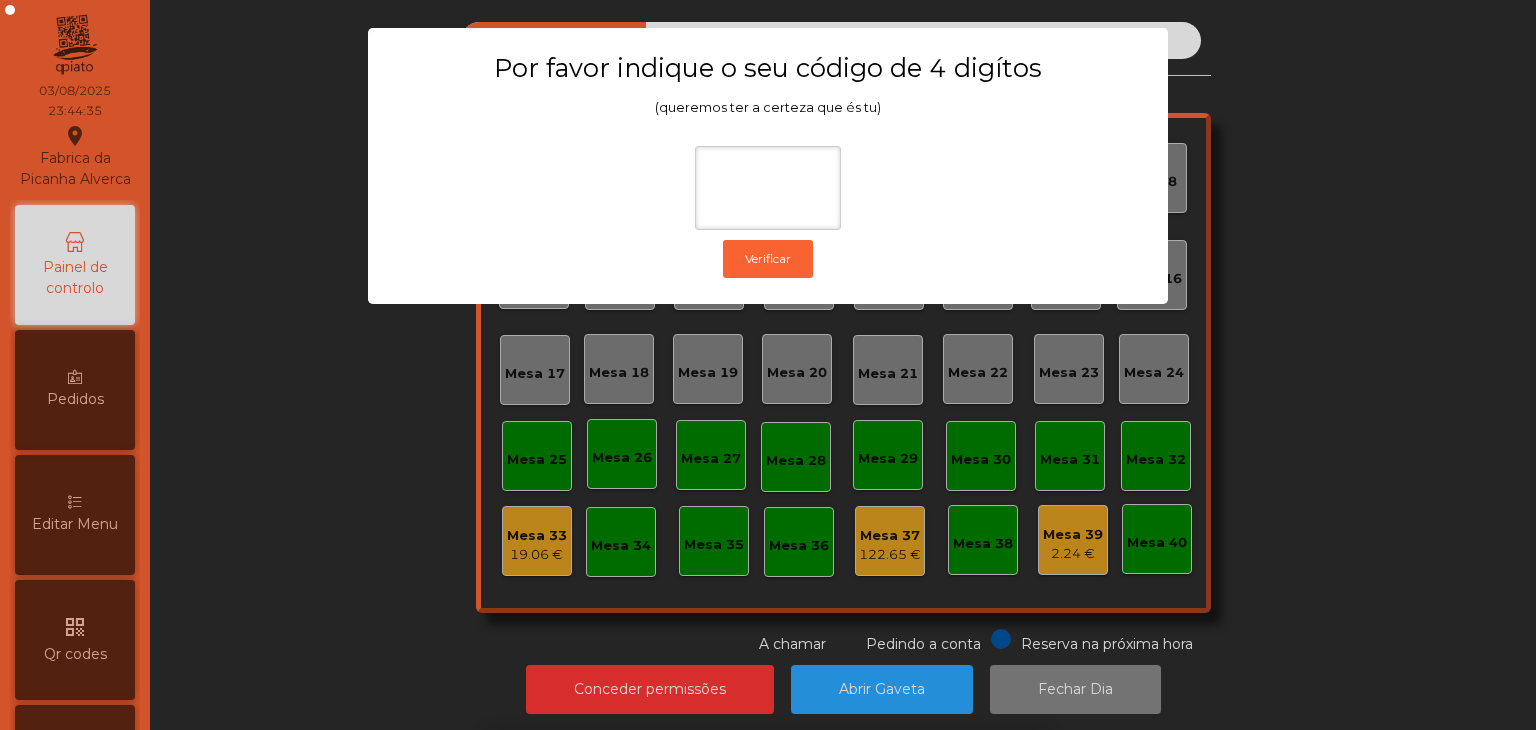 click on "Por favor indique o seu código de 4 digítos (queremos ter a certeza que és tu)  Verificar" 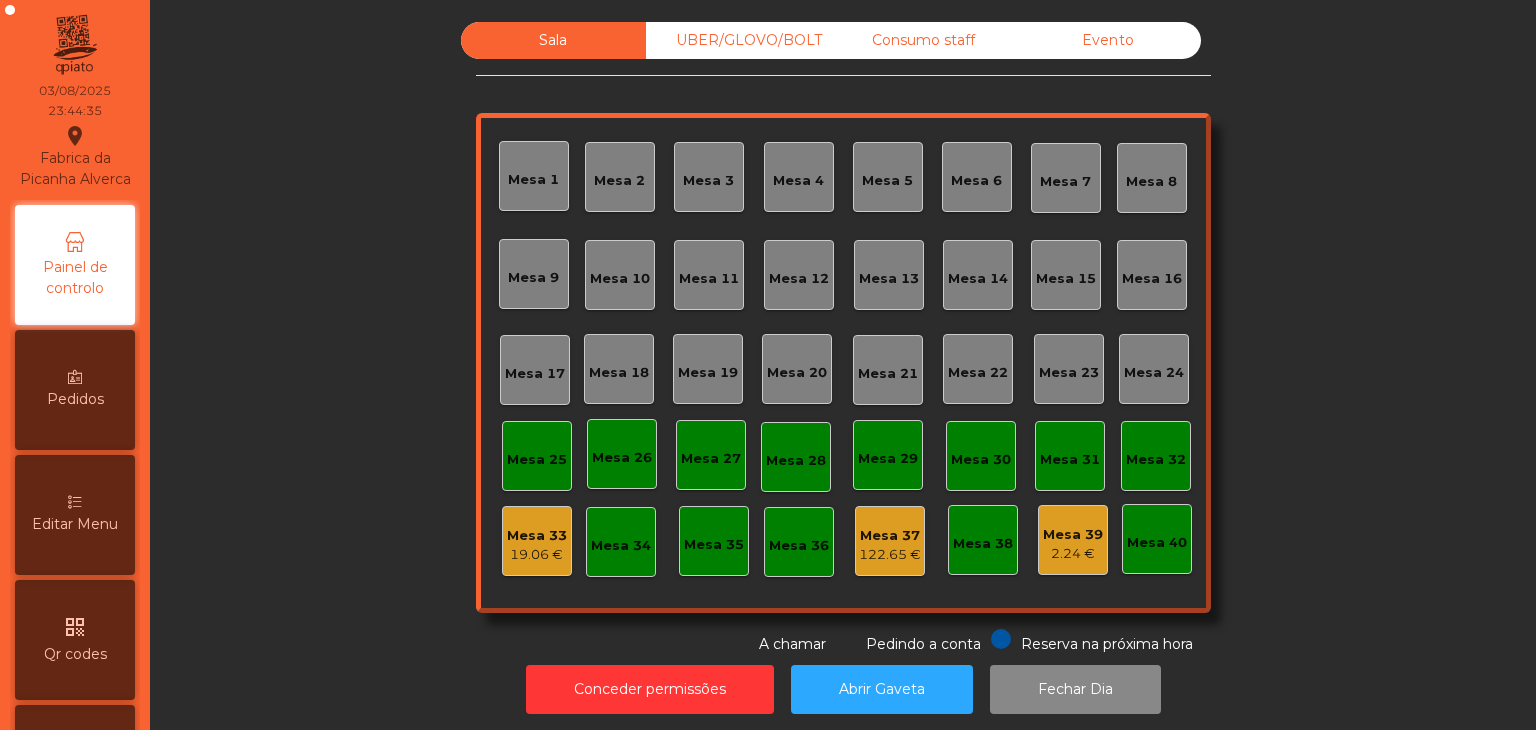 click on "Mesa 33" 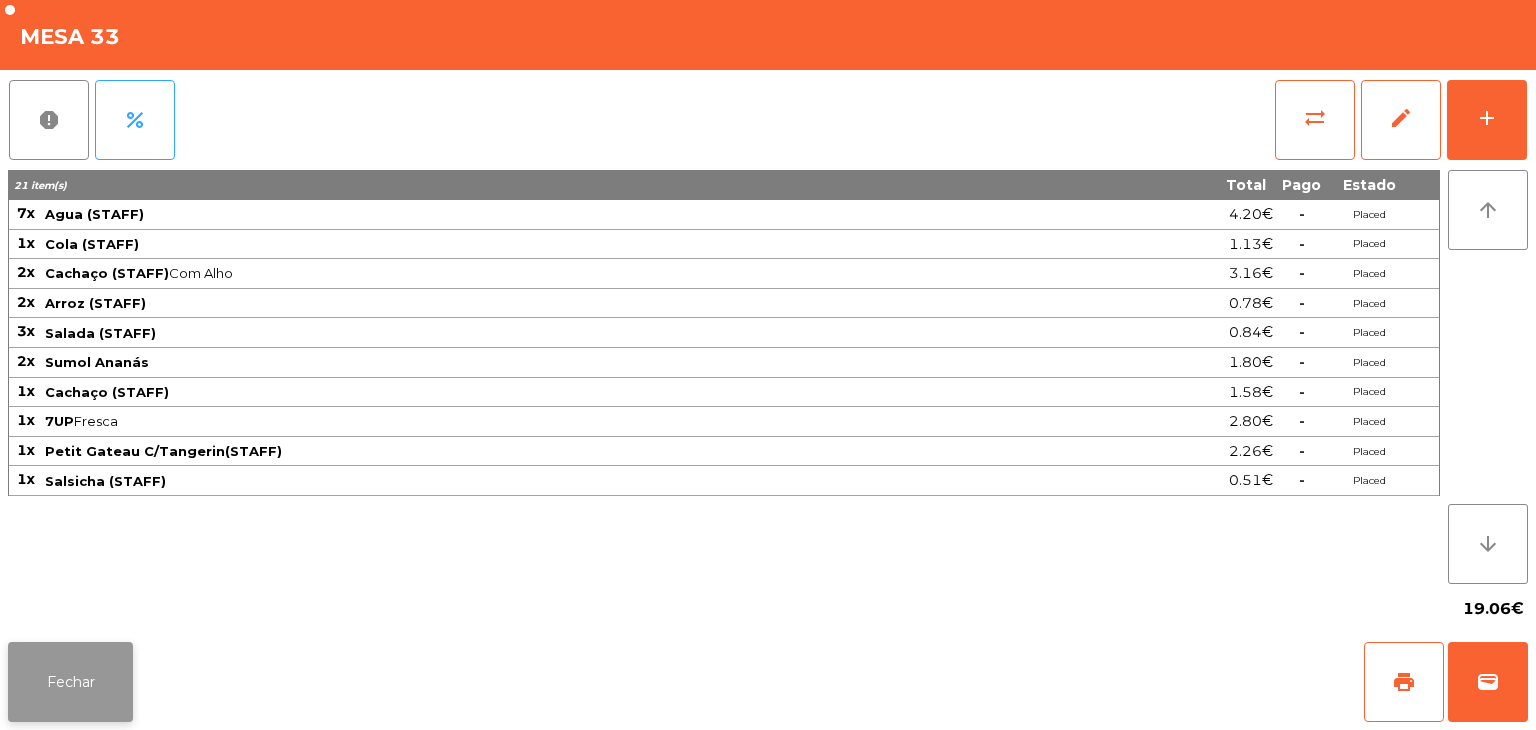 click on "Fechar" 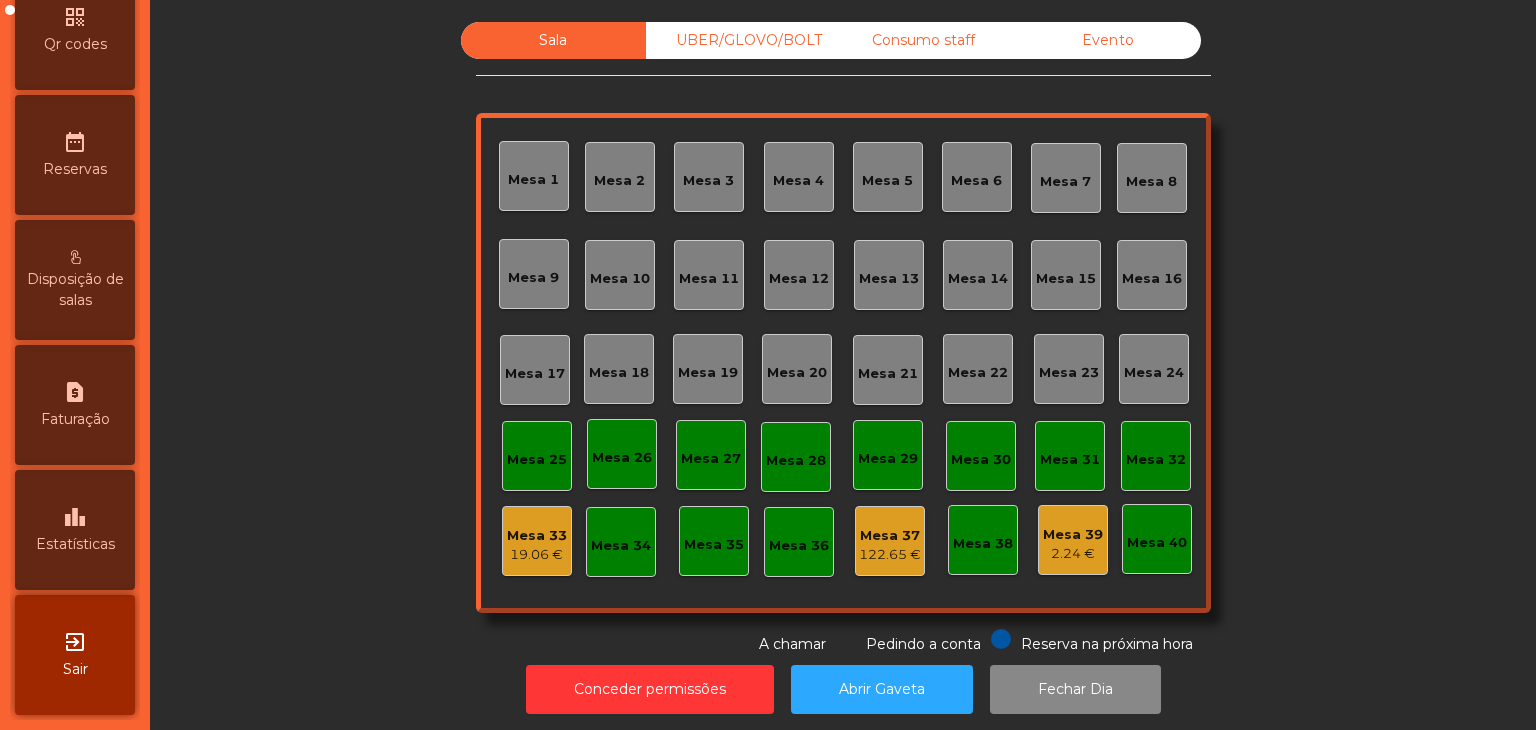 scroll, scrollTop: 631, scrollLeft: 0, axis: vertical 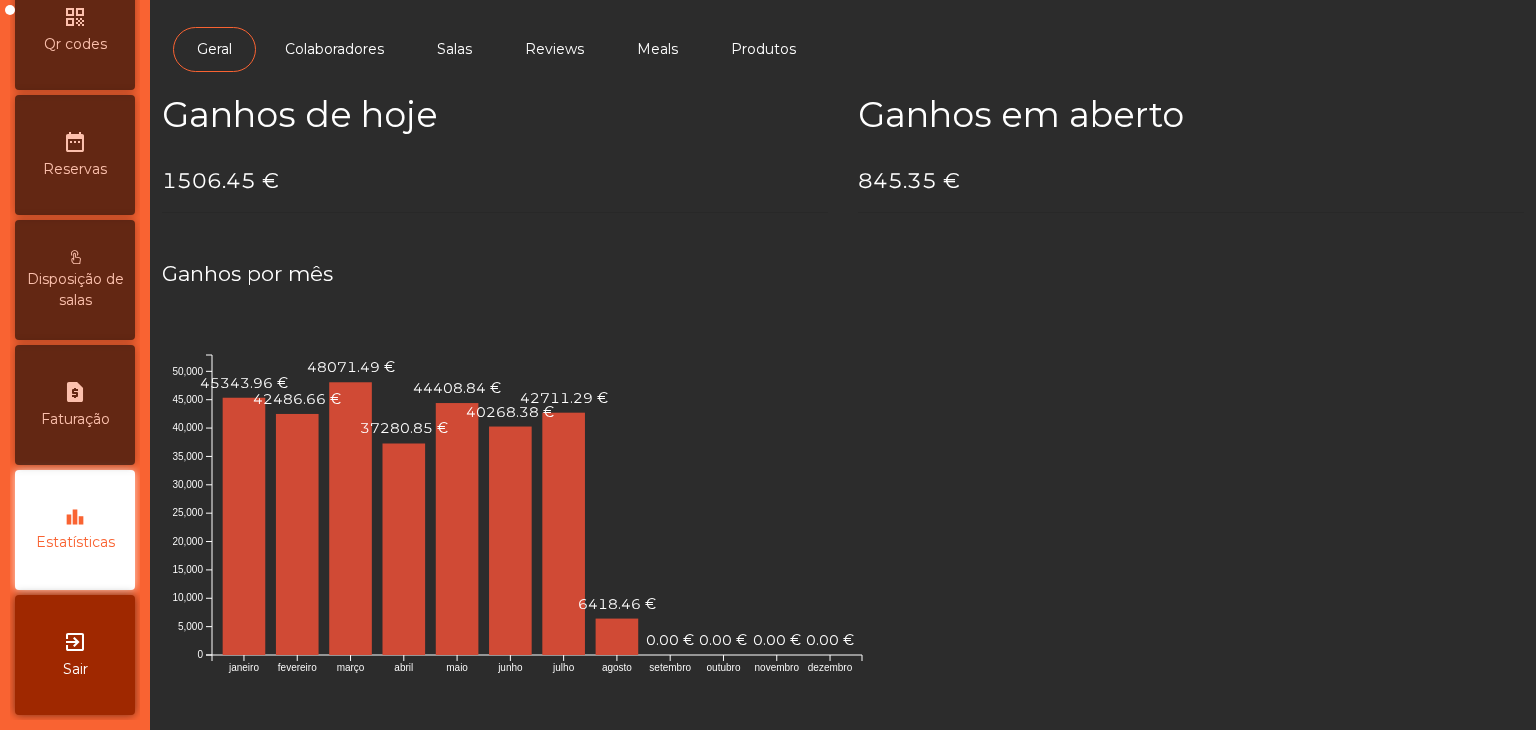click on "exit_to_app  Sair" at bounding box center [75, 655] 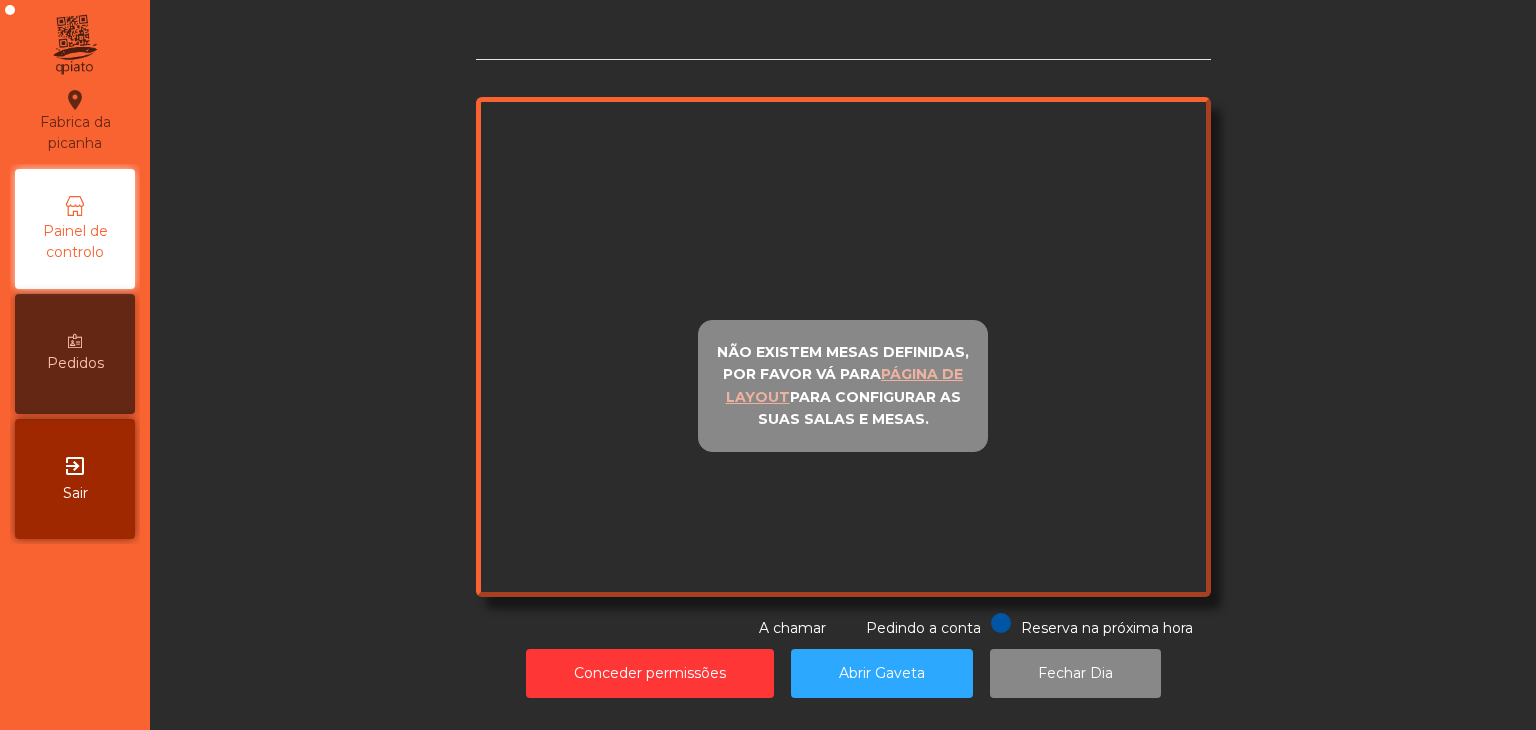 scroll, scrollTop: 0, scrollLeft: 0, axis: both 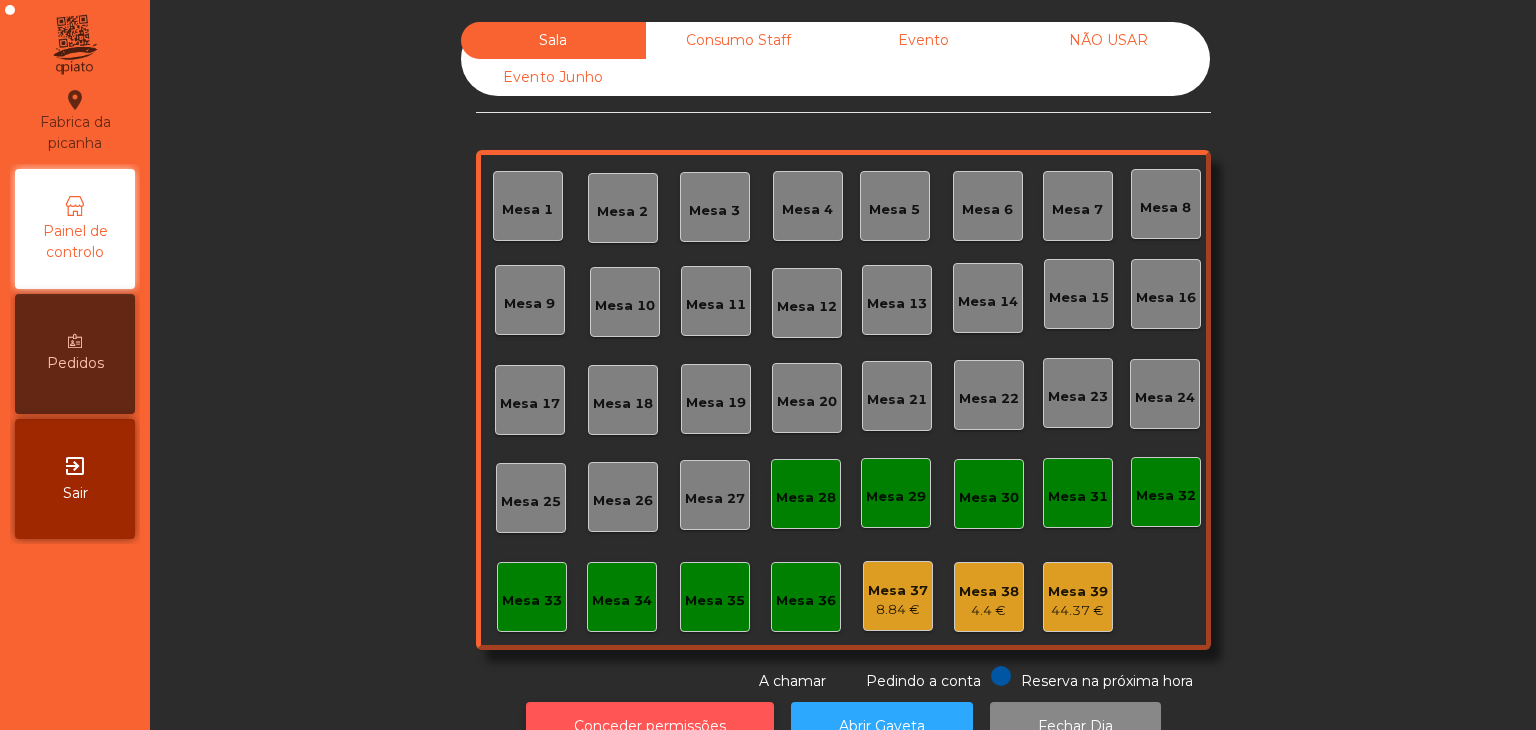 click on "Reserva na próxima hora Pedindo a conta A chamar" 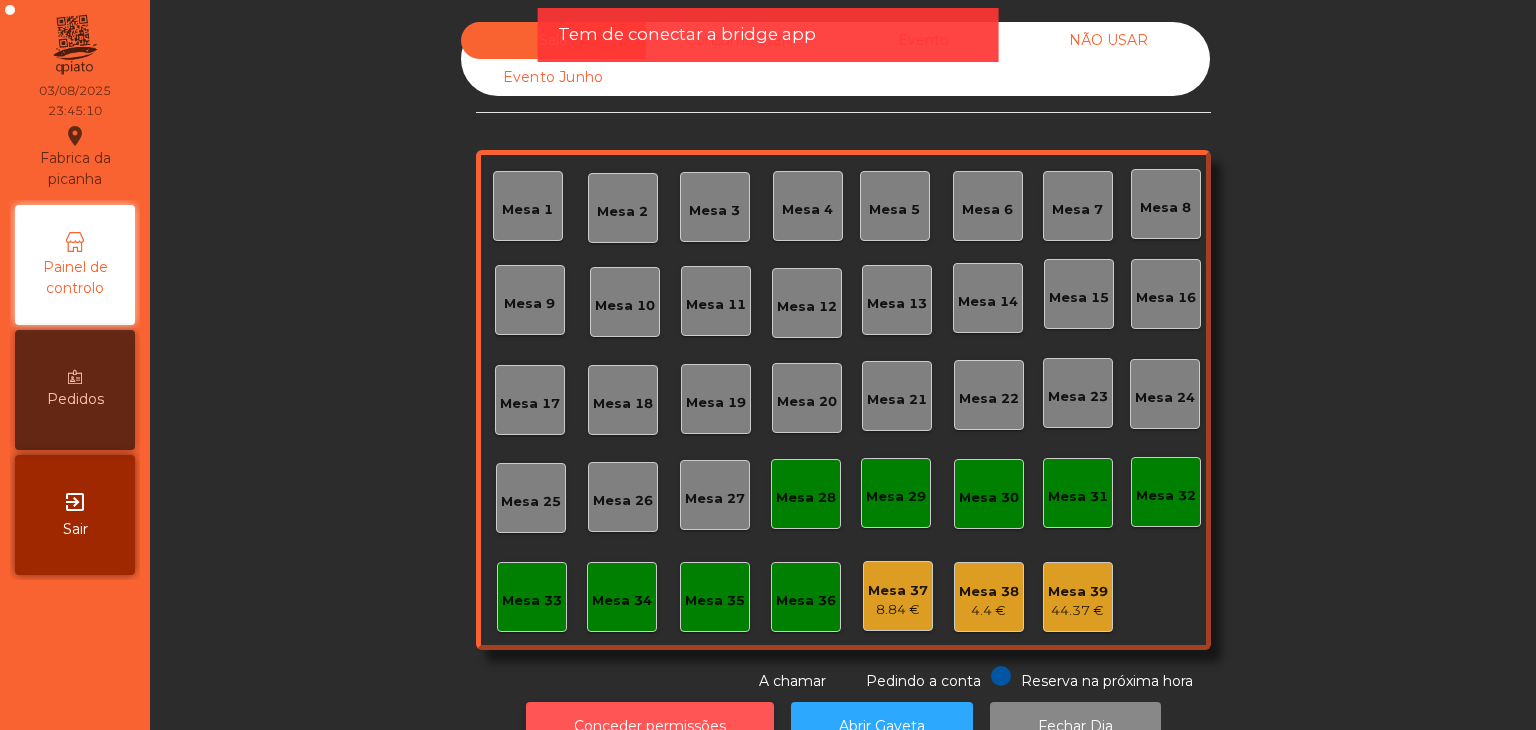 scroll, scrollTop: 58, scrollLeft: 0, axis: vertical 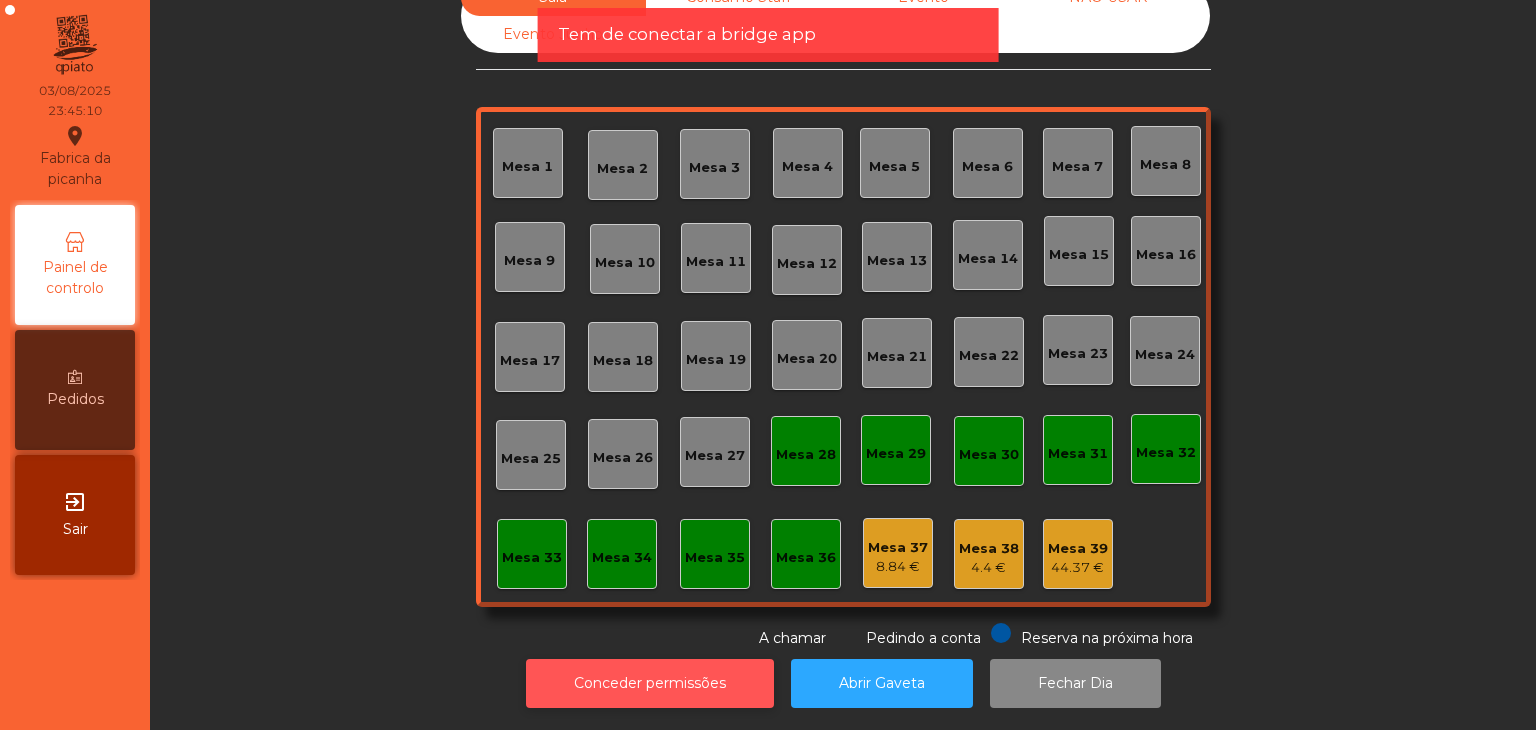 click on "Conceder permissões" 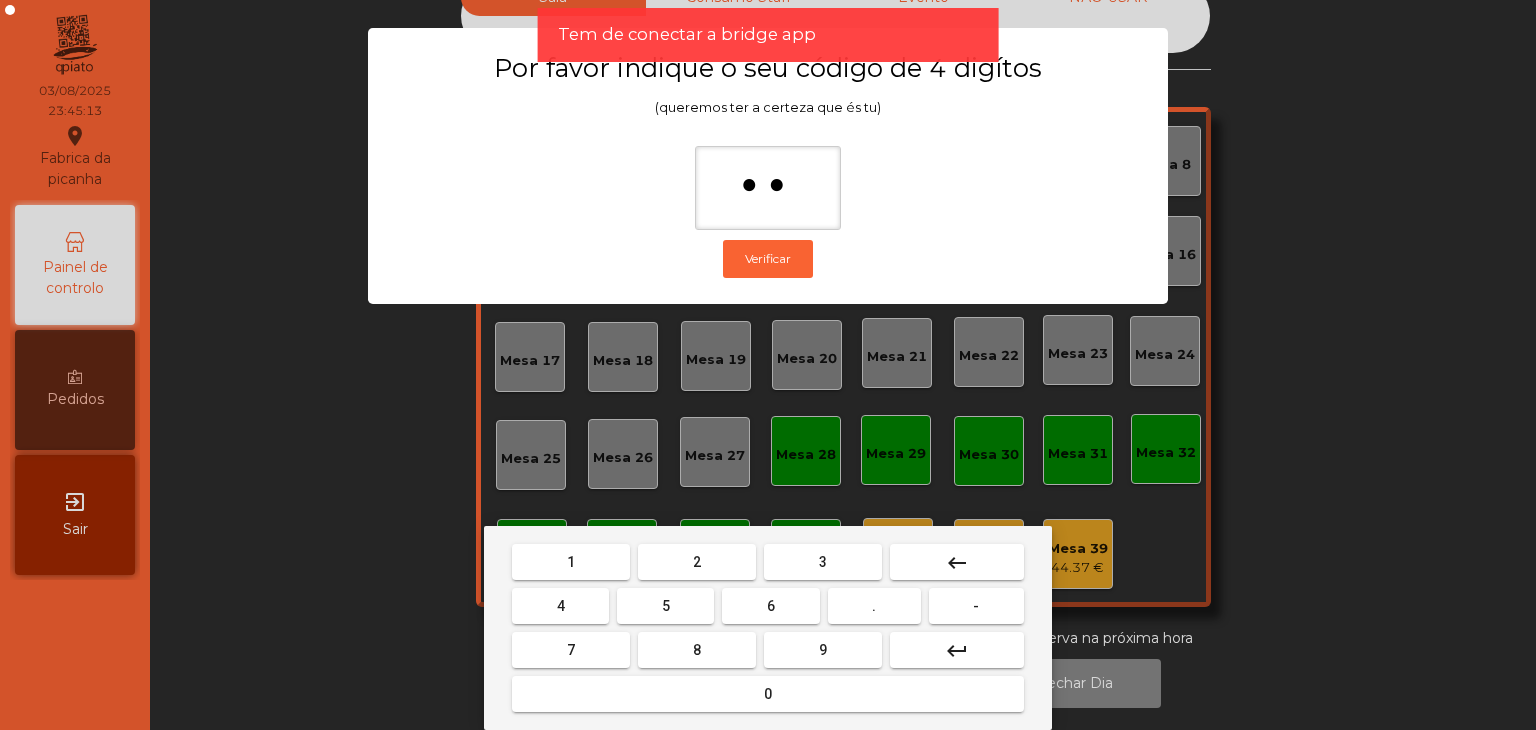 type on "*" 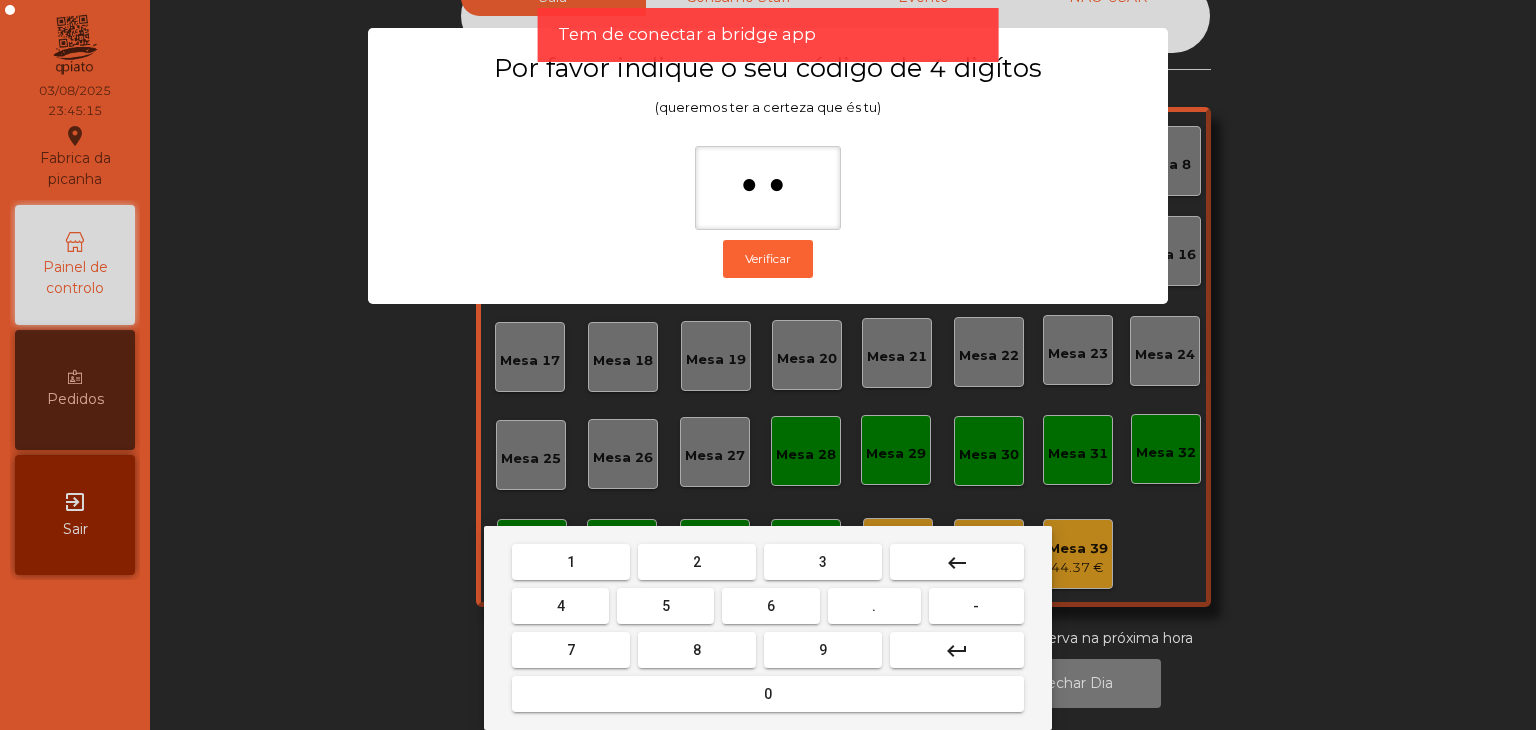 type on "*" 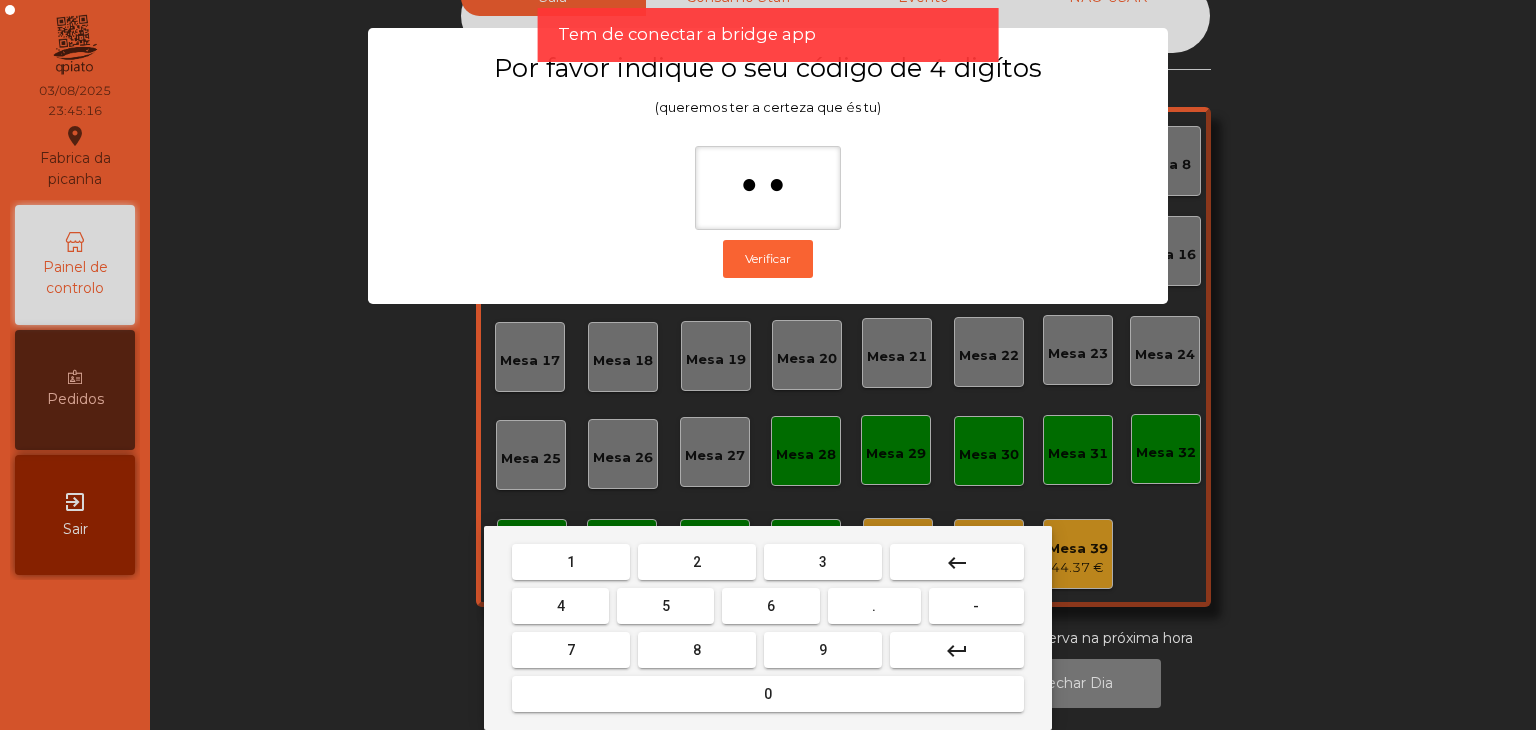 type on "***" 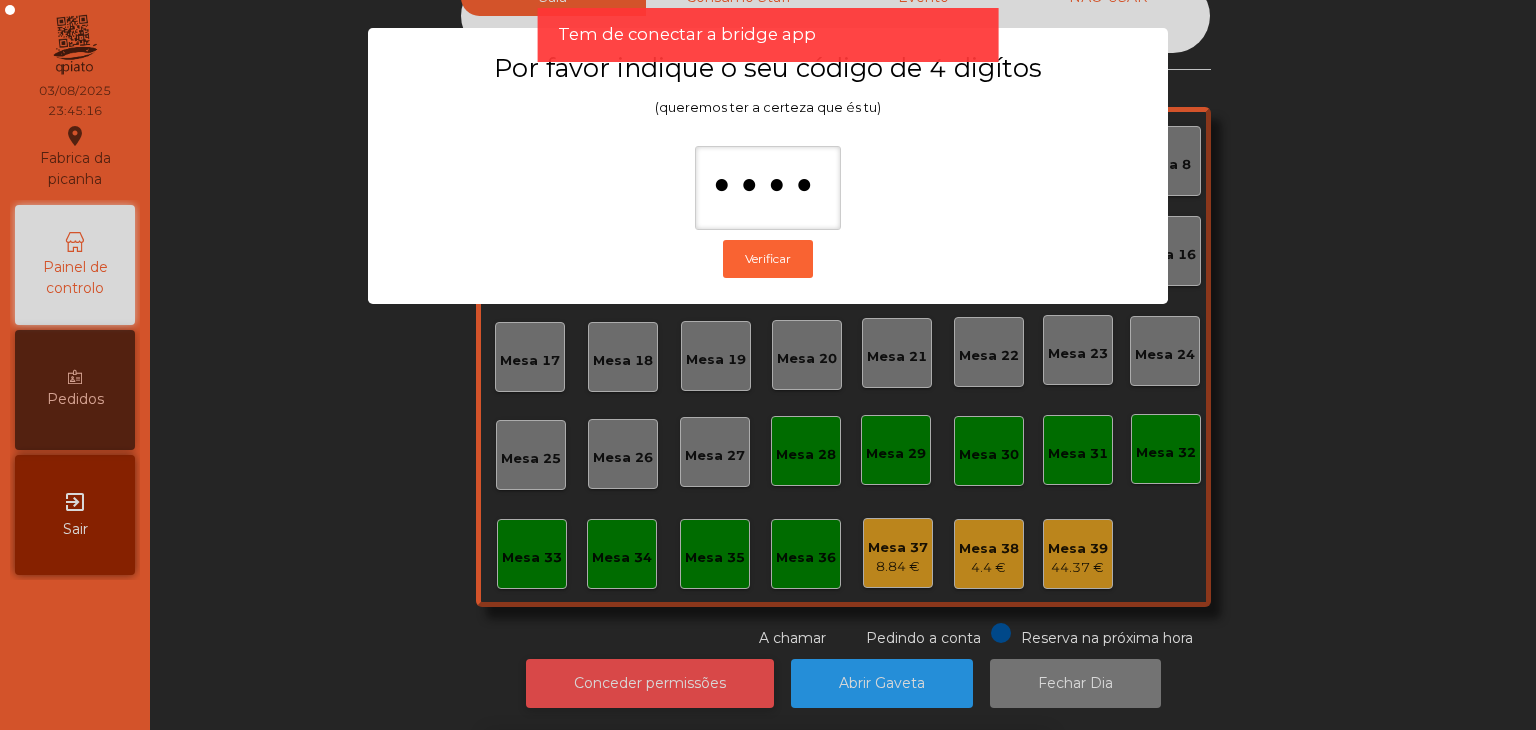 type 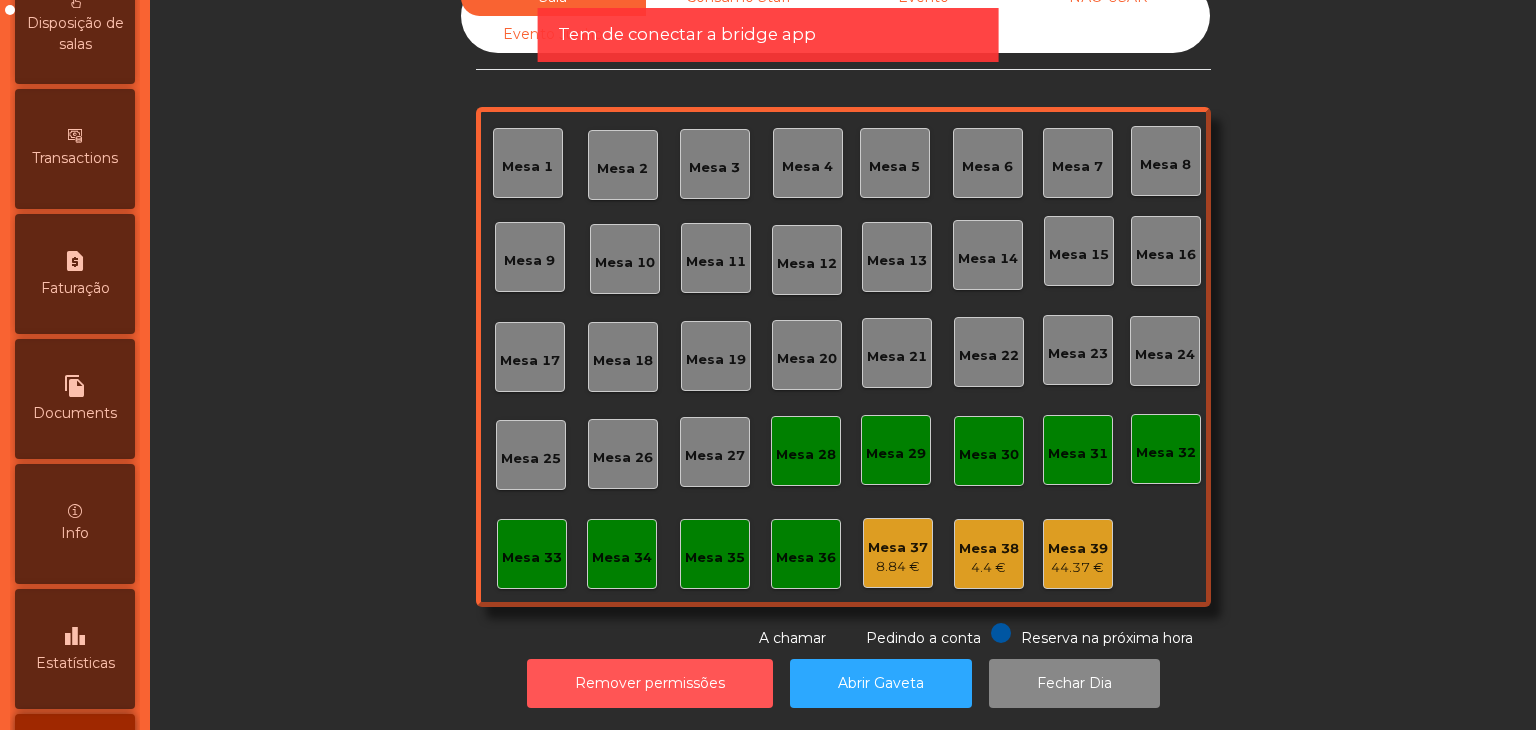 scroll, scrollTop: 985, scrollLeft: 0, axis: vertical 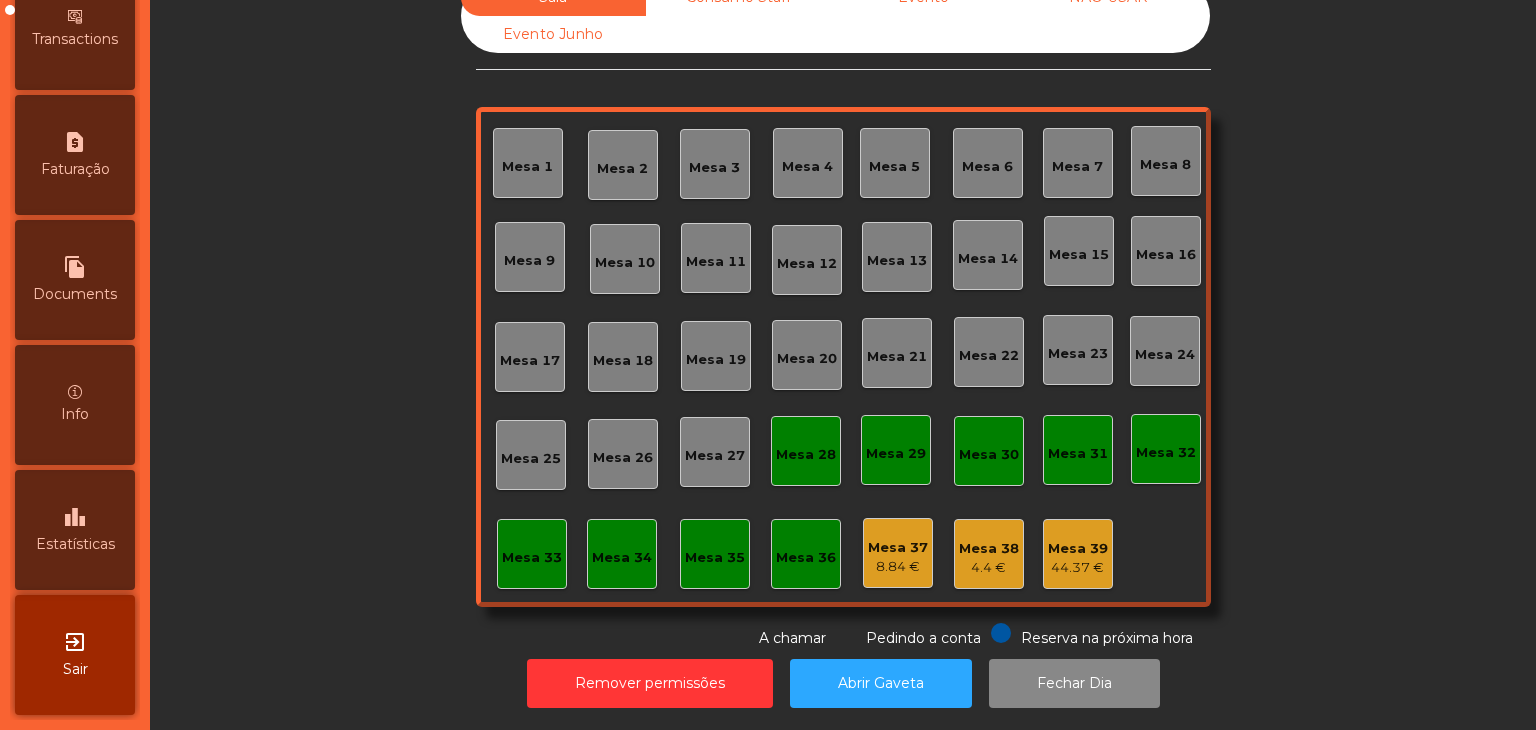 click on "Estatísticas" at bounding box center [75, 544] 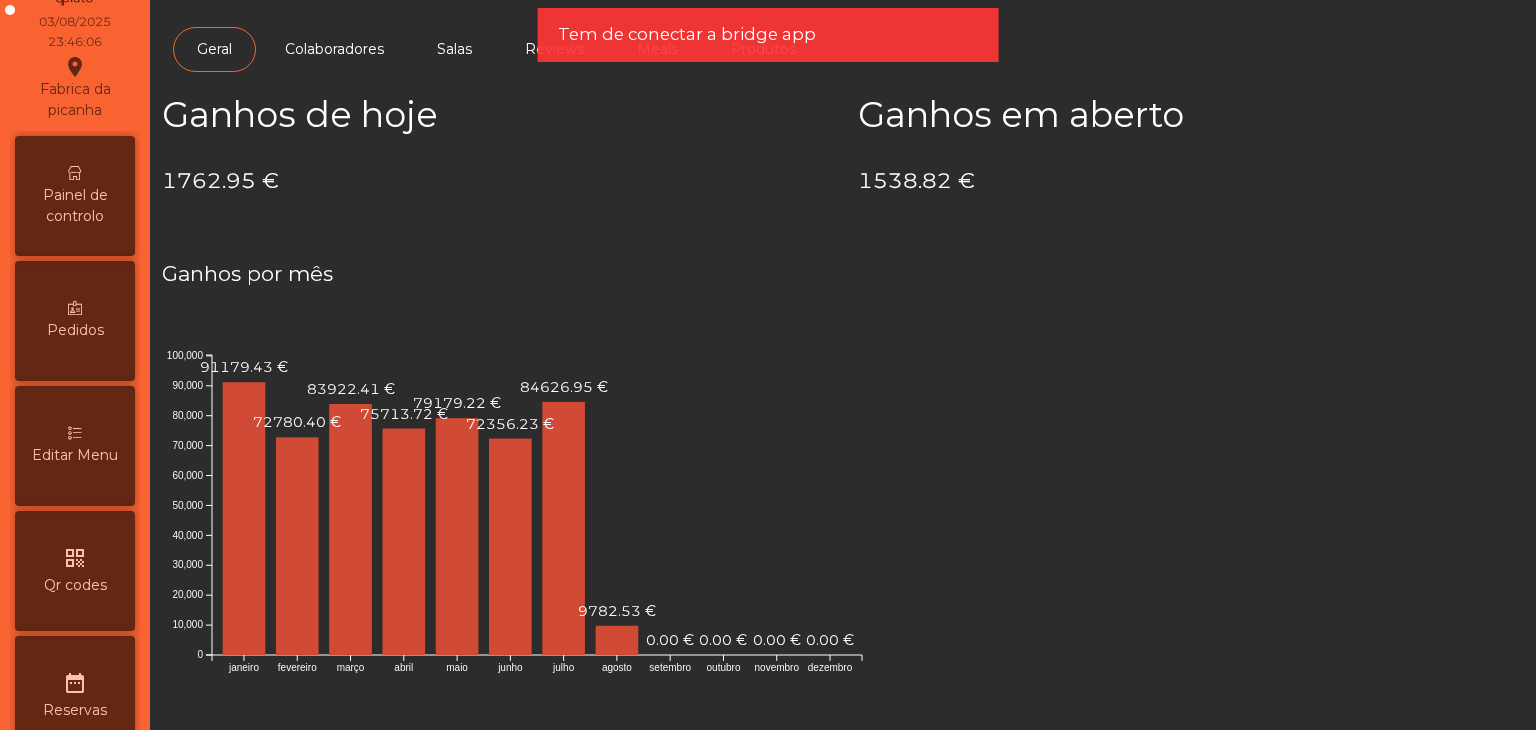 scroll, scrollTop: 0, scrollLeft: 0, axis: both 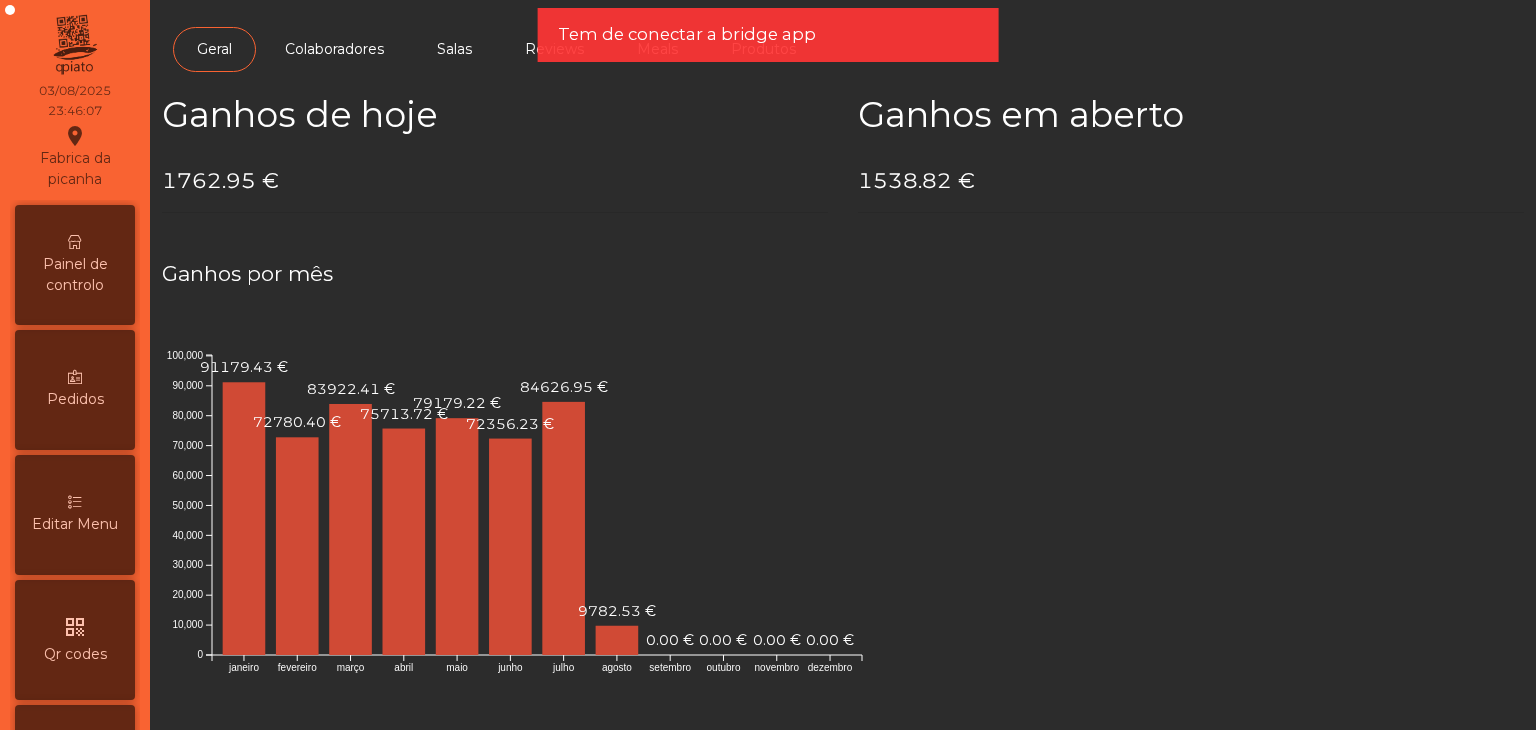 click on "Painel de controlo" at bounding box center [75, 265] 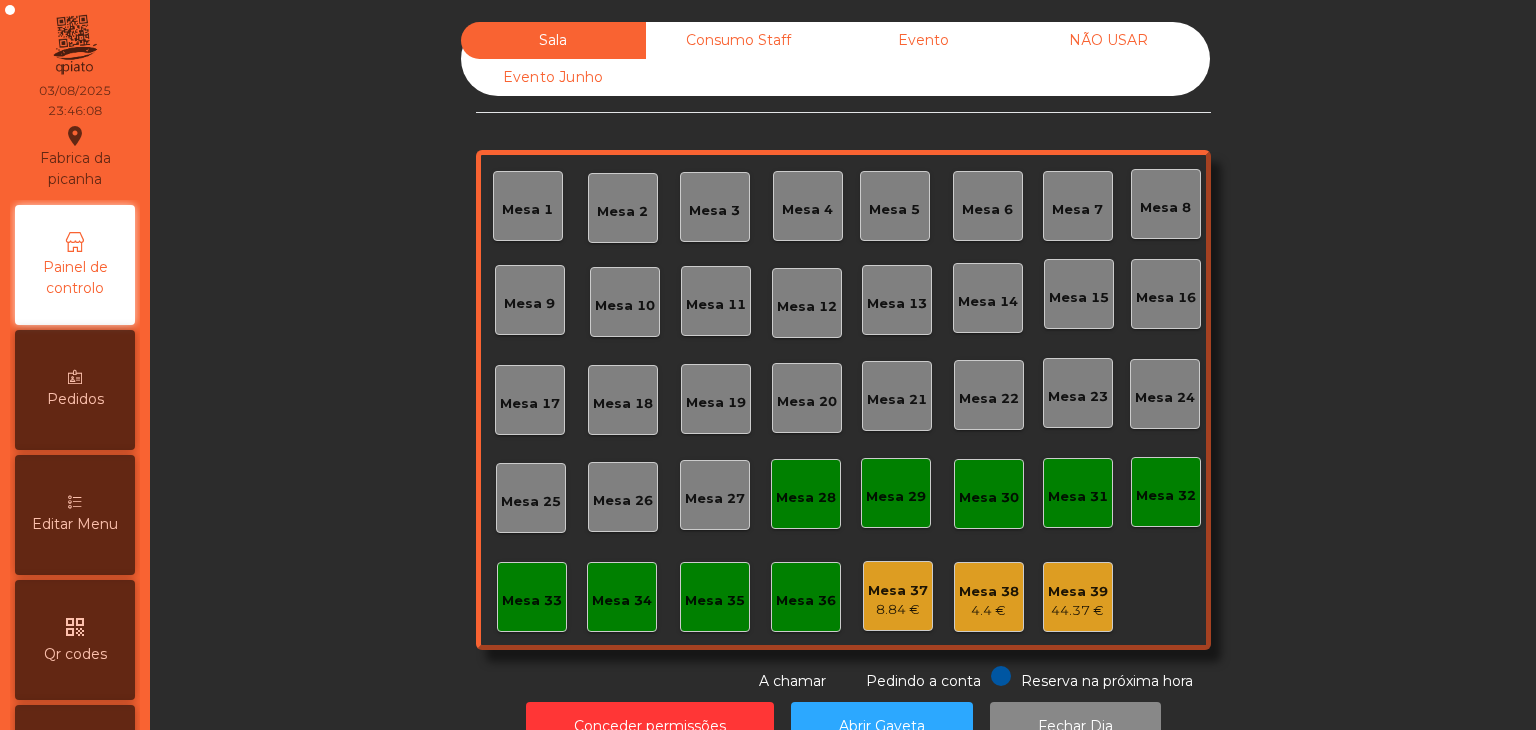 click on "NÃO USAR" 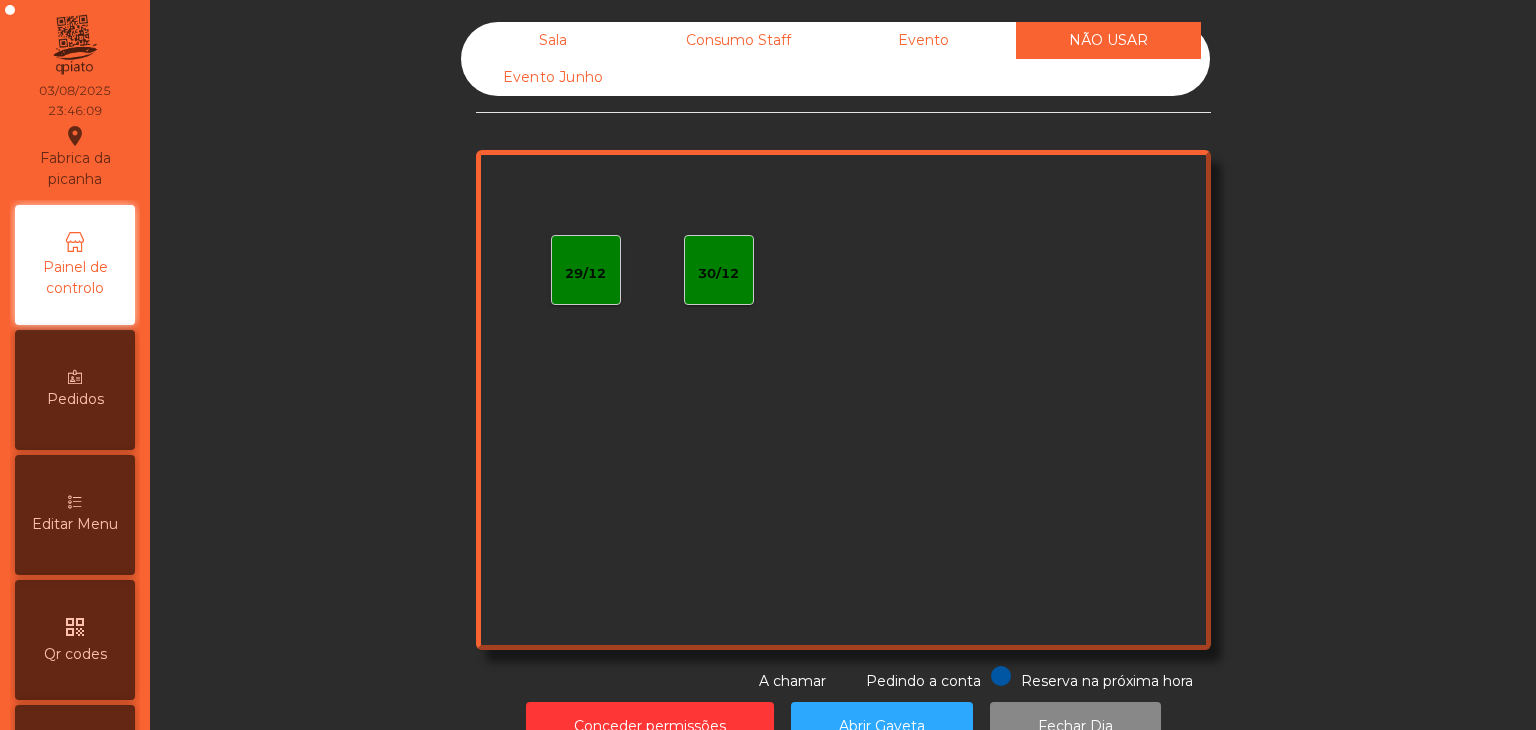 click on "Evento" 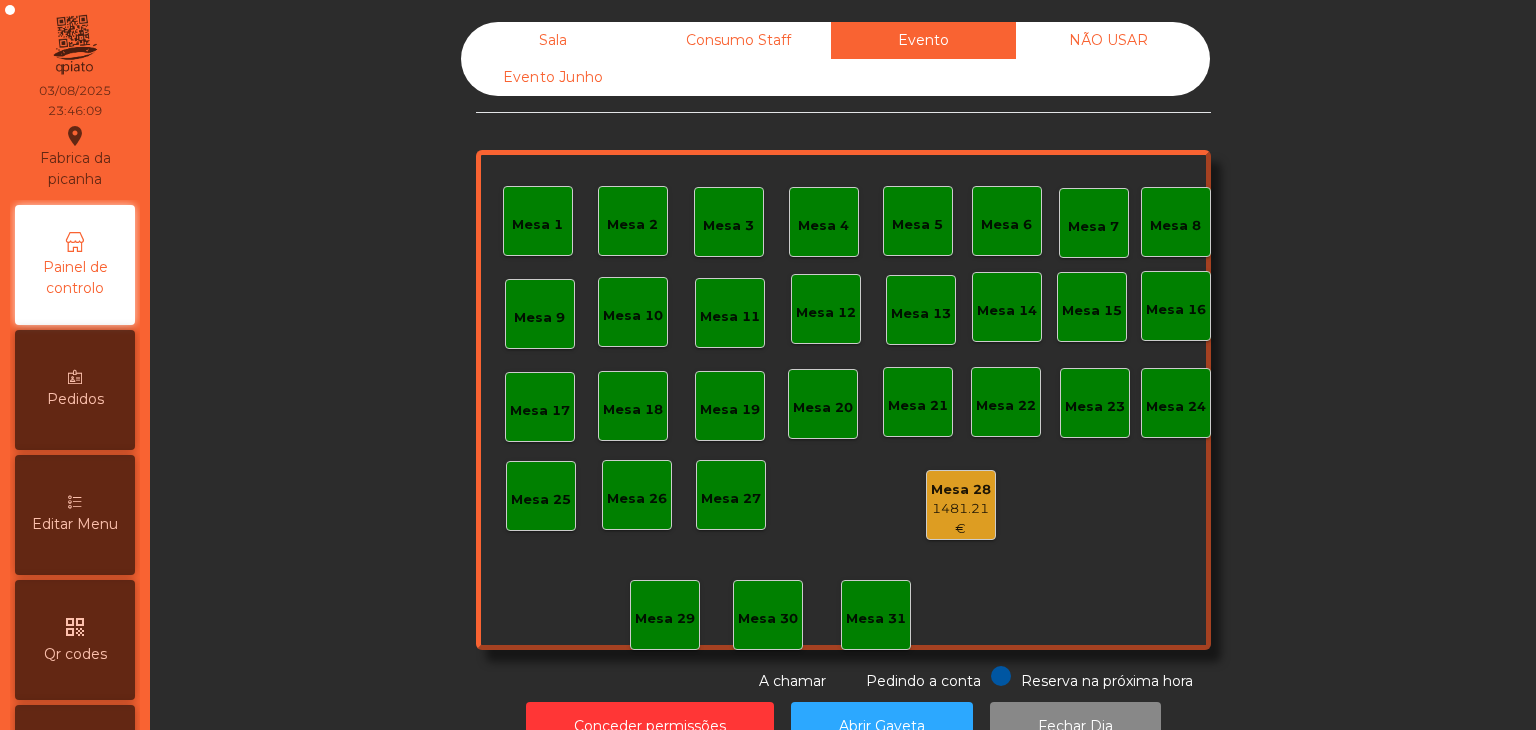 click on "Mesa 28" 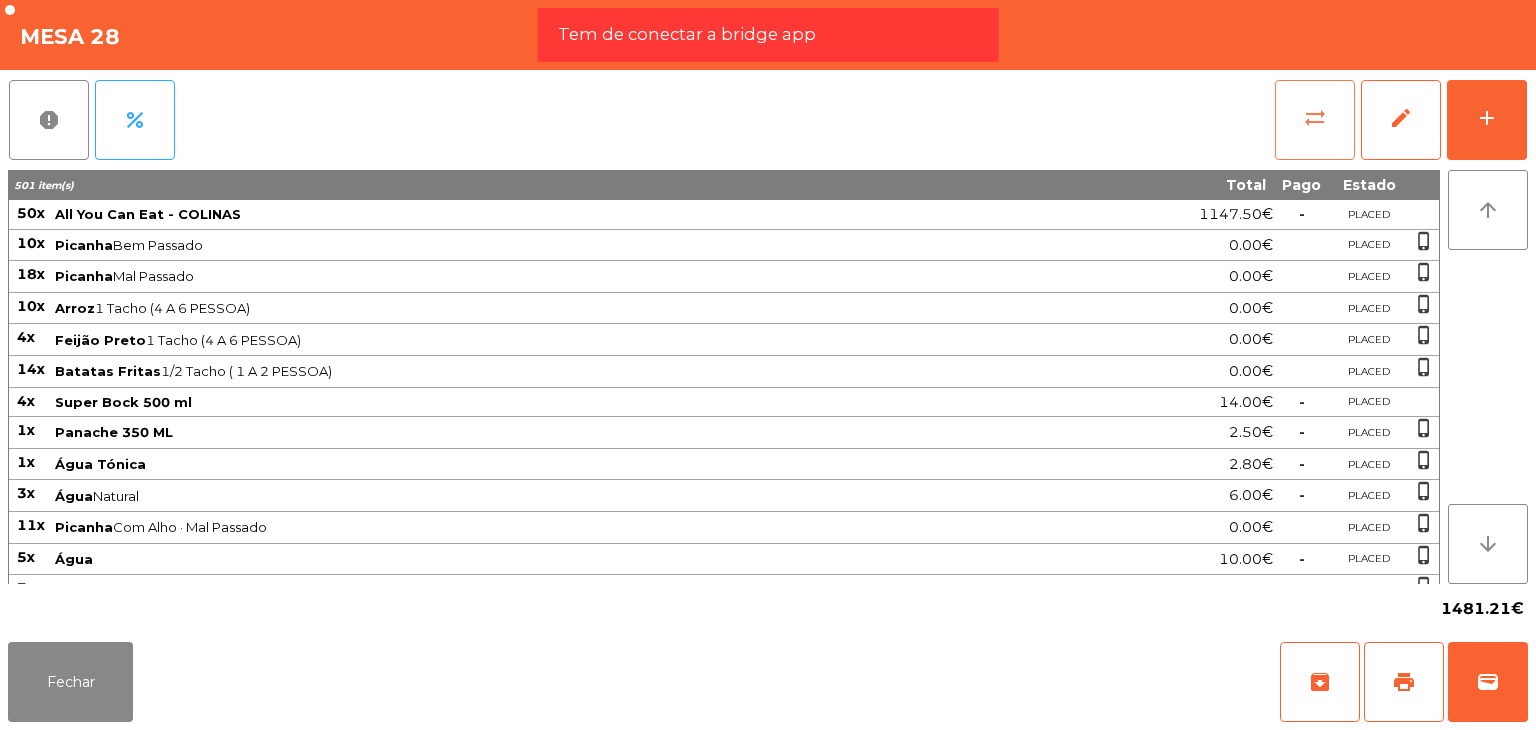 click on "sync_alt" 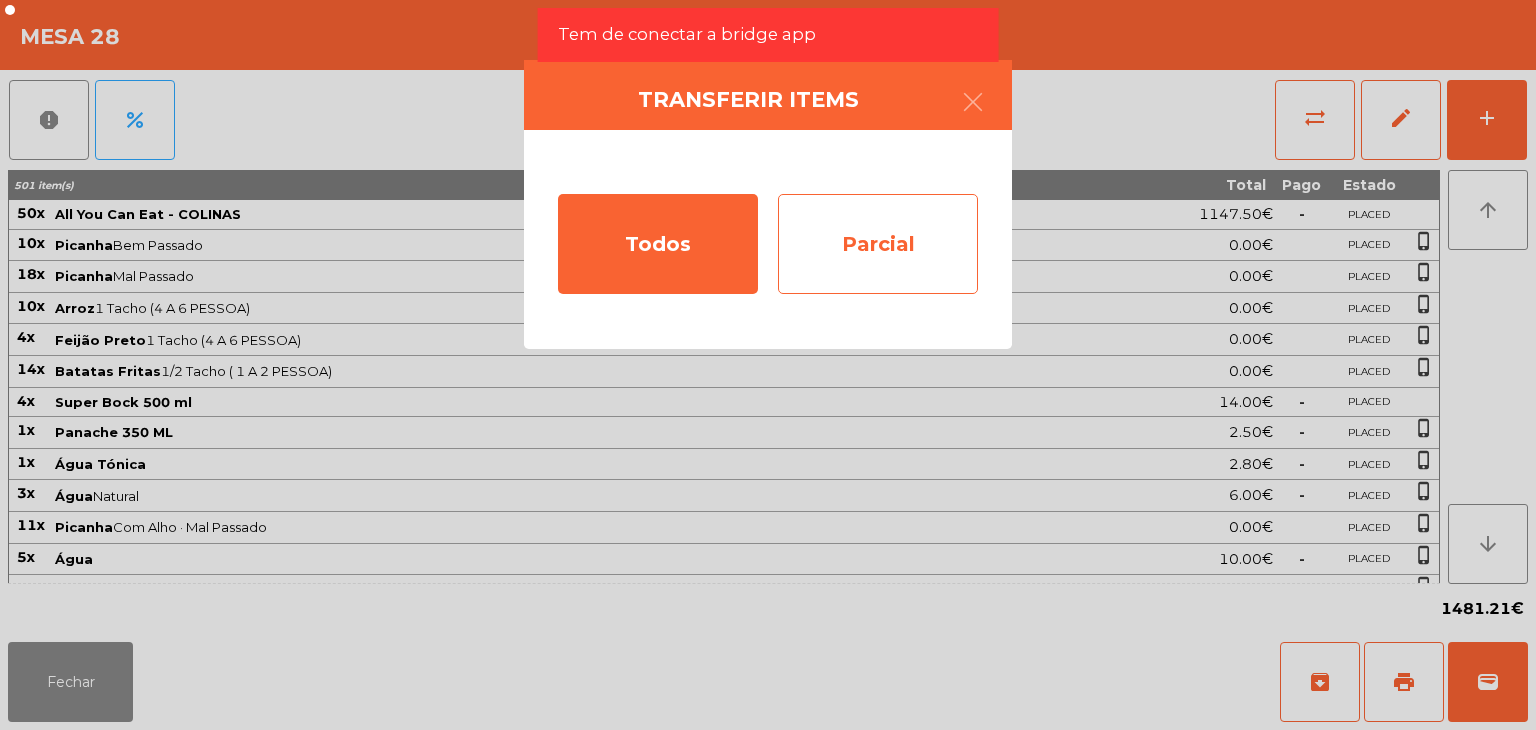 click on "Parcial" 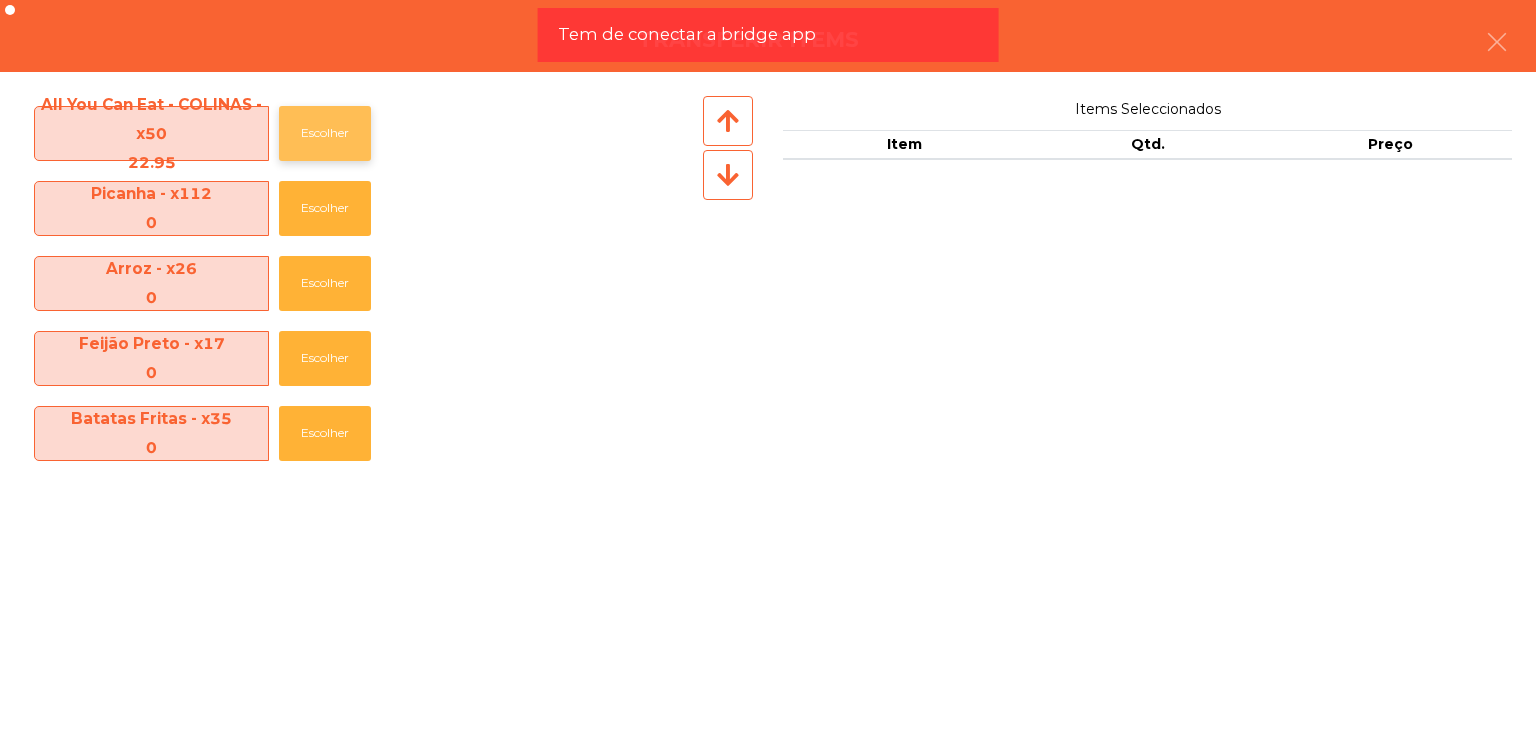 click on "Escolher" 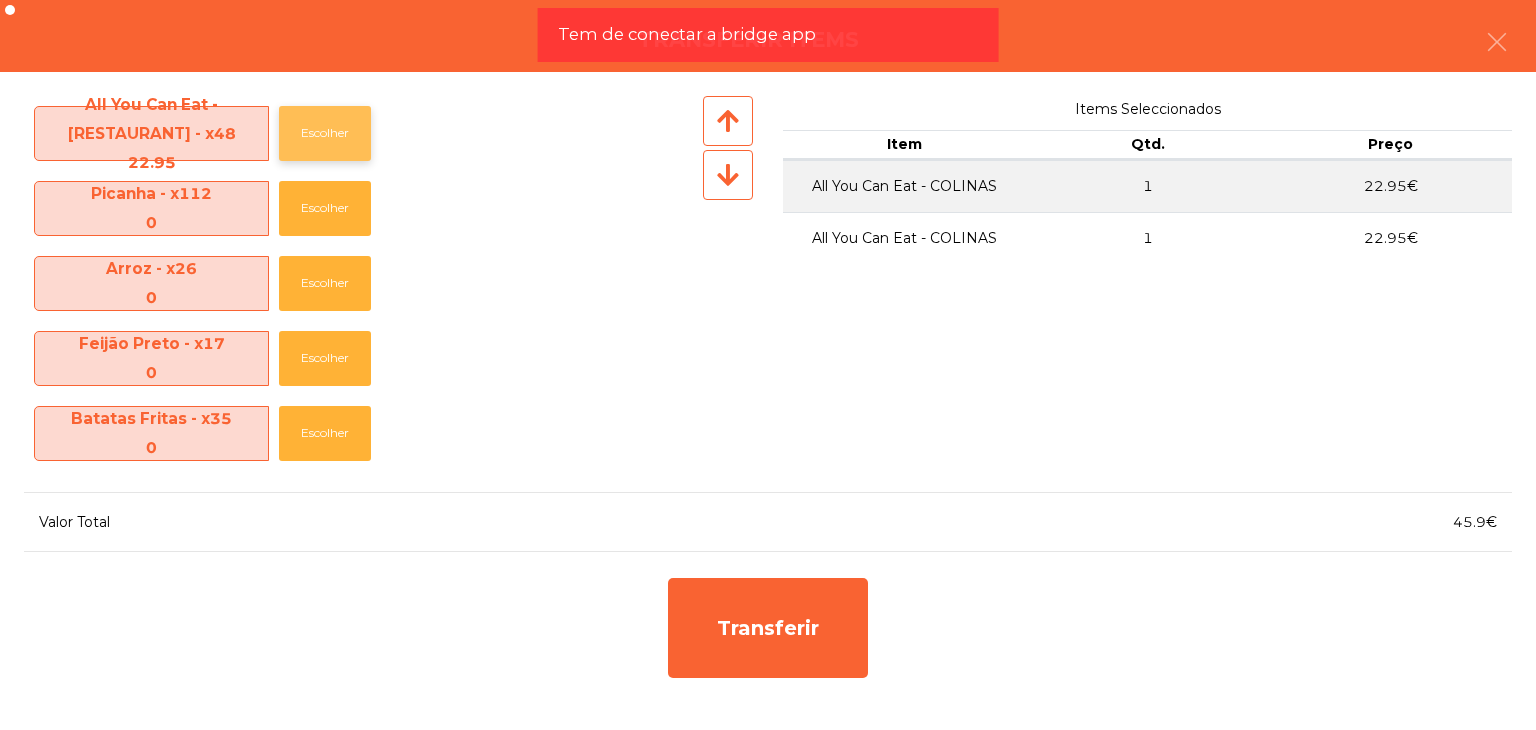 click on "Escolher" 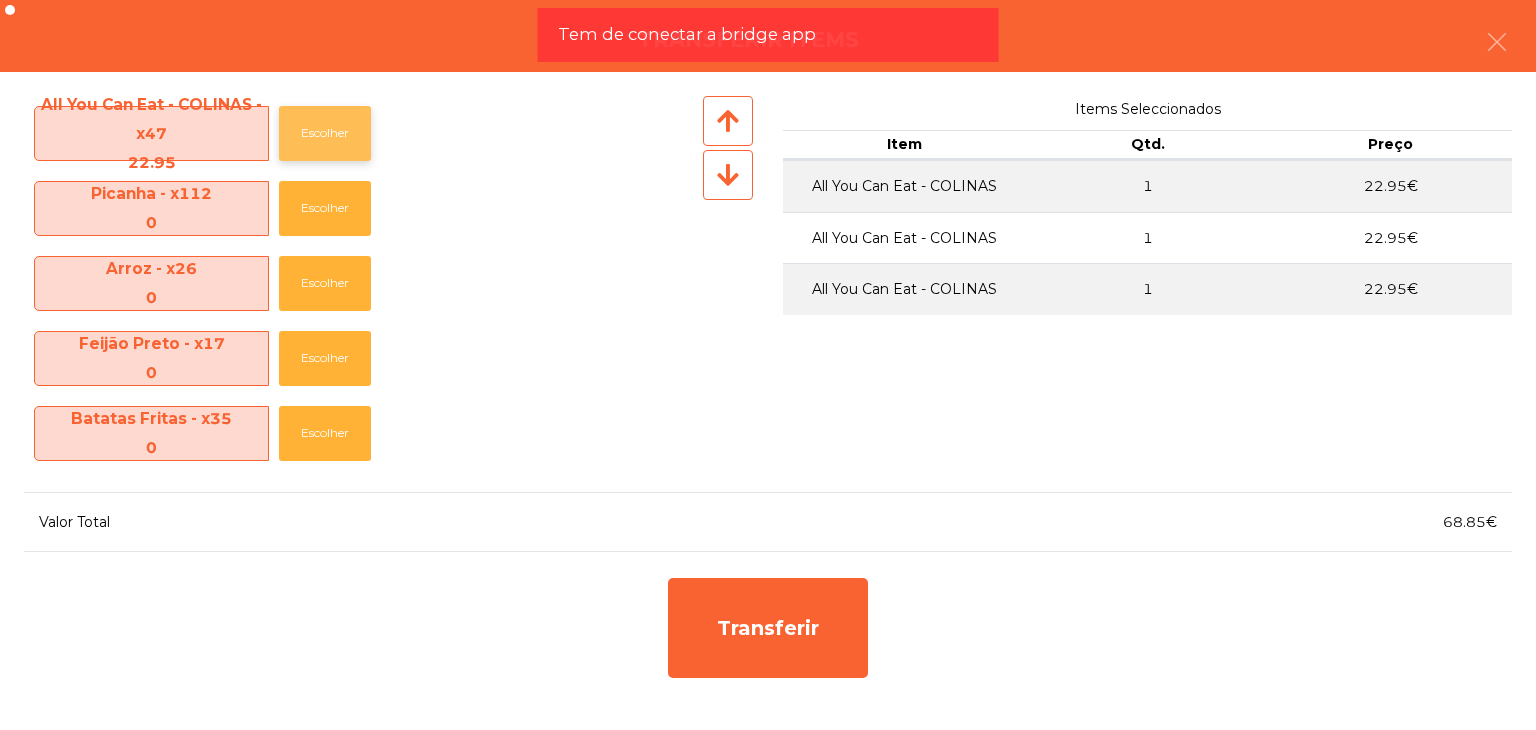 click on "Escolher" 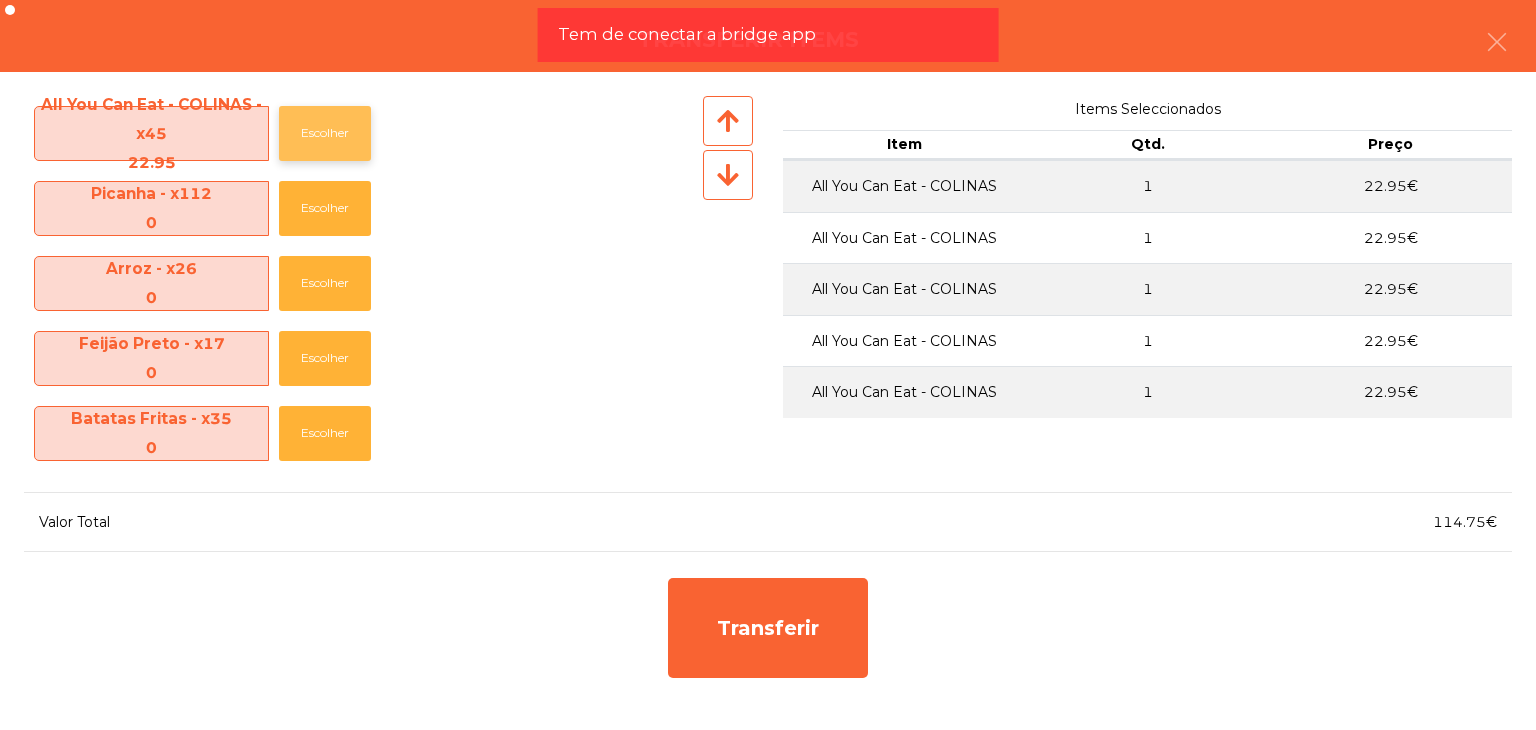 click on "Escolher" 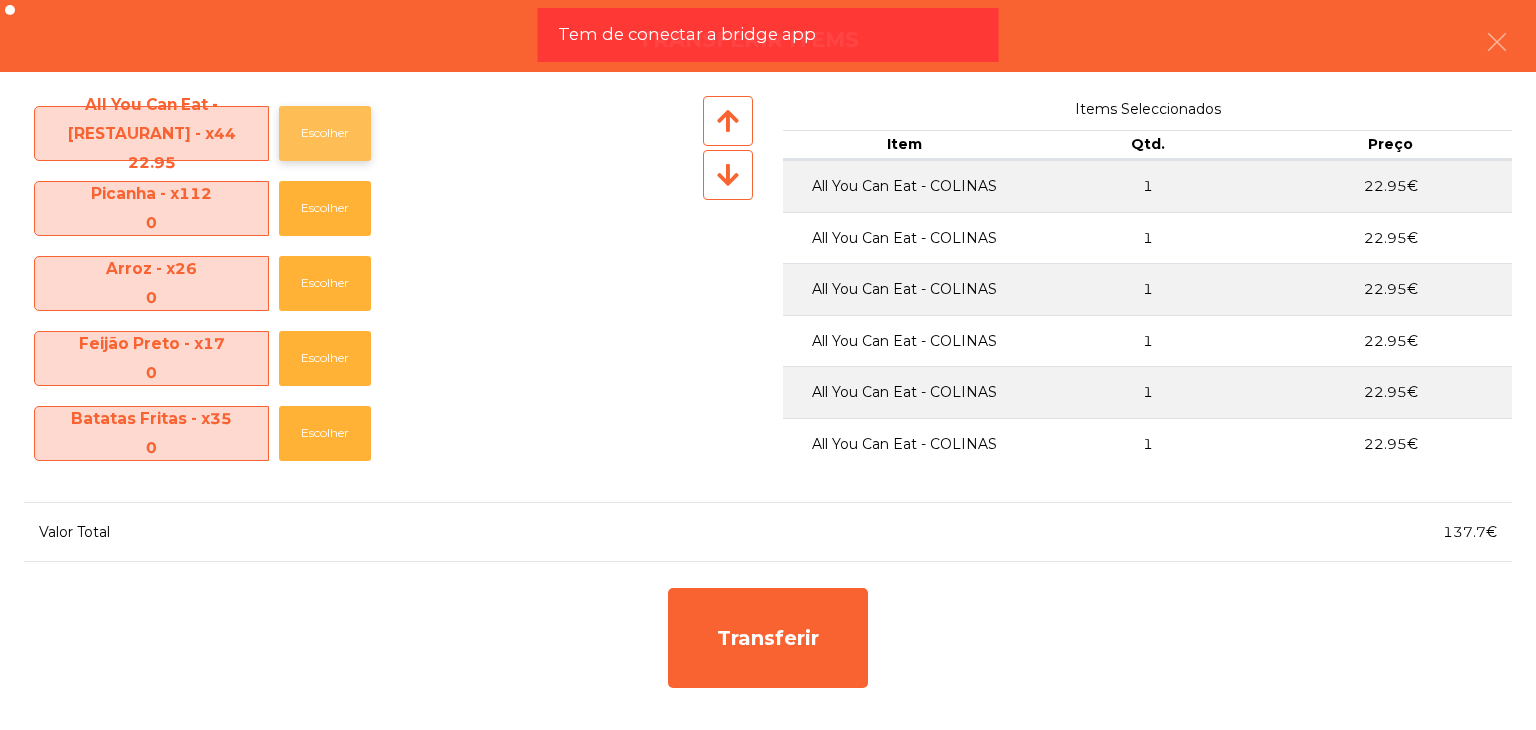 click on "Escolher" 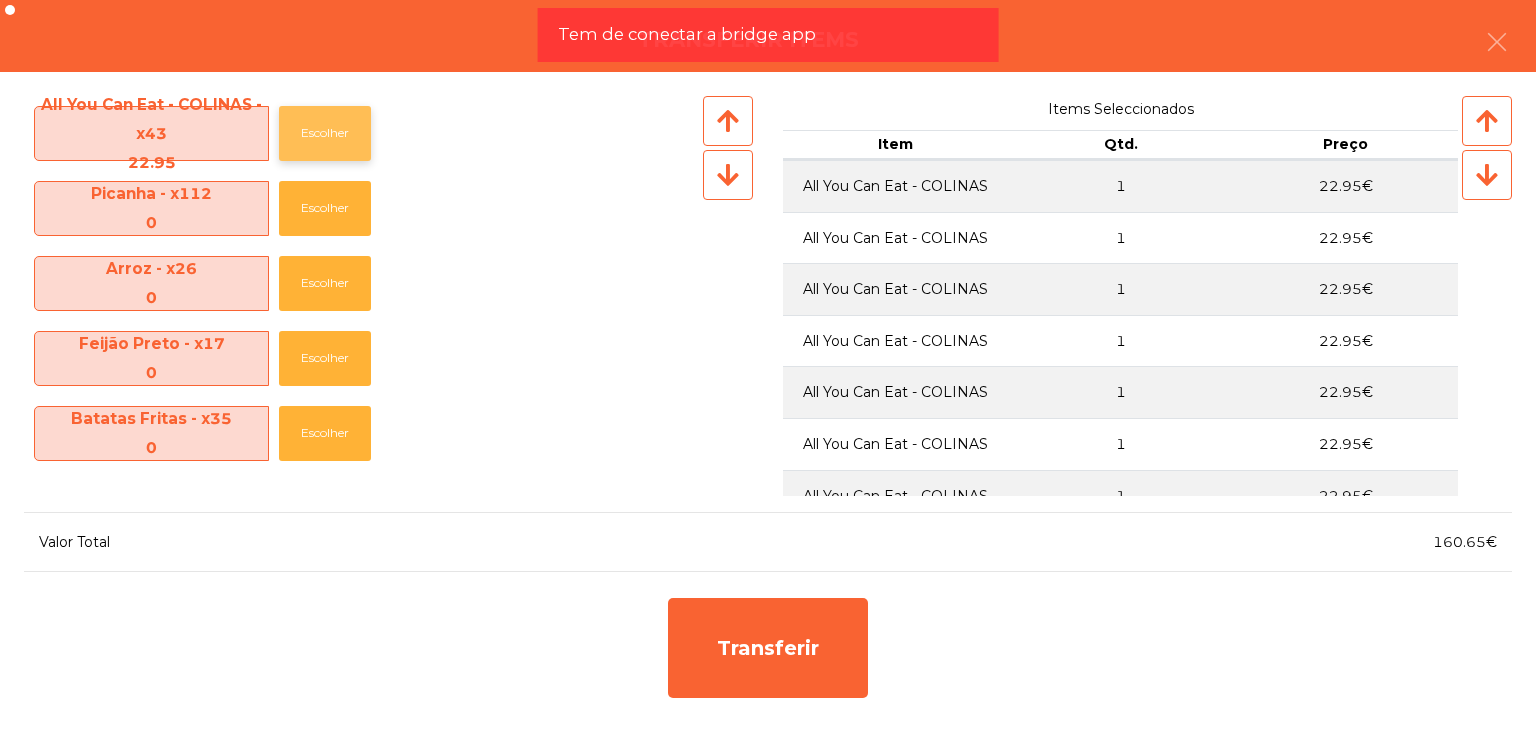 click on "Escolher" 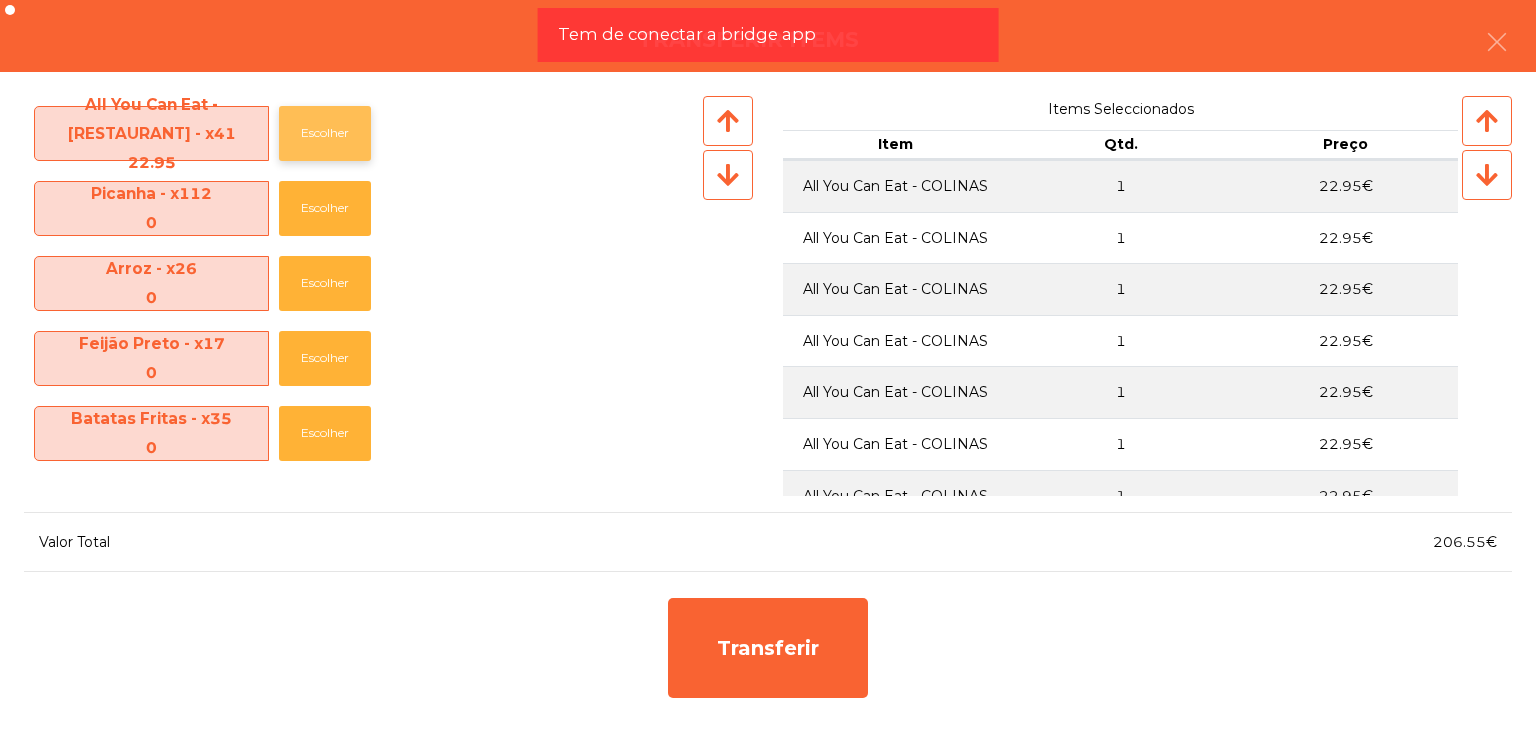 click on "Escolher" 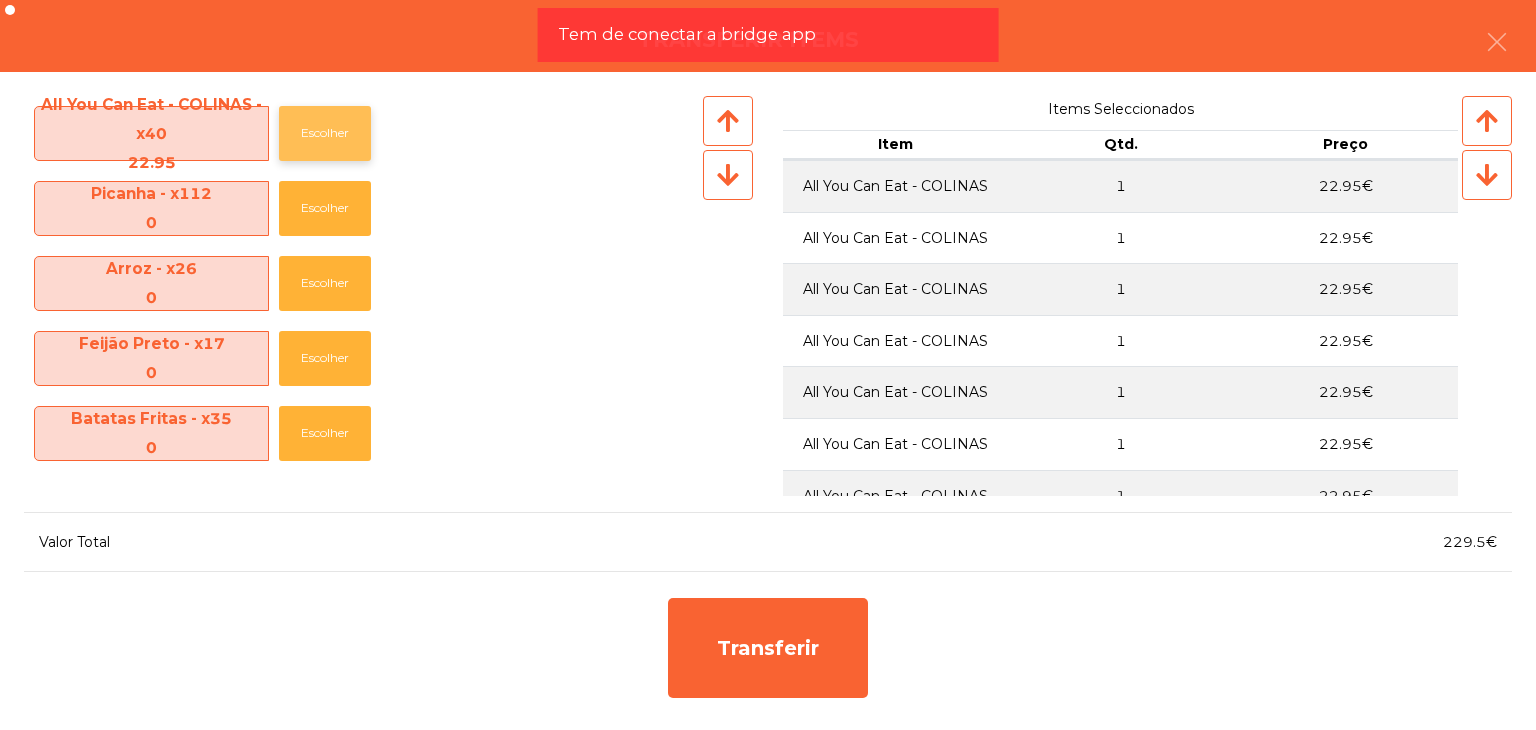 click on "Escolher" 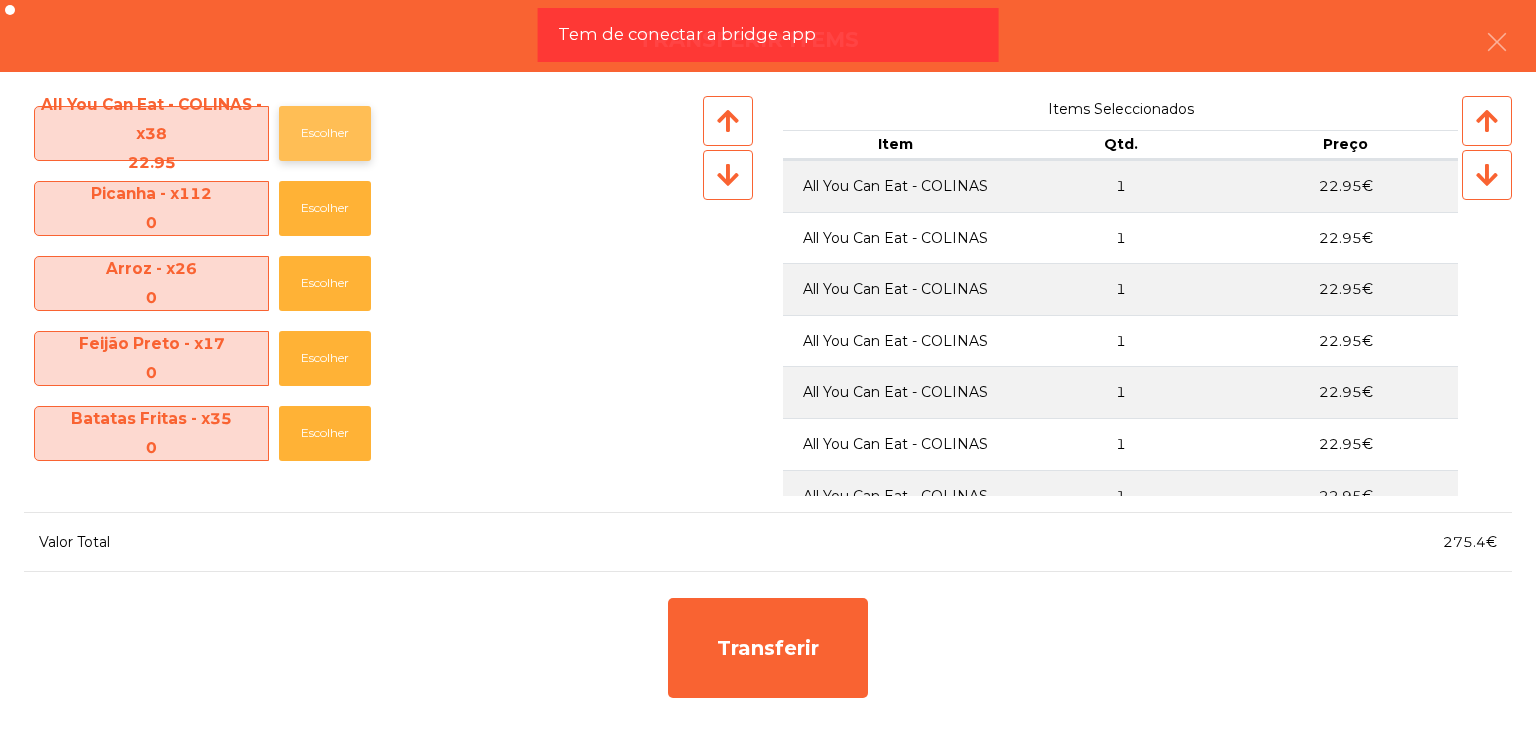 click on "Escolher" 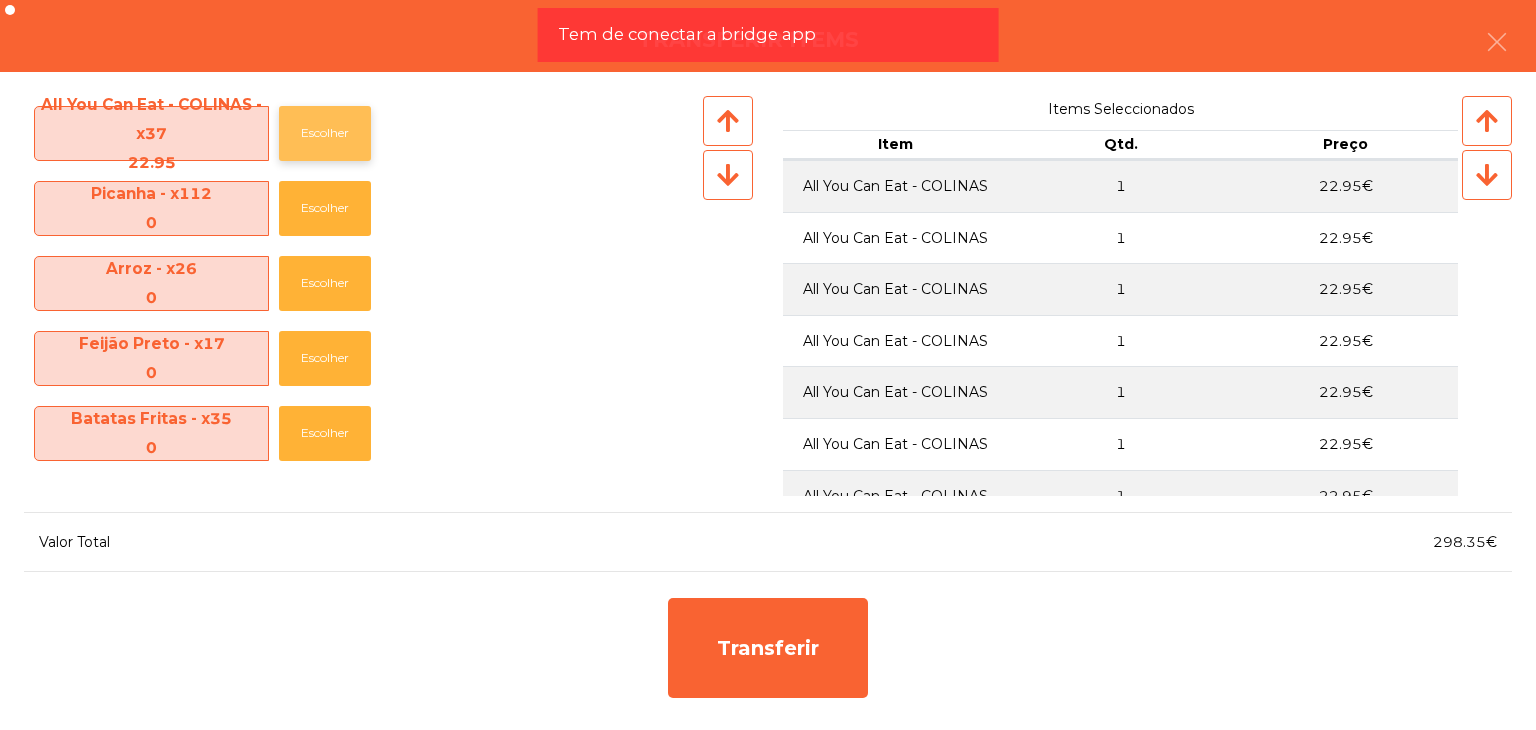 click on "Escolher" 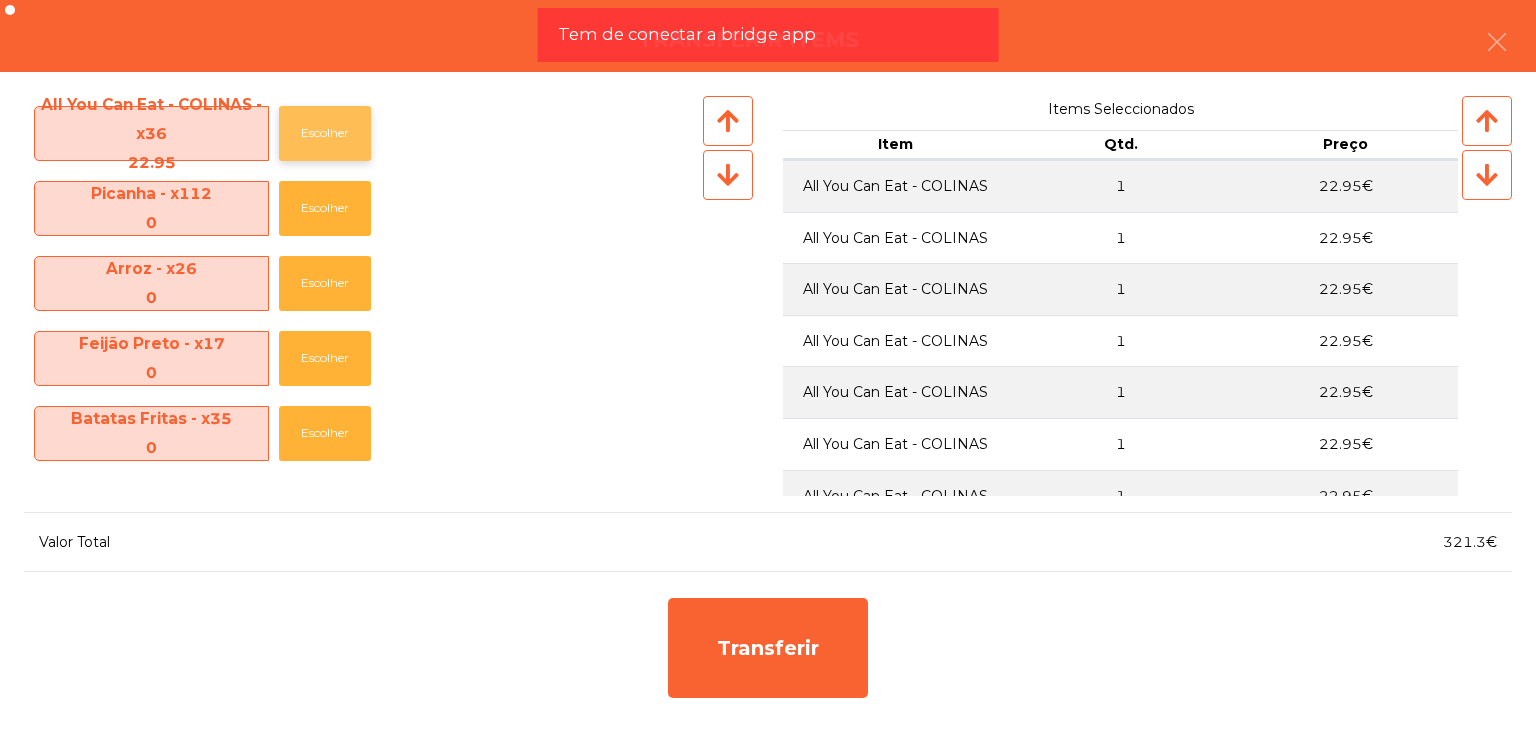 click on "Escolher" 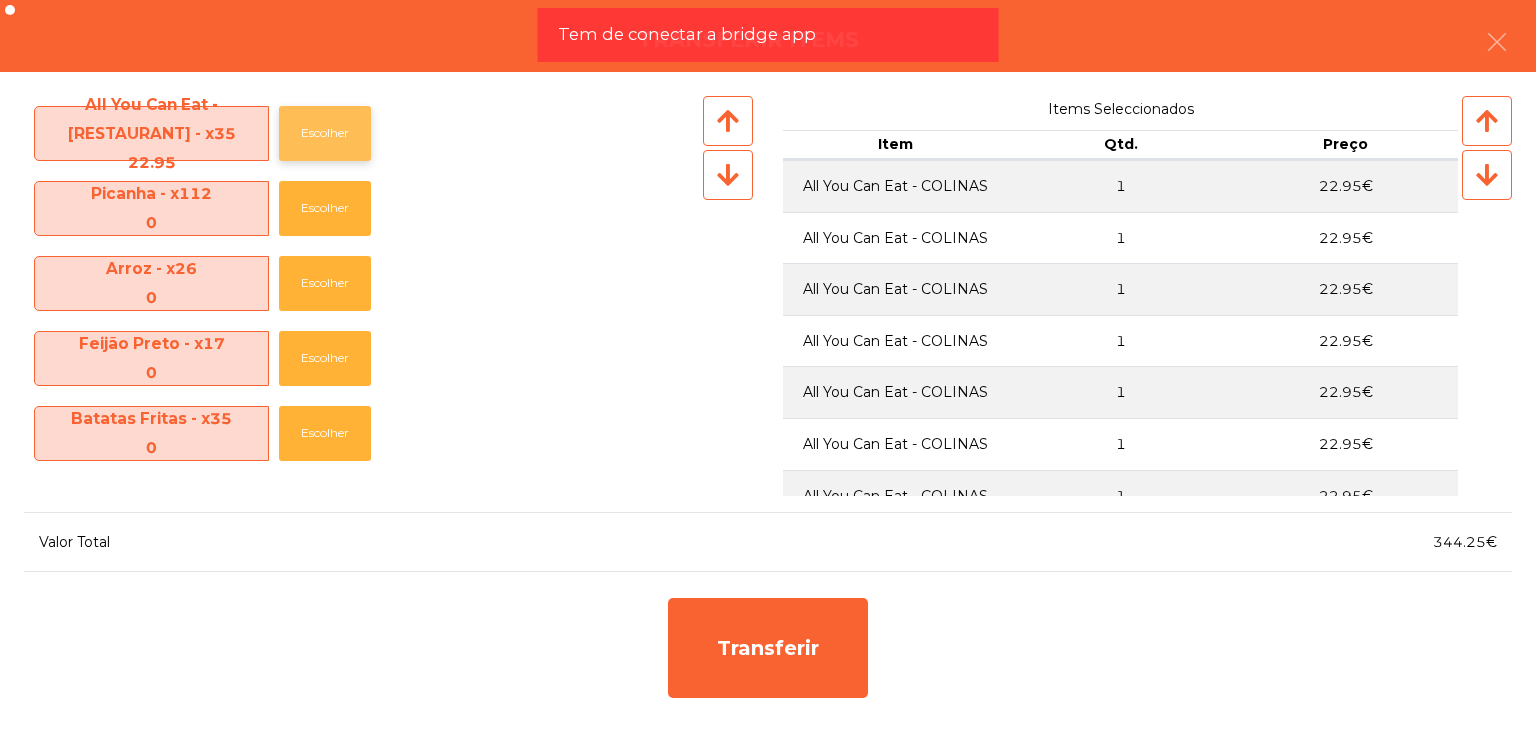 click on "Escolher" 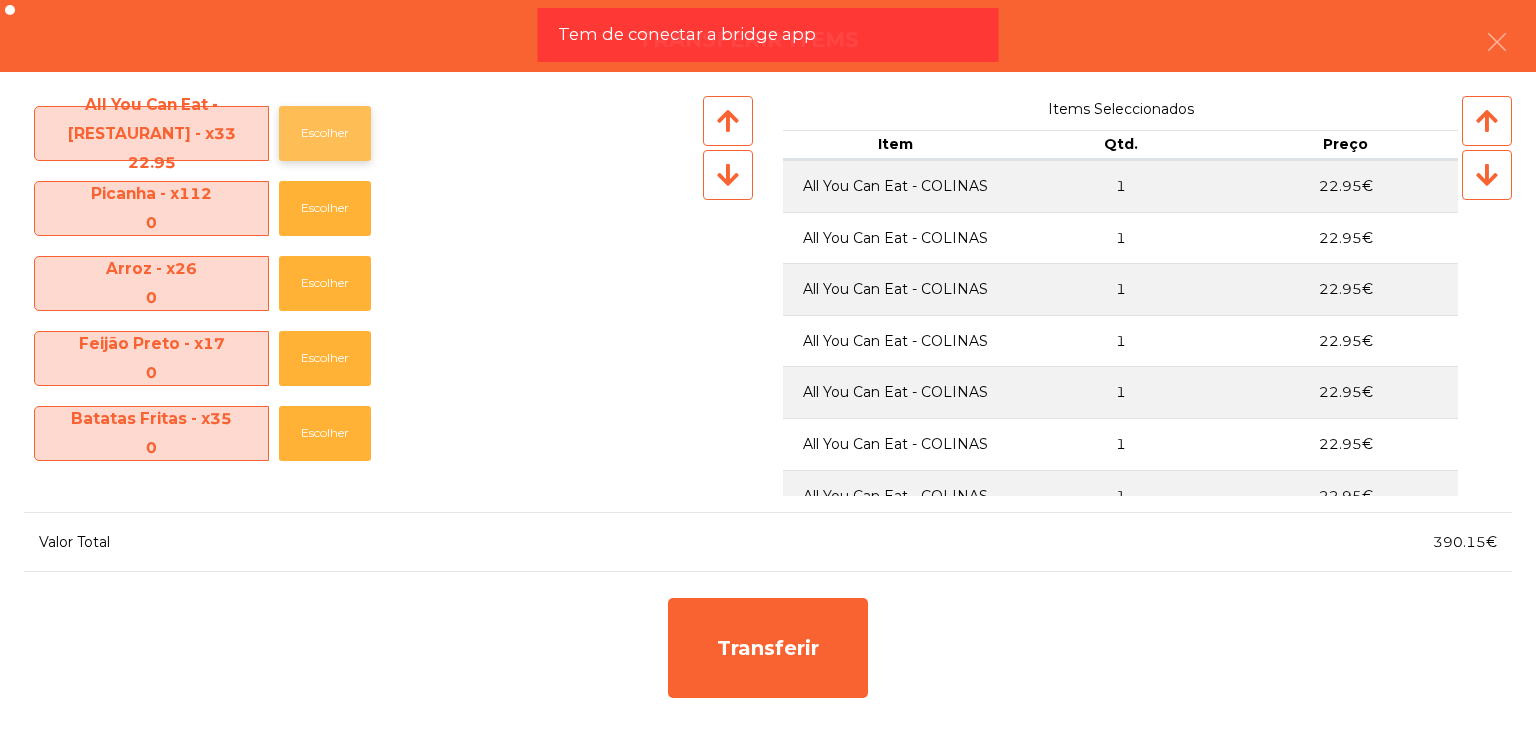 click on "Escolher" 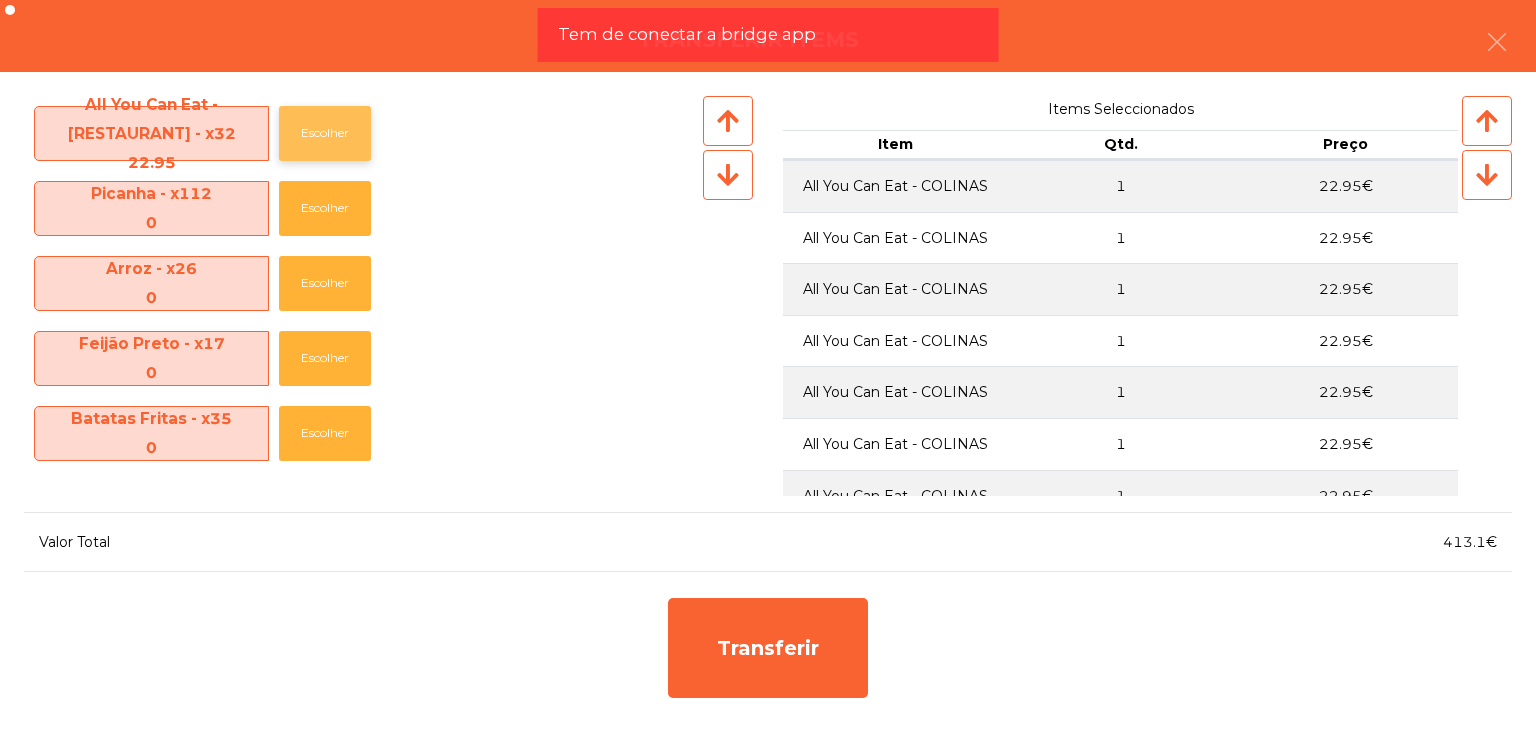 click on "Escolher" 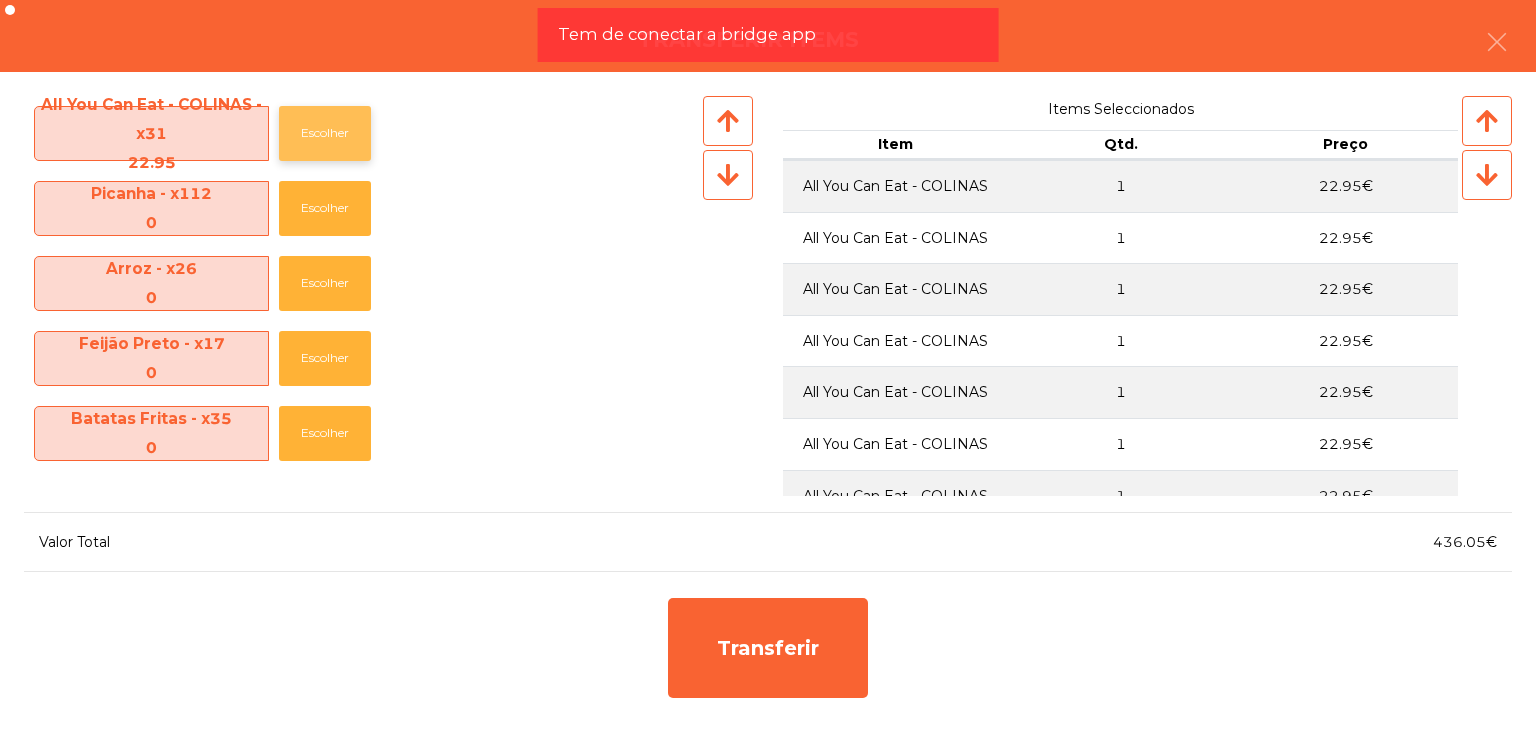 click on "Escolher" 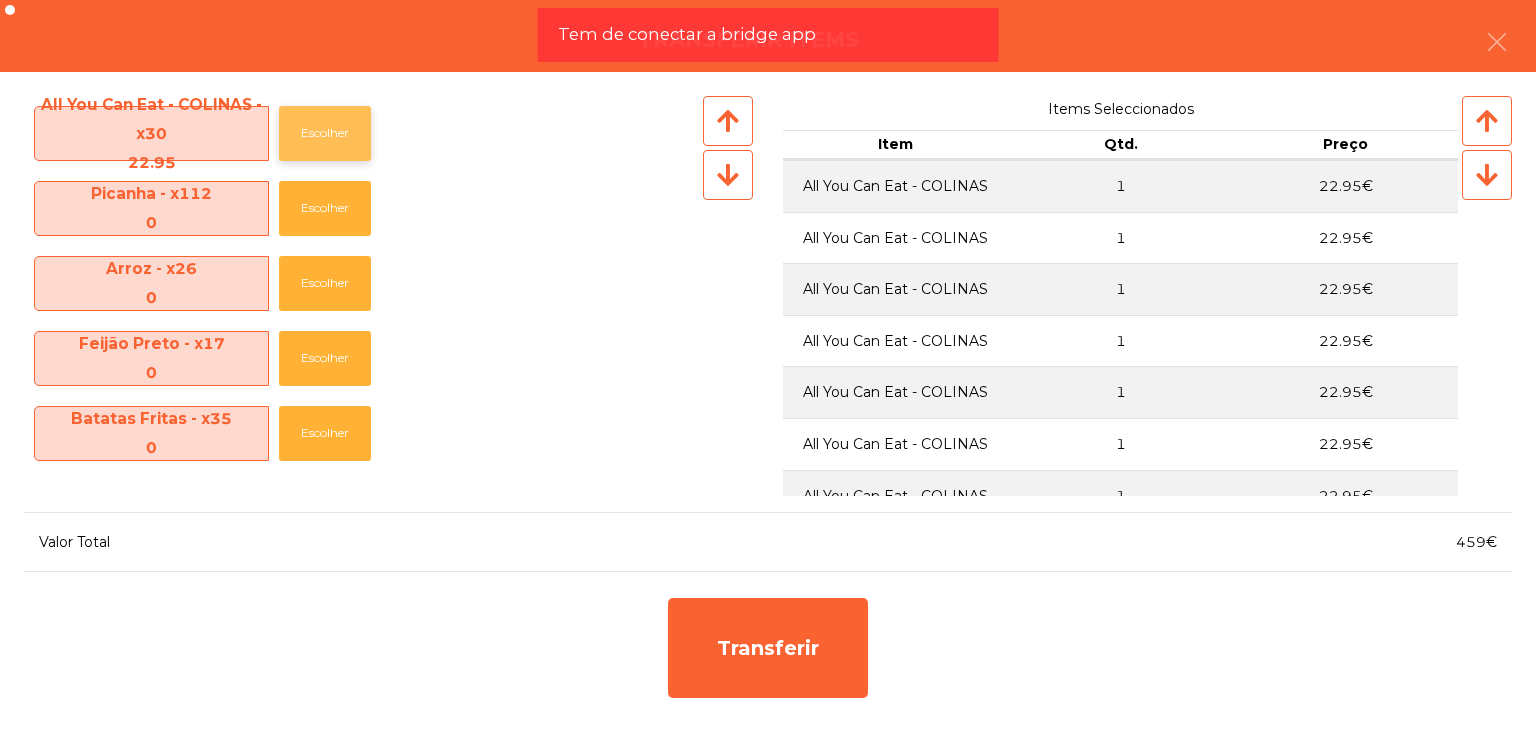 click on "Escolher" 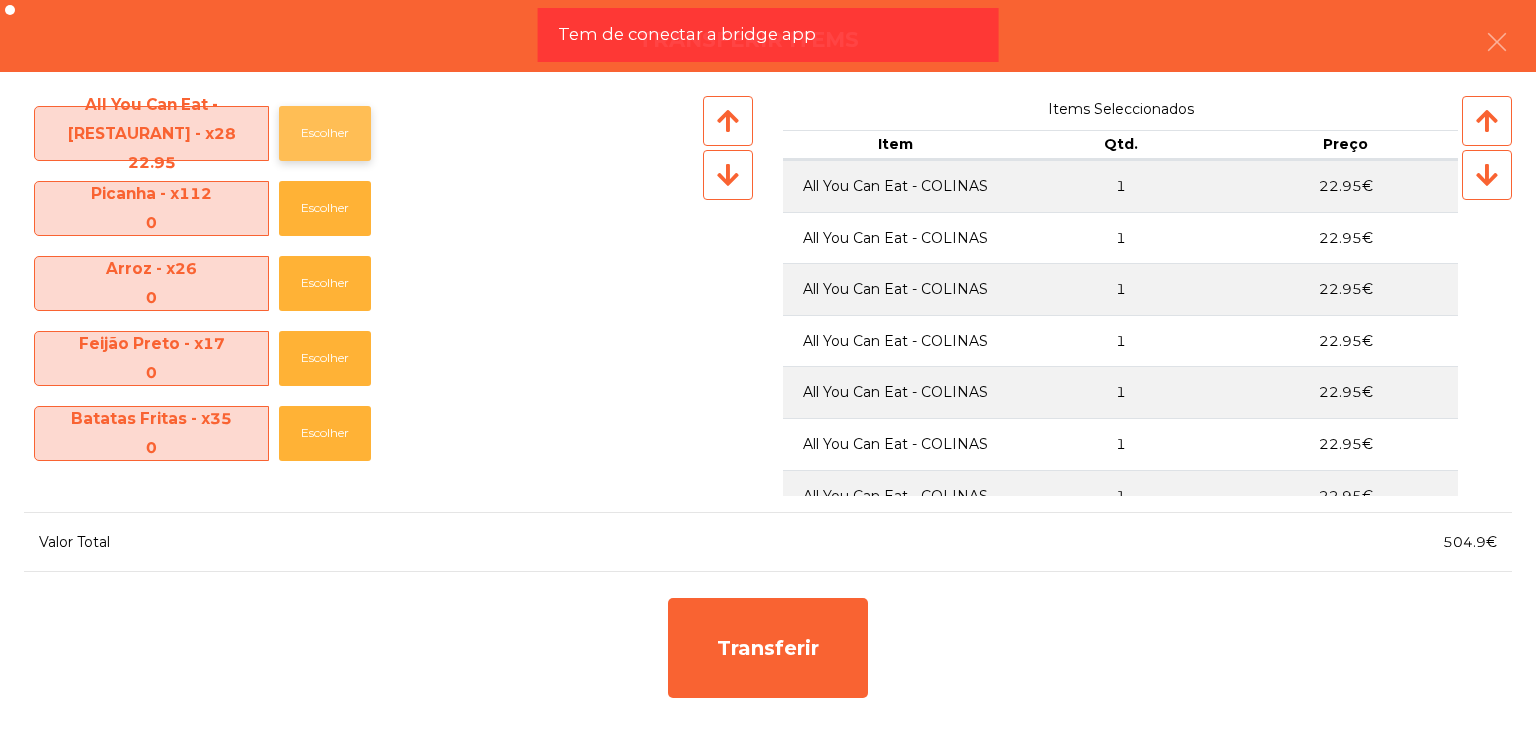 click on "Escolher" 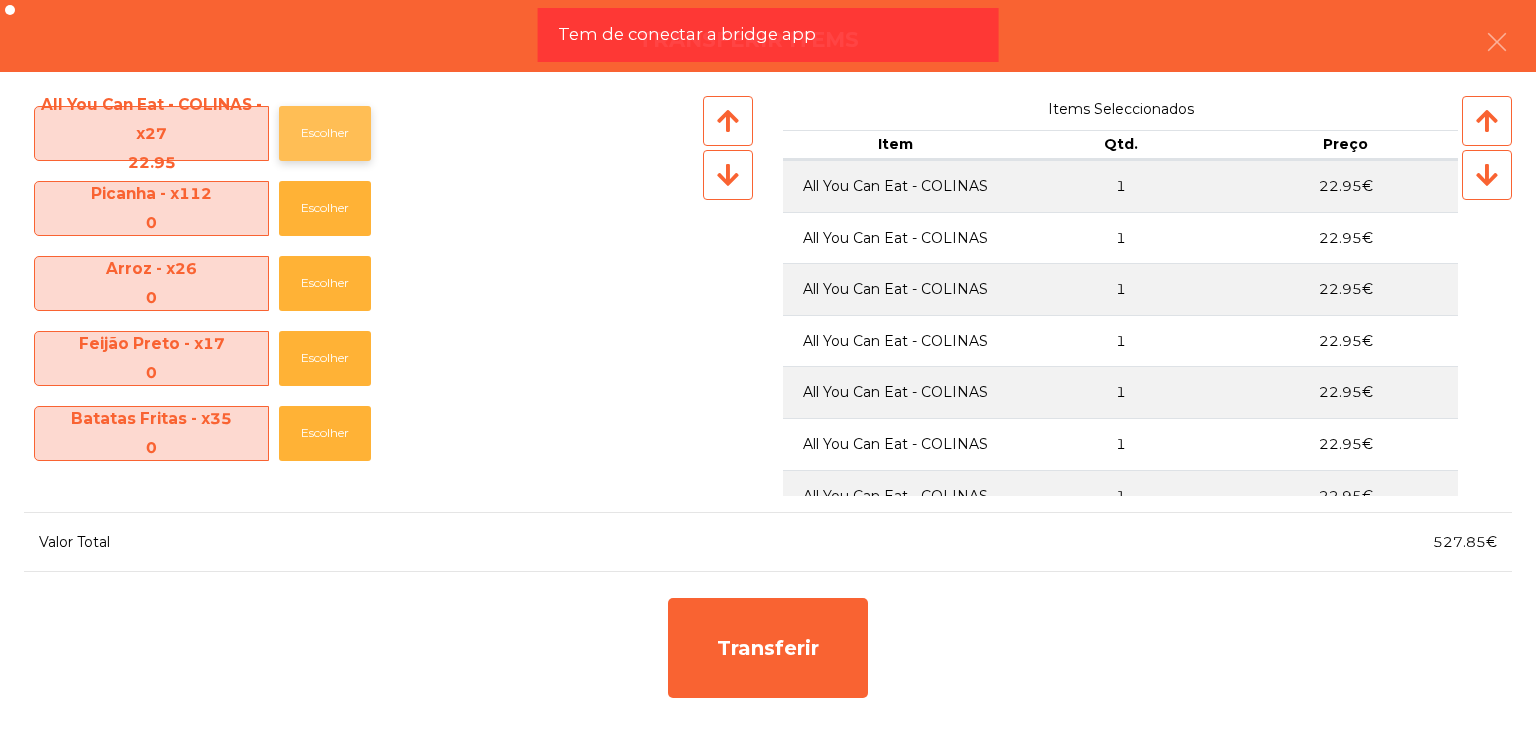 click on "Escolher" 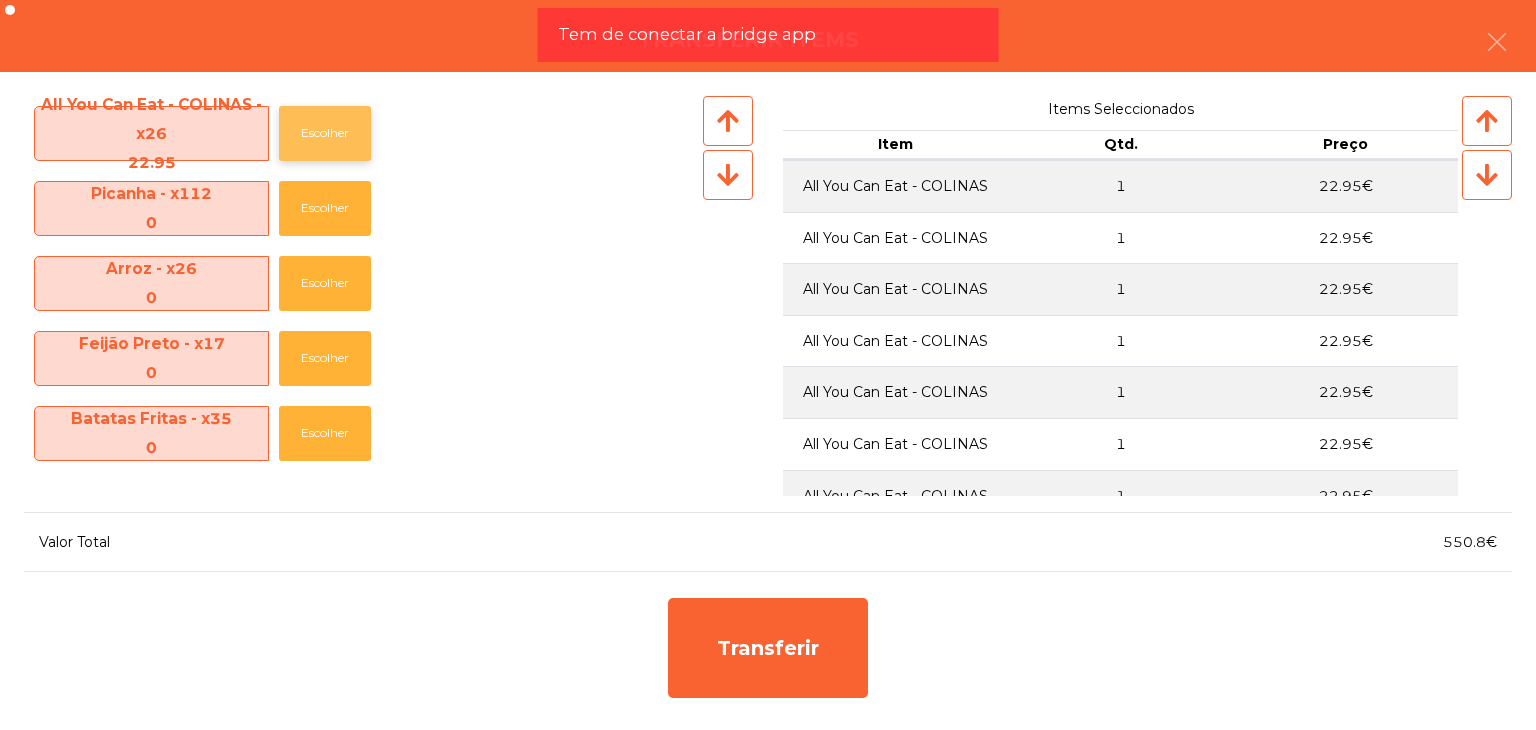 click on "Escolher" 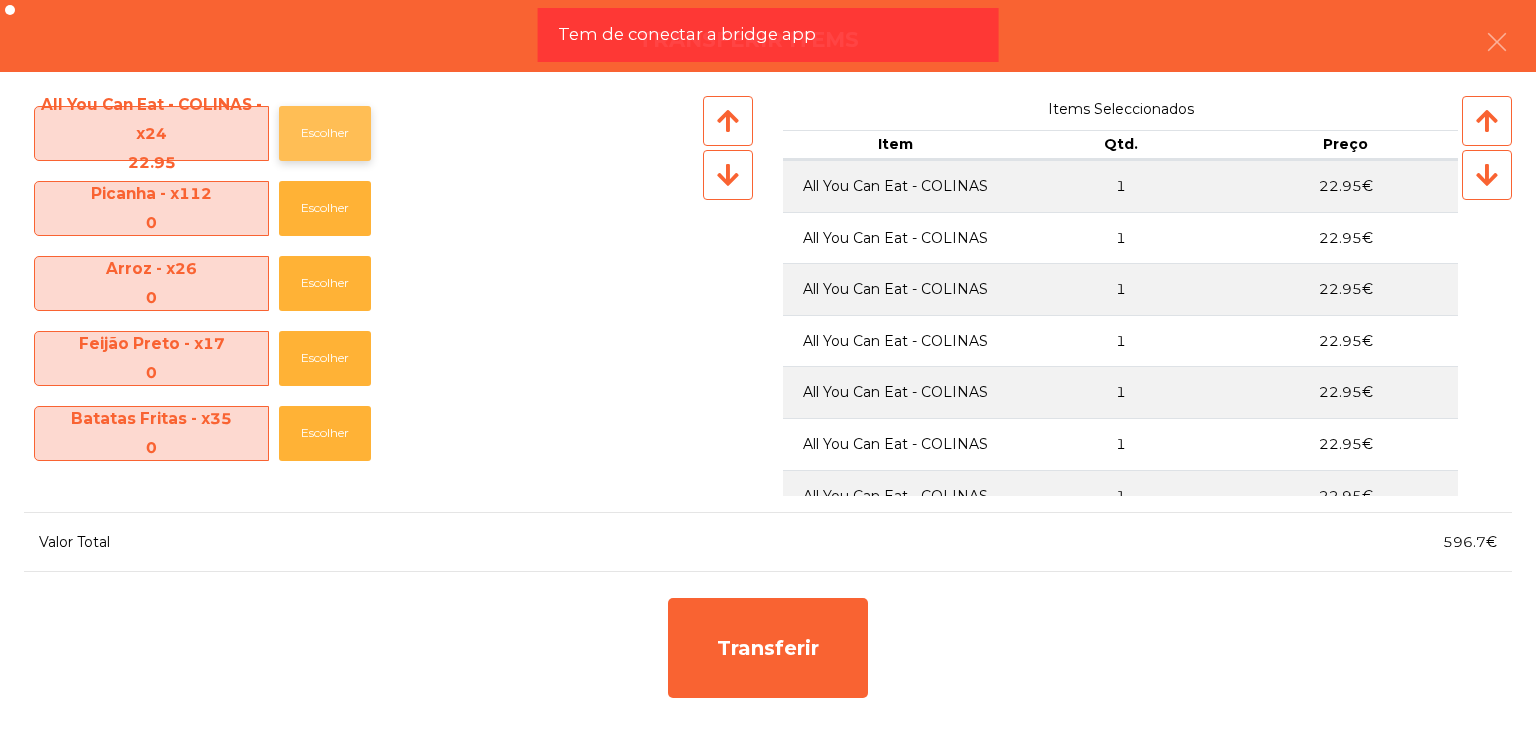 click on "Escolher" 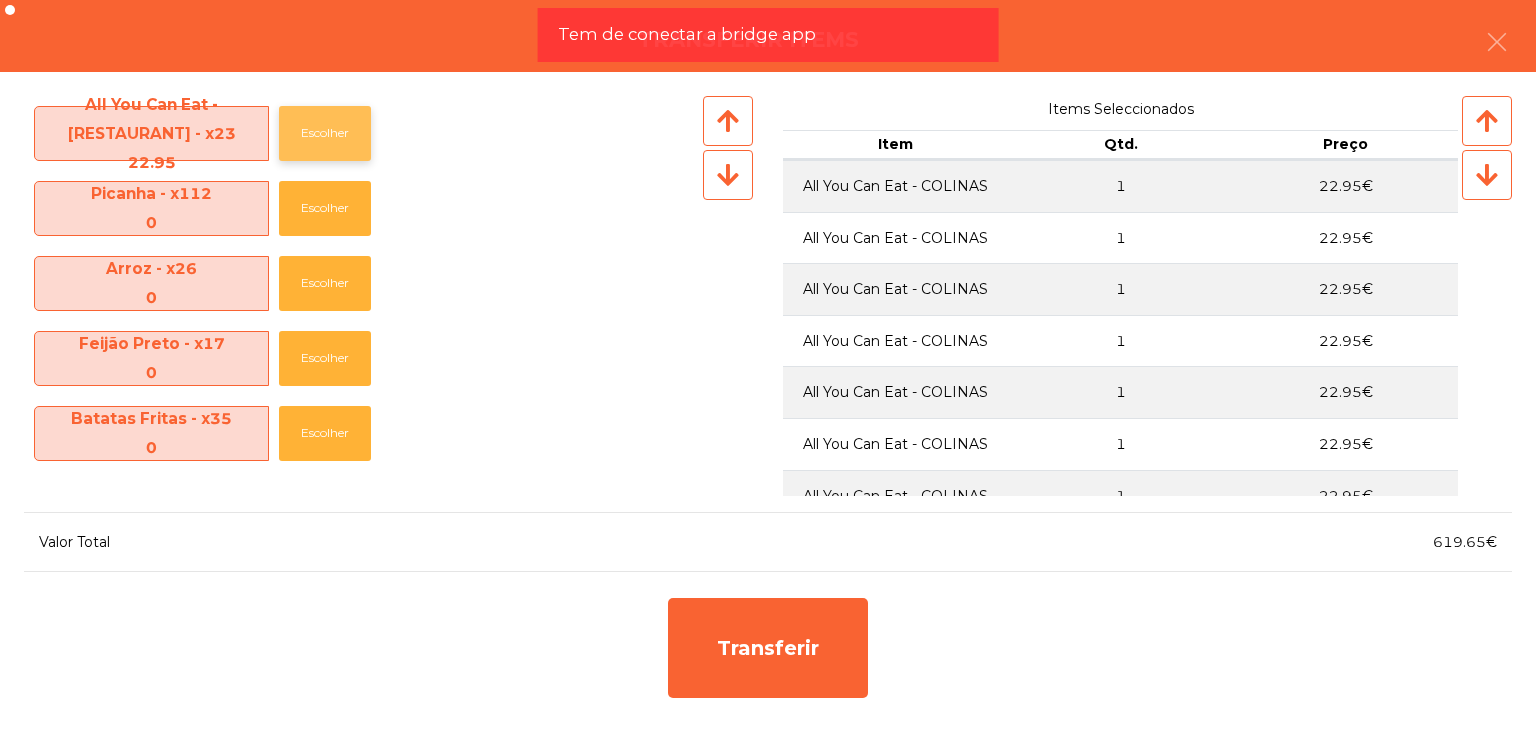 click on "Escolher" 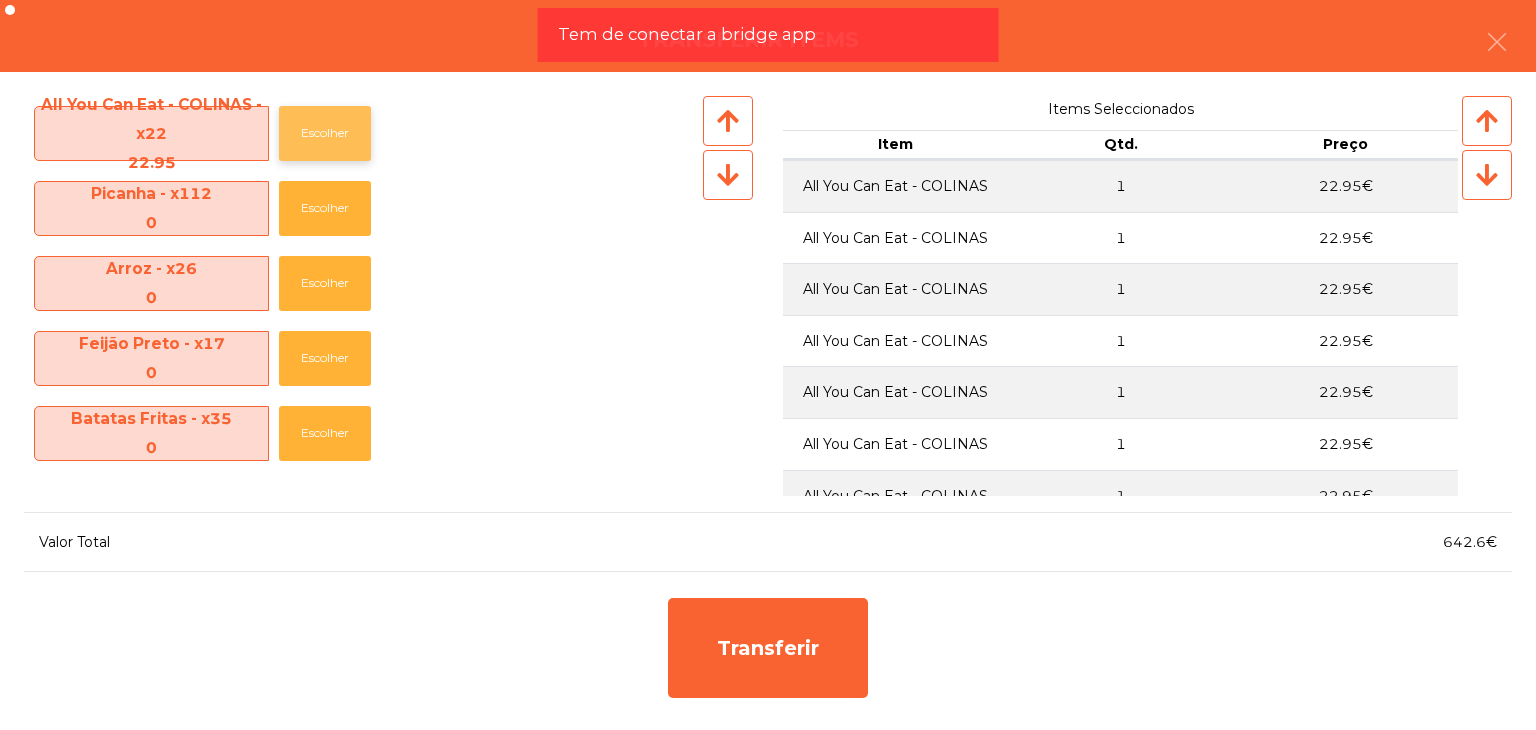 click on "Escolher" 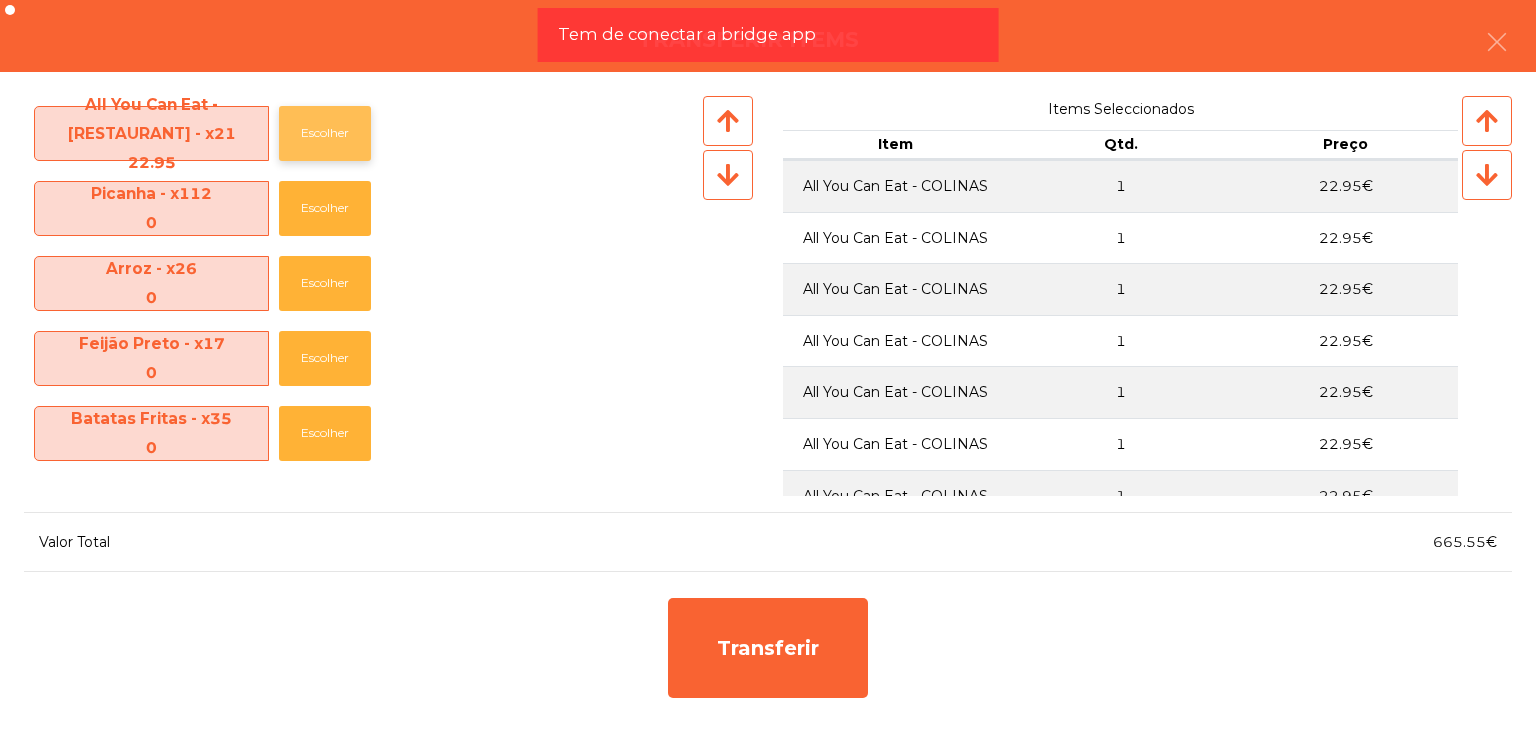 click on "Escolher" 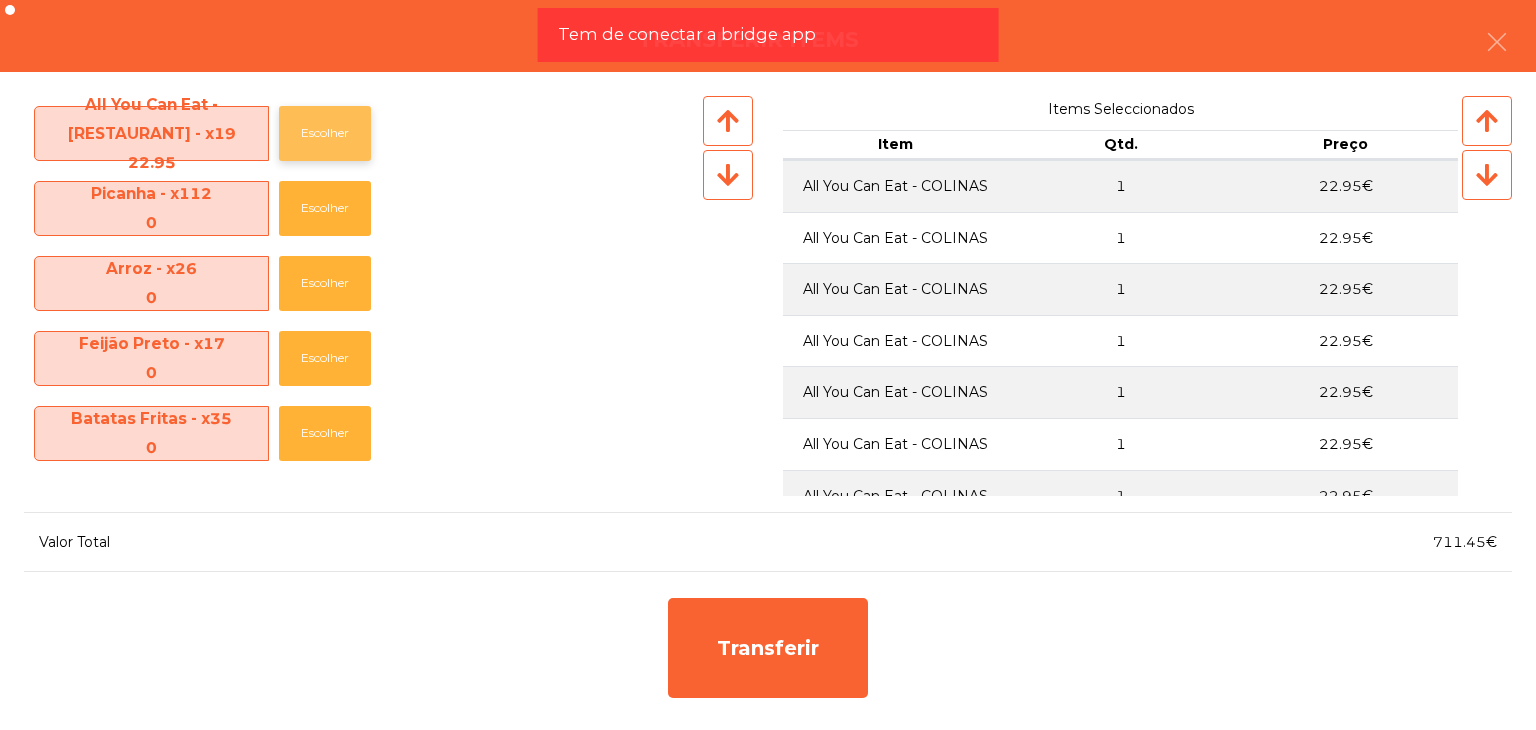 click on "Escolher" 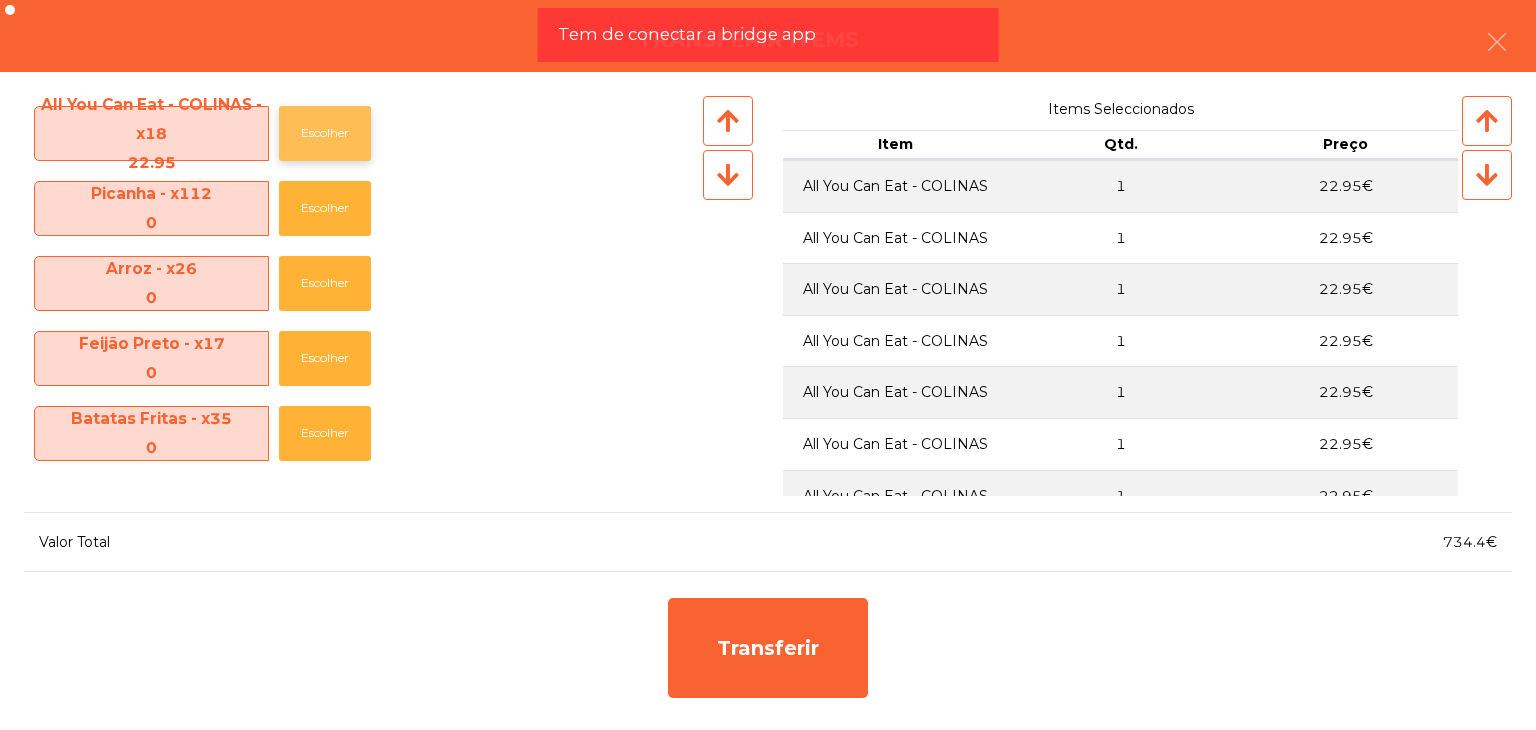 click on "Escolher" 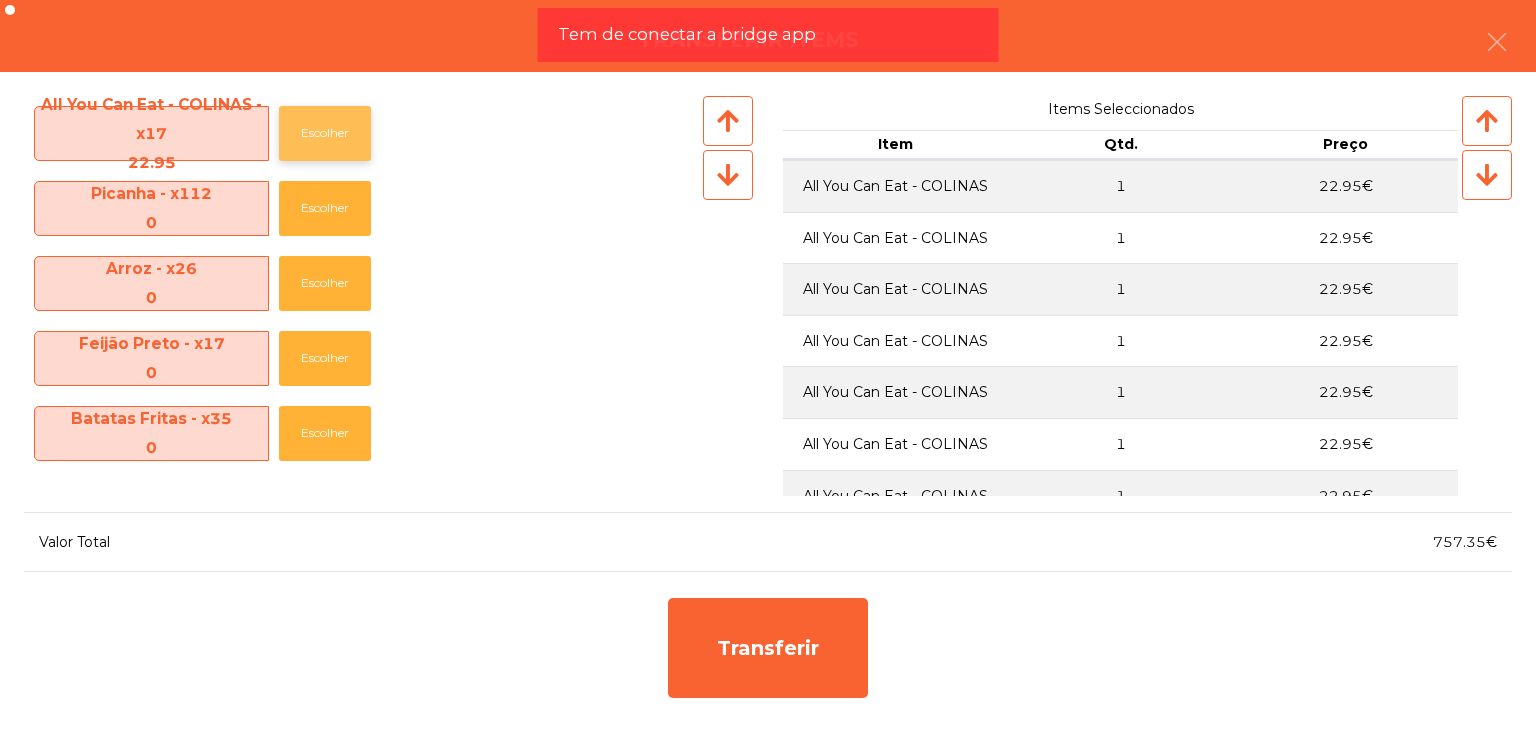 click on "Escolher" 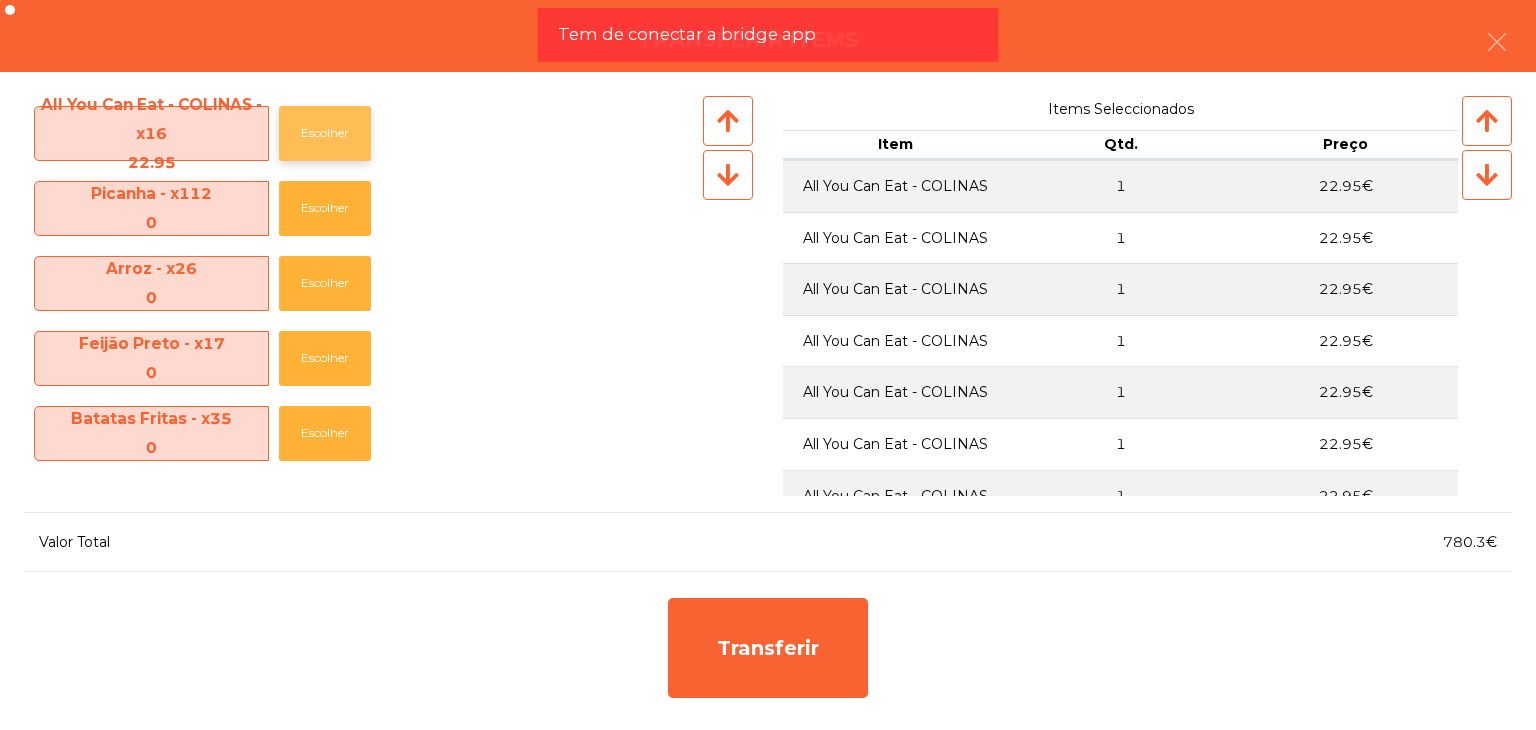 click on "Escolher" 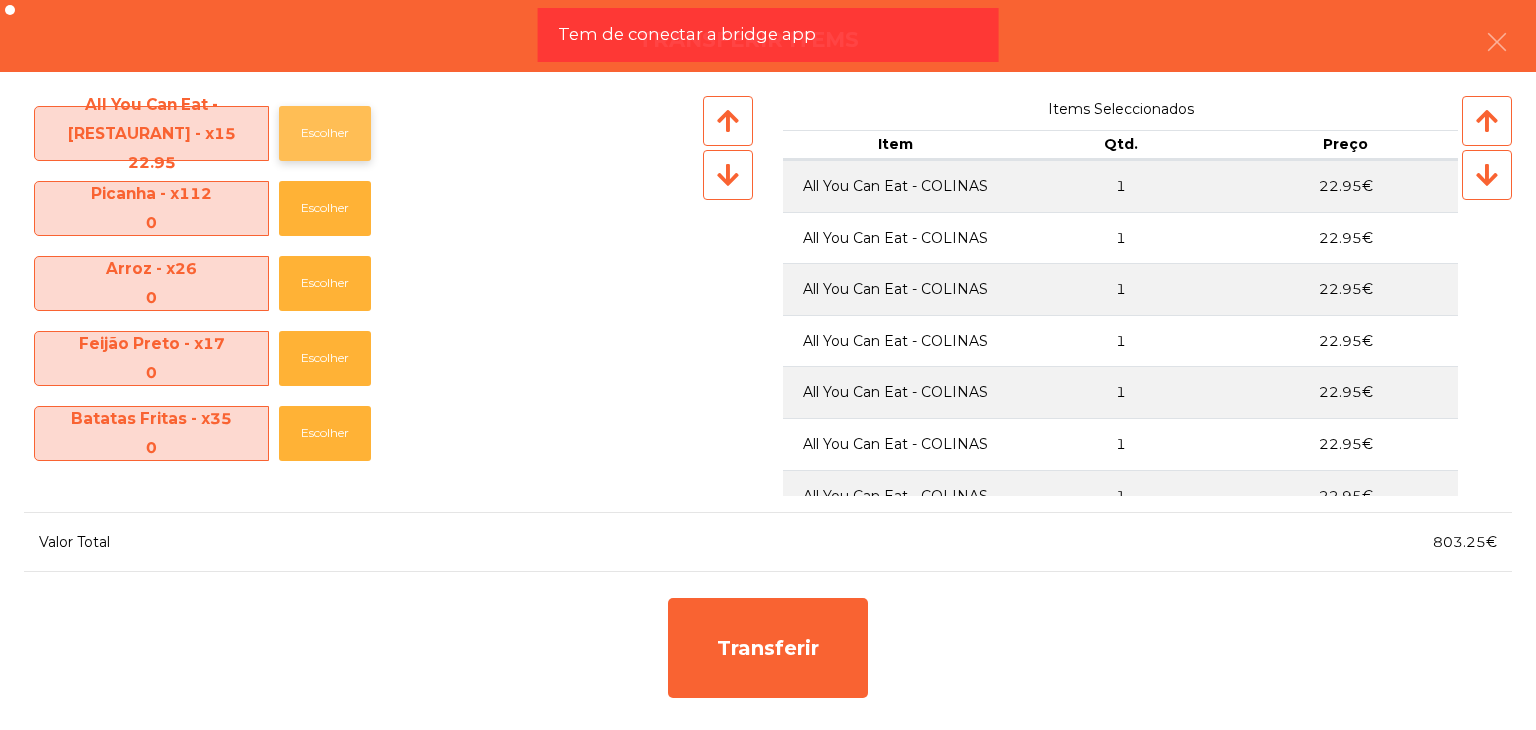 click on "Escolher" 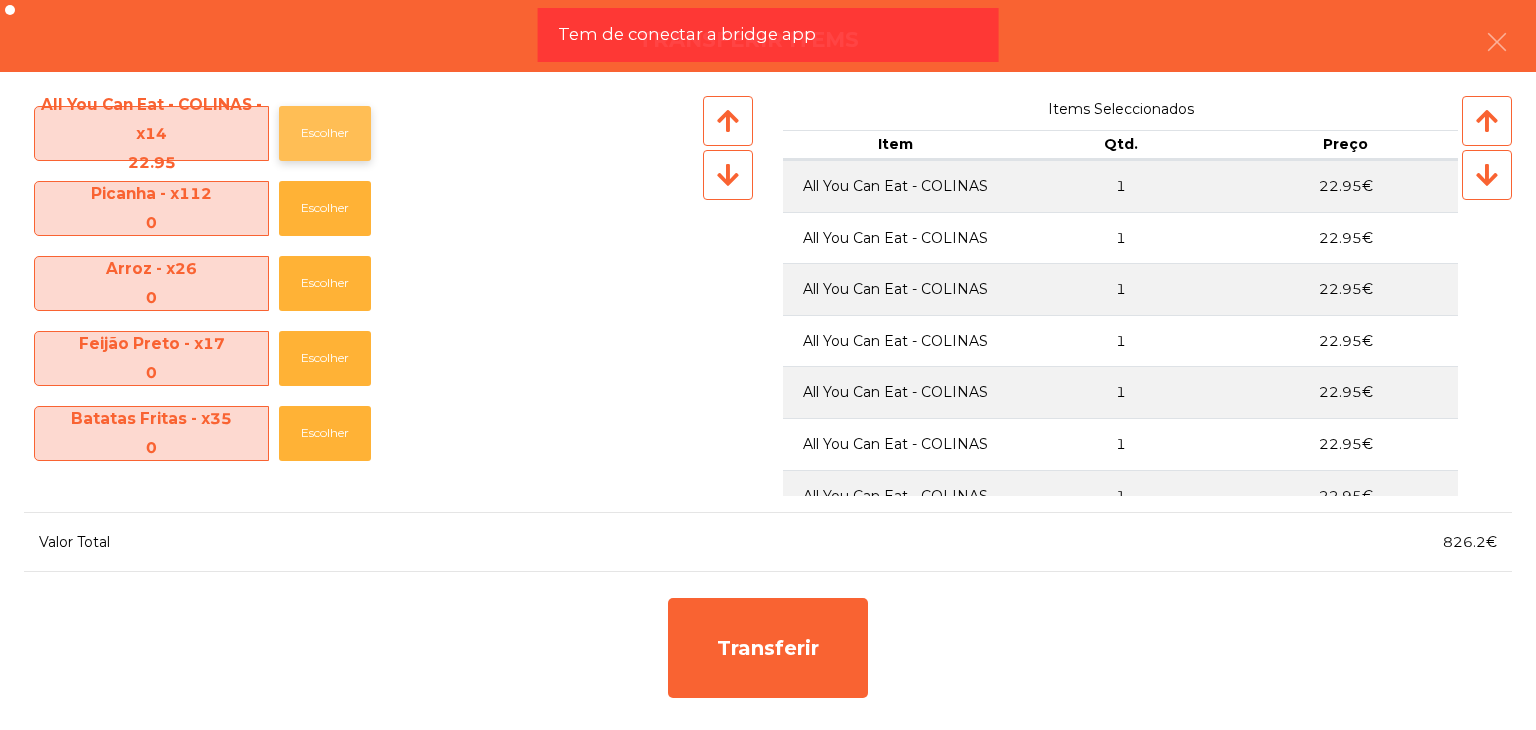 click on "Escolher" 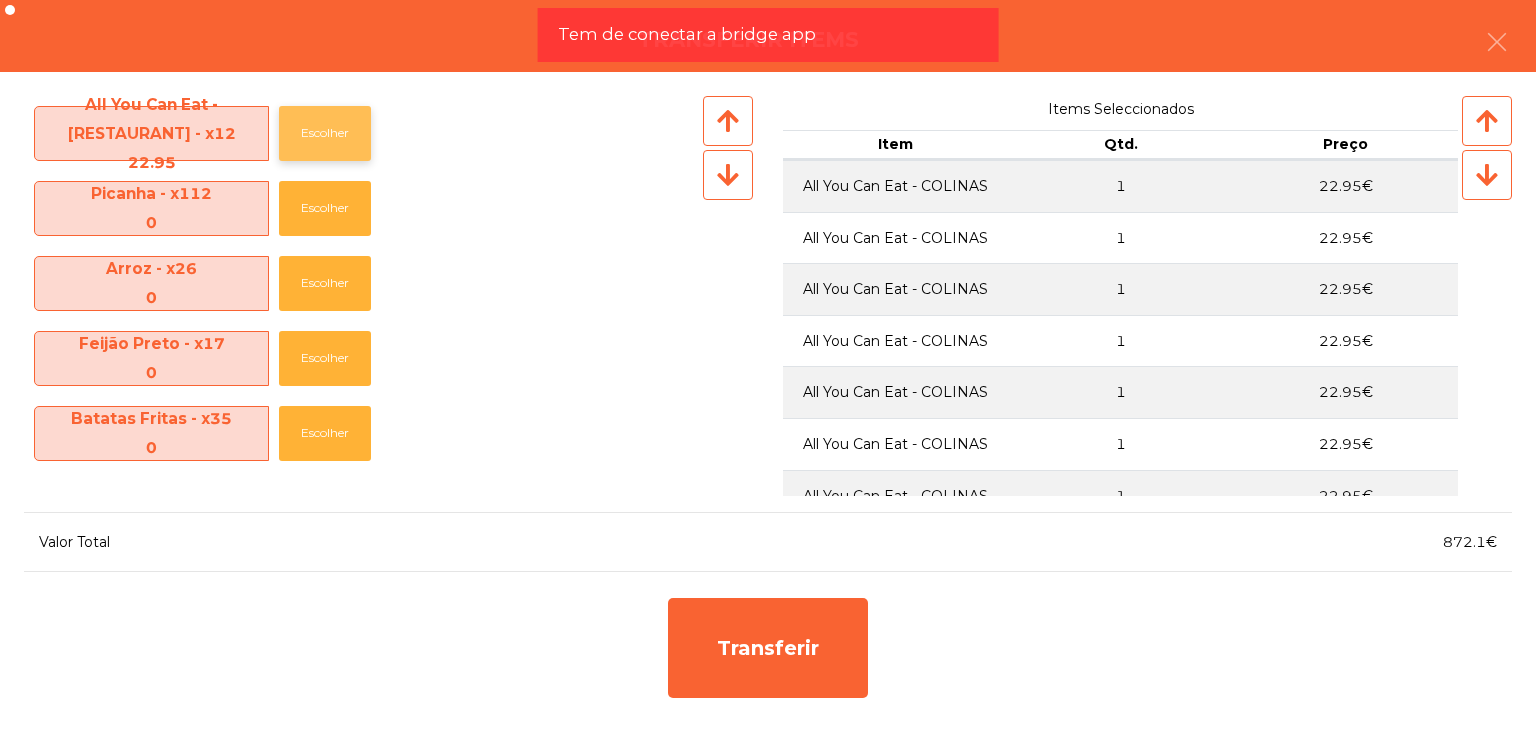 click on "Escolher" 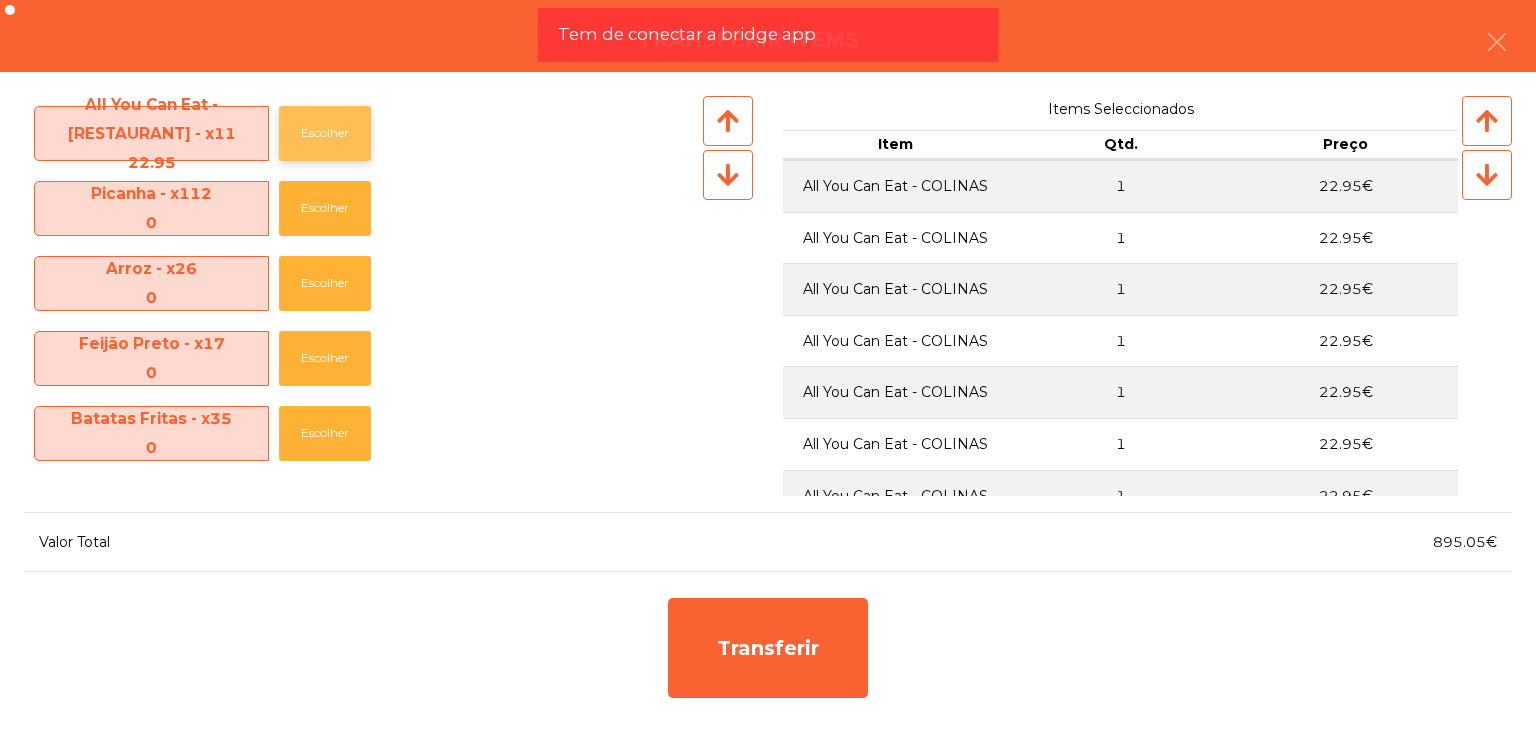 click on "Escolher" 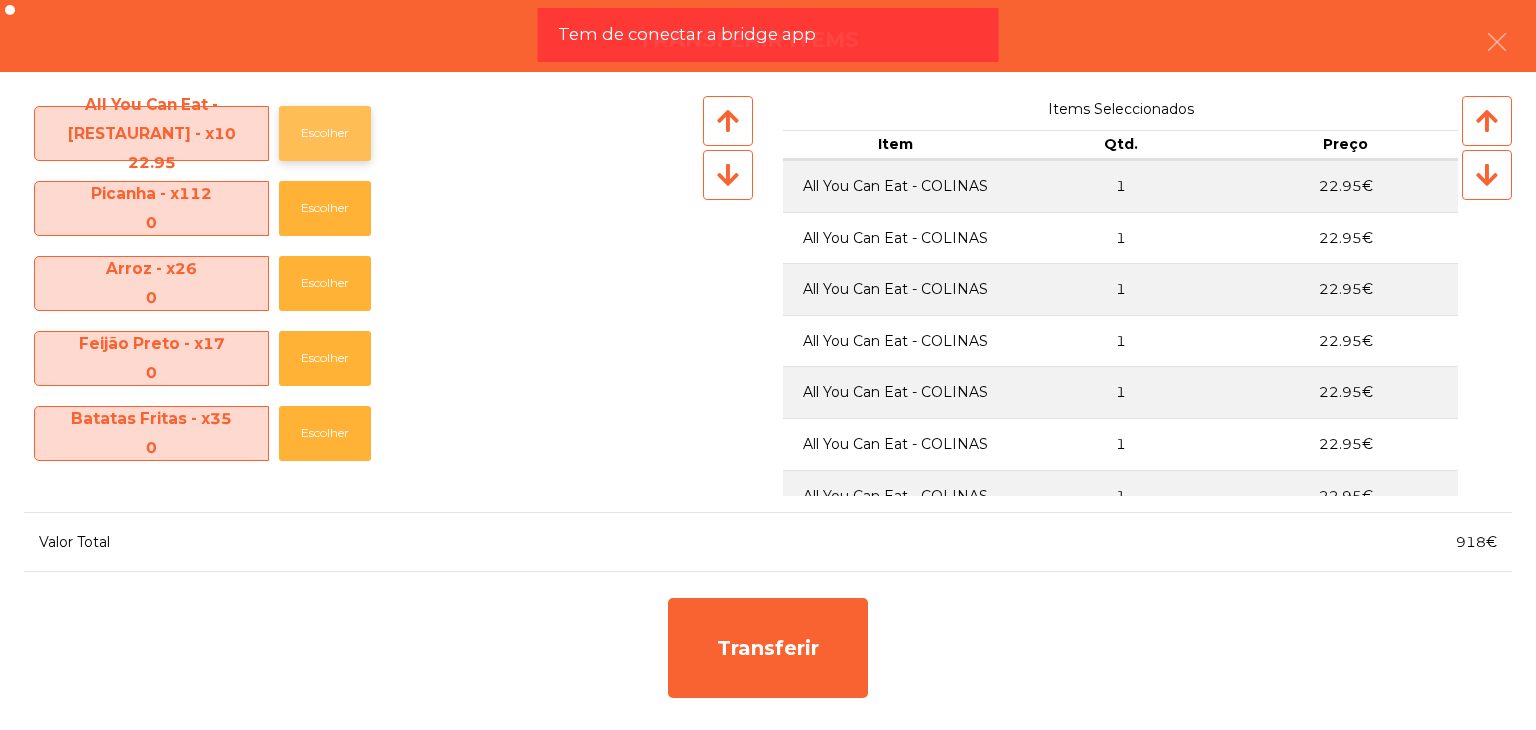 click on "Escolher" 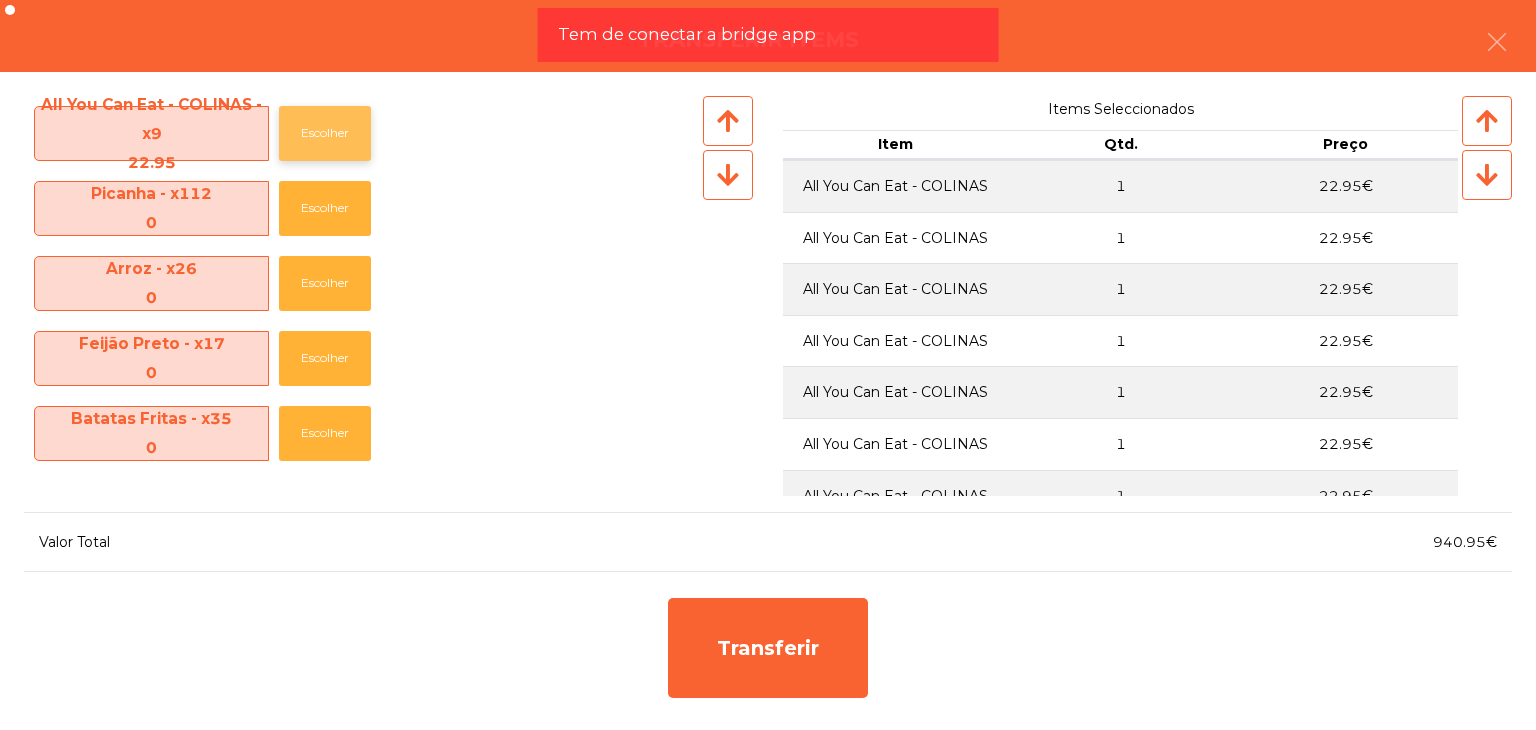 click on "Escolher" 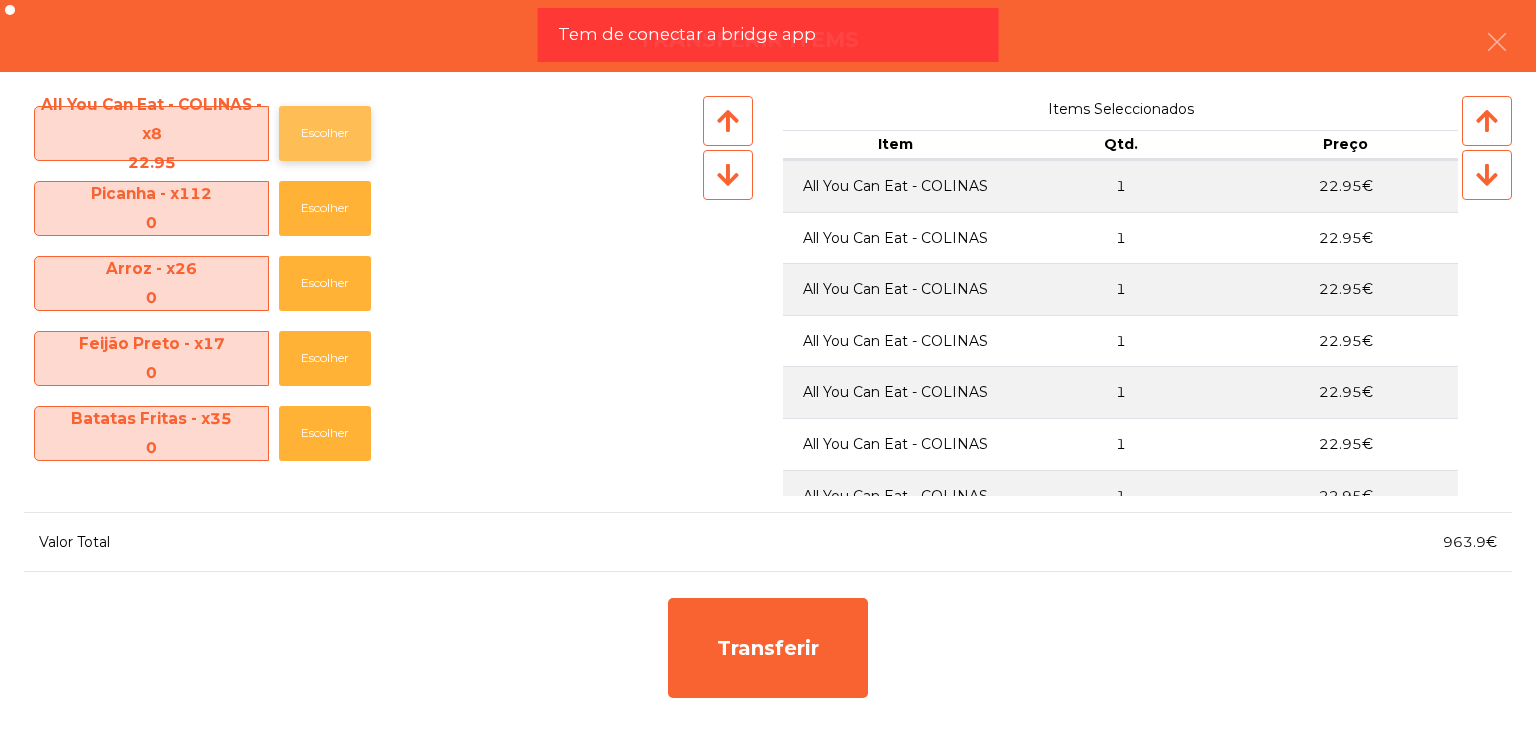 click on "Escolher" 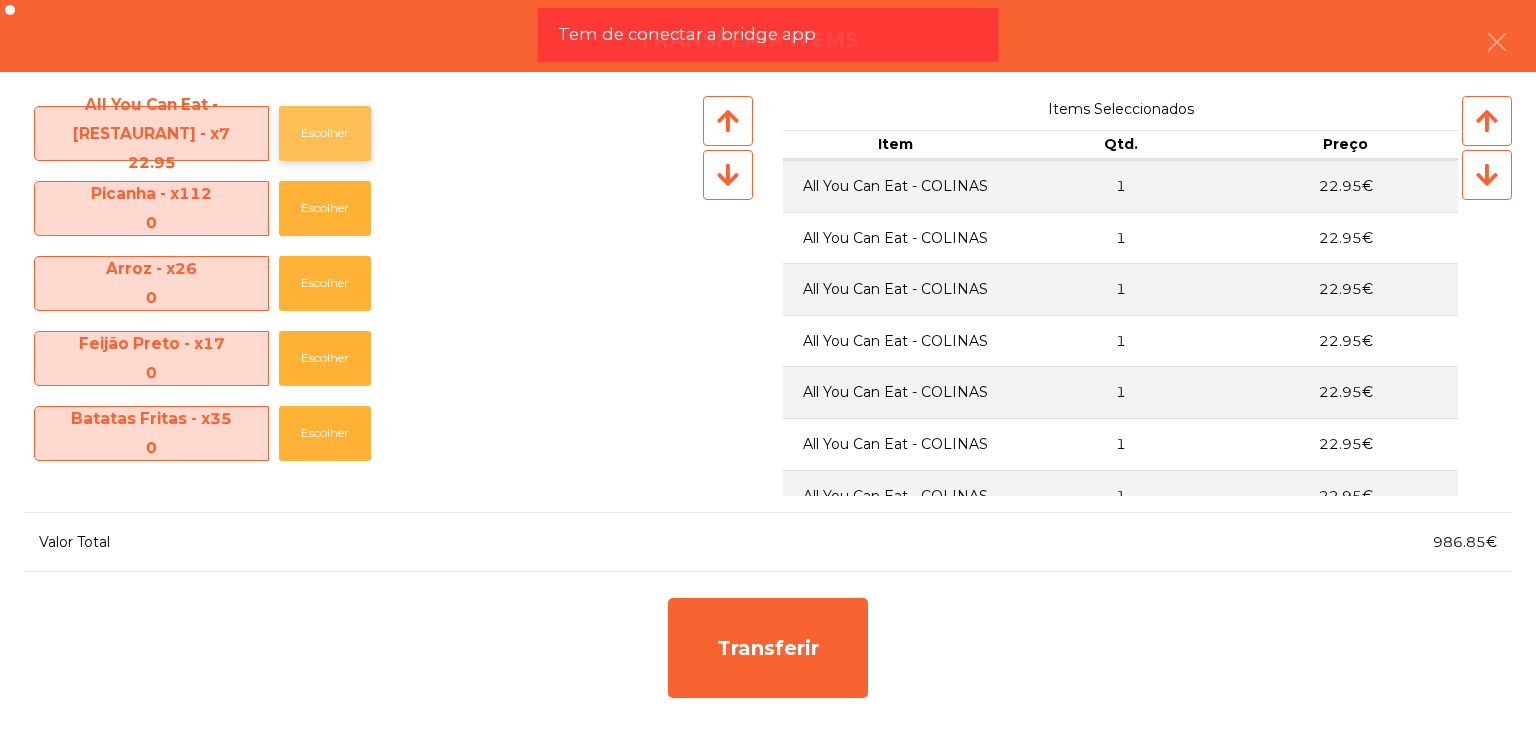 click on "Escolher" 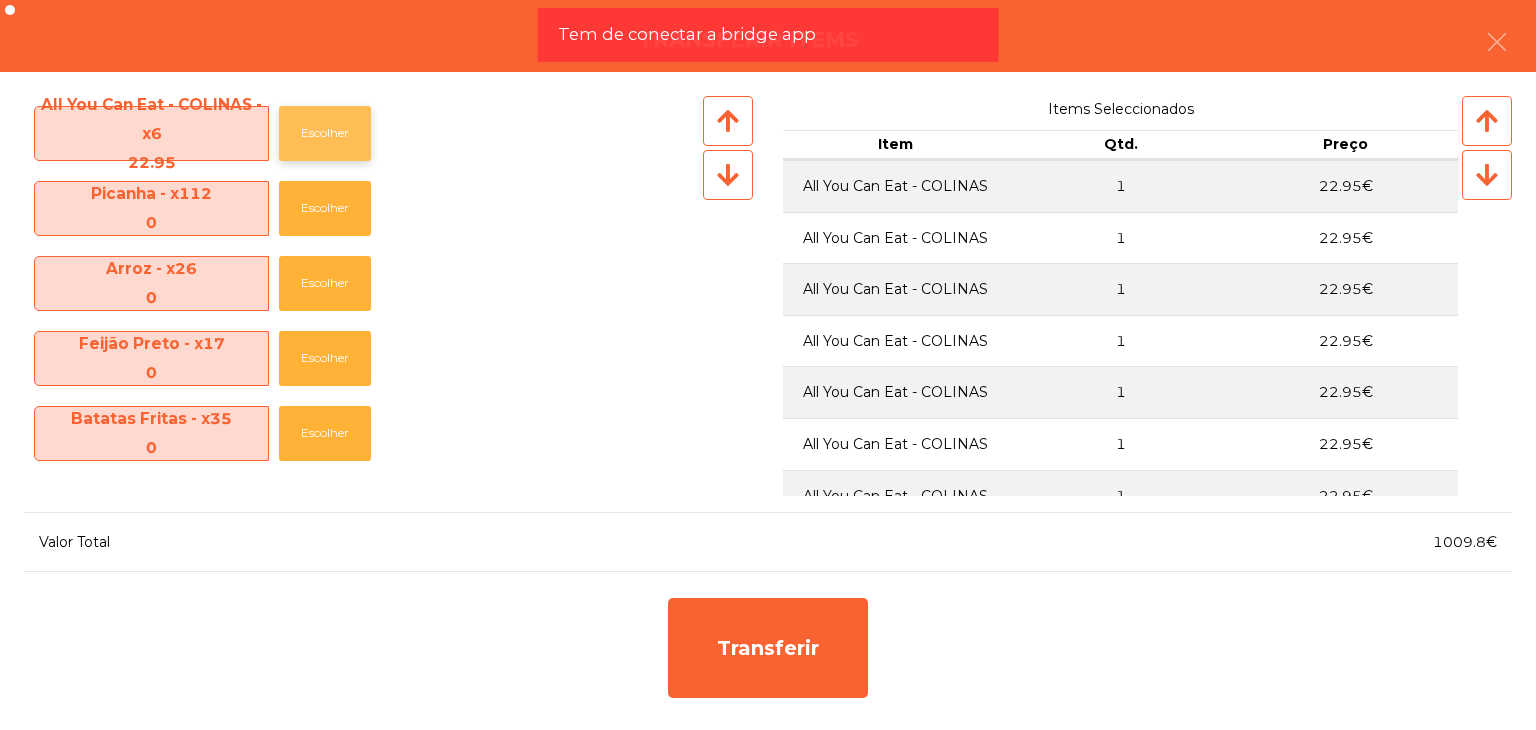 click on "Escolher" 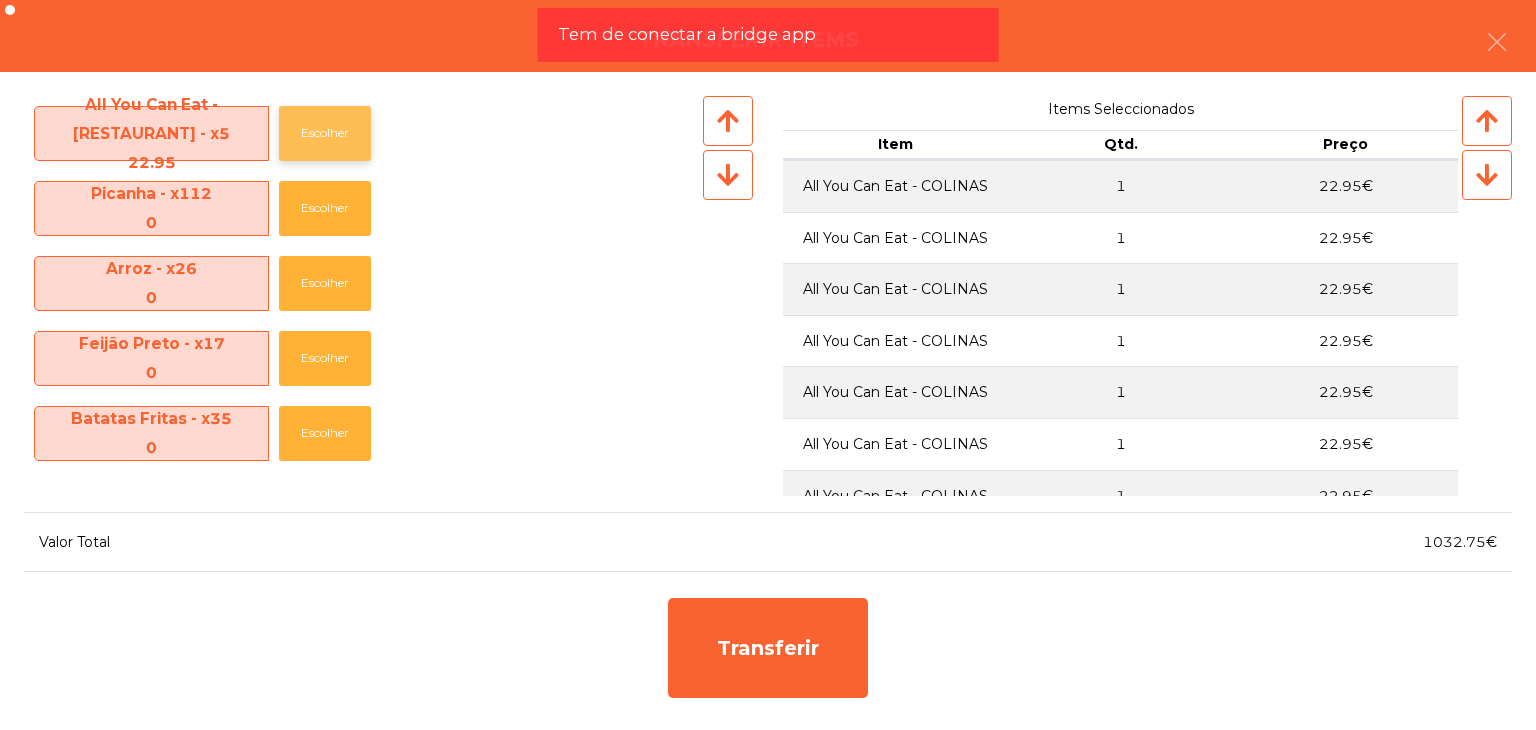 click on "Escolher" 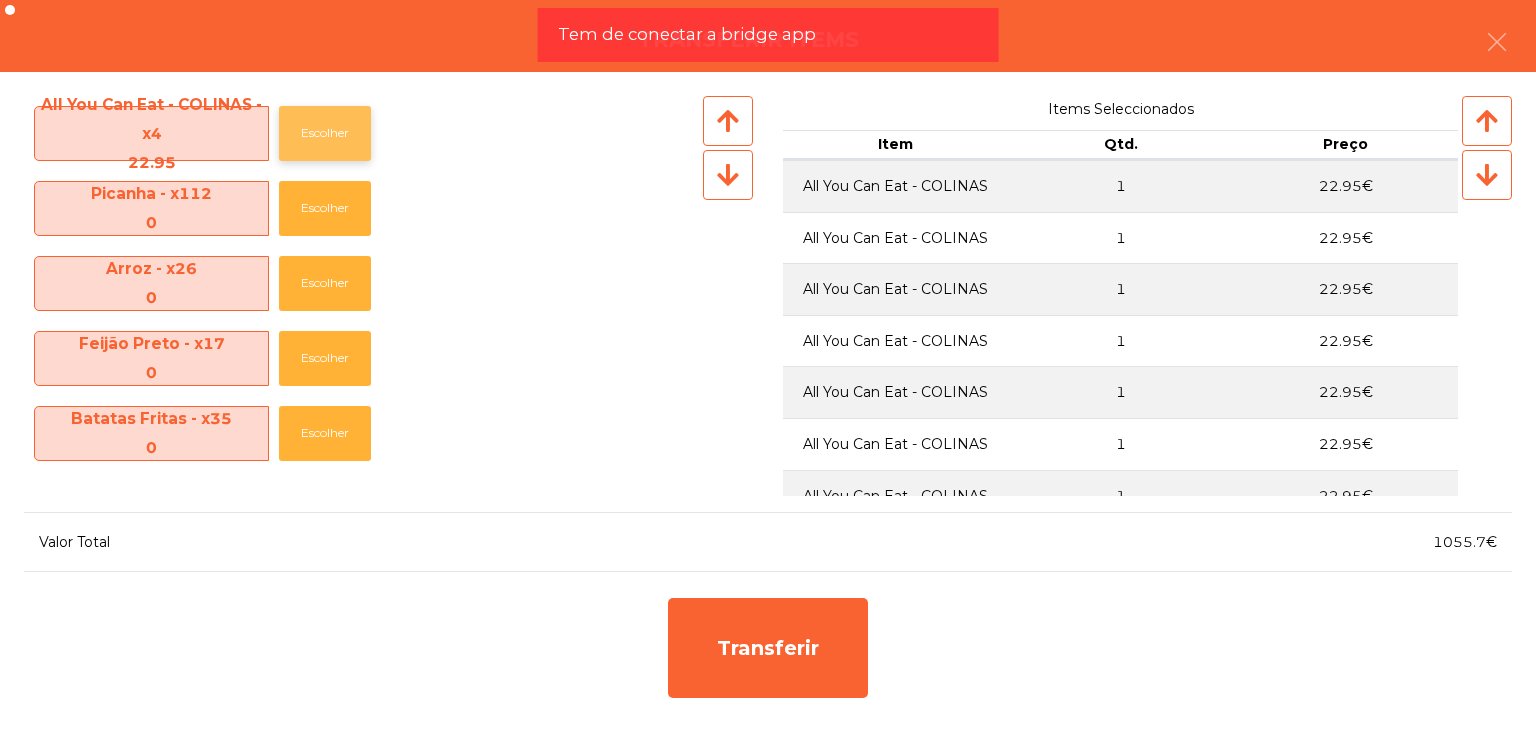 click on "Escolher" 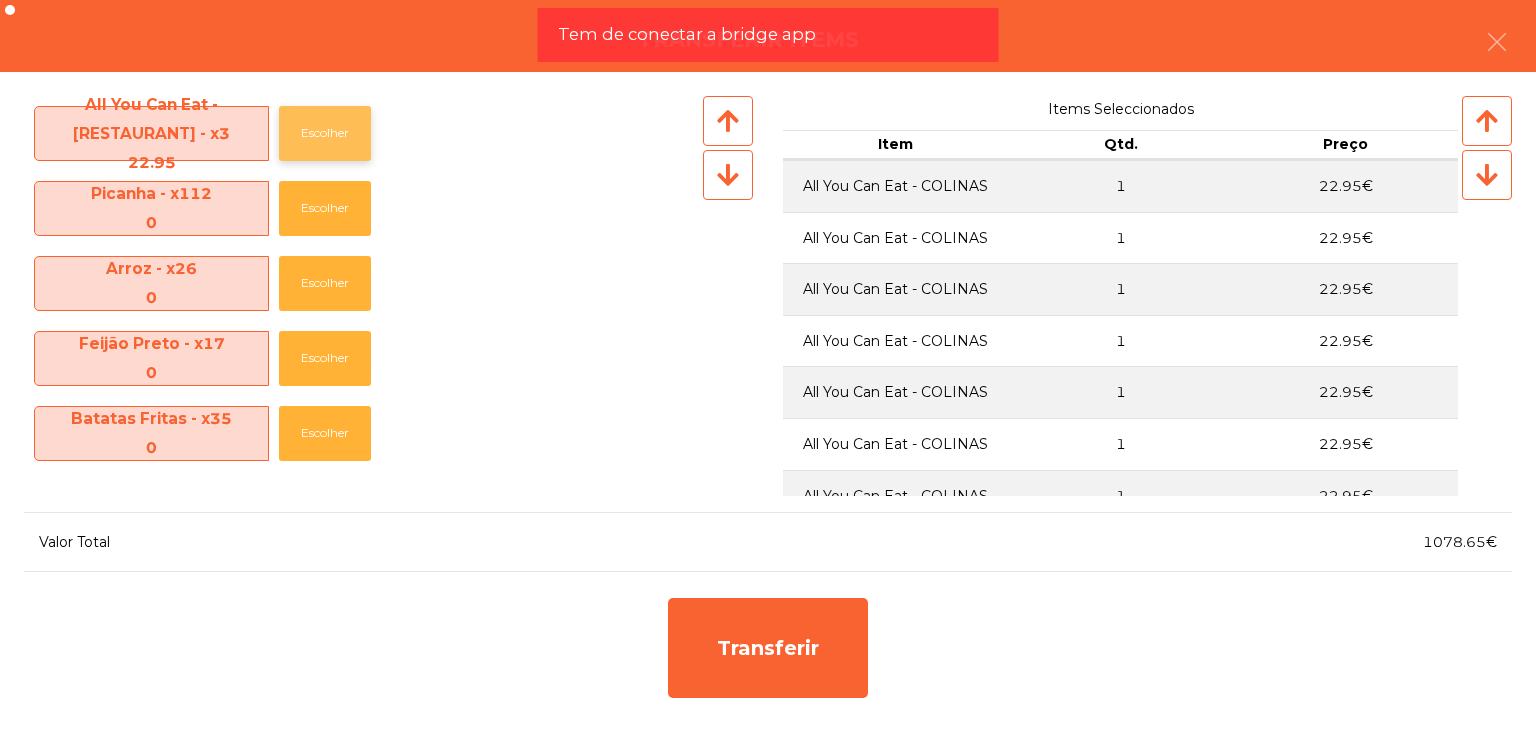 click on "Escolher" 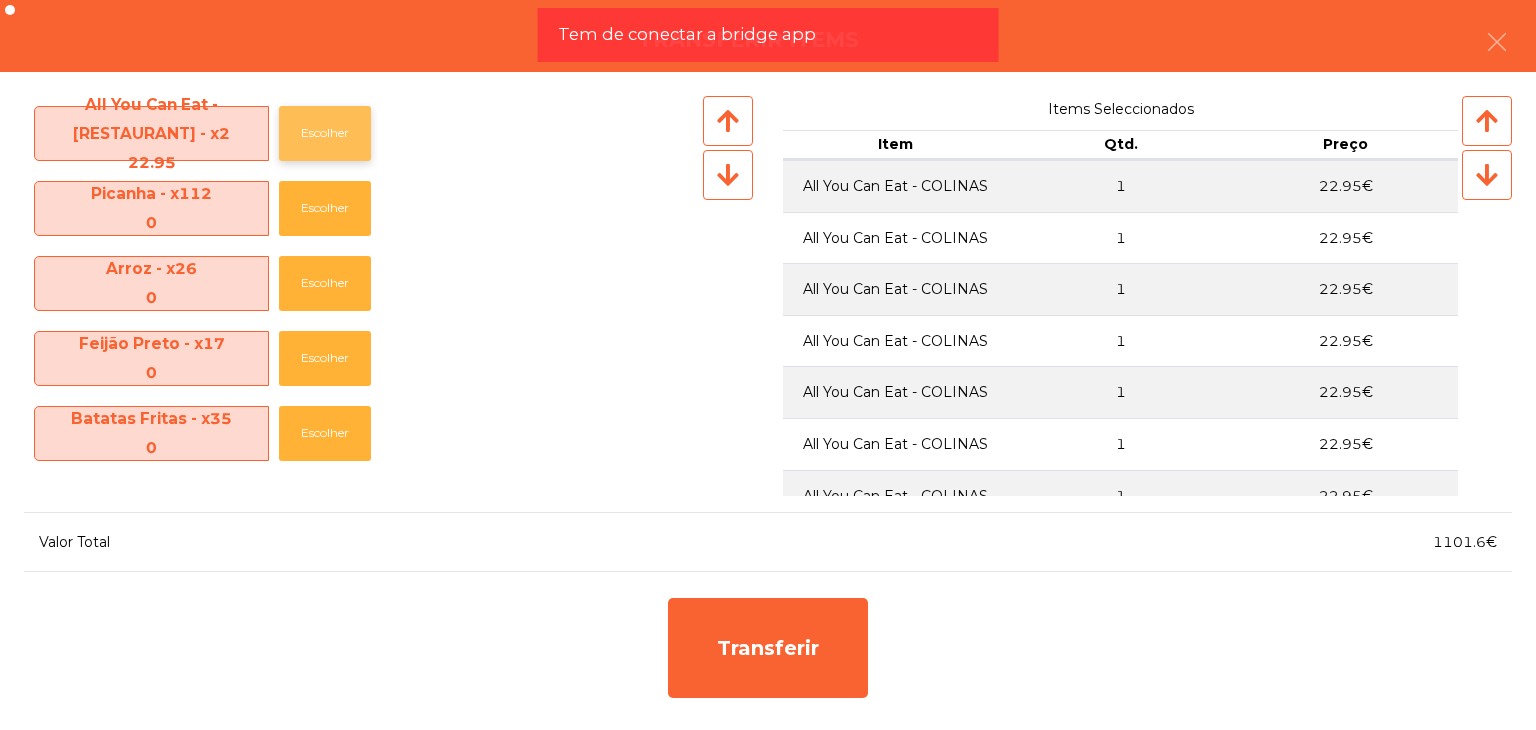 click on "Escolher" 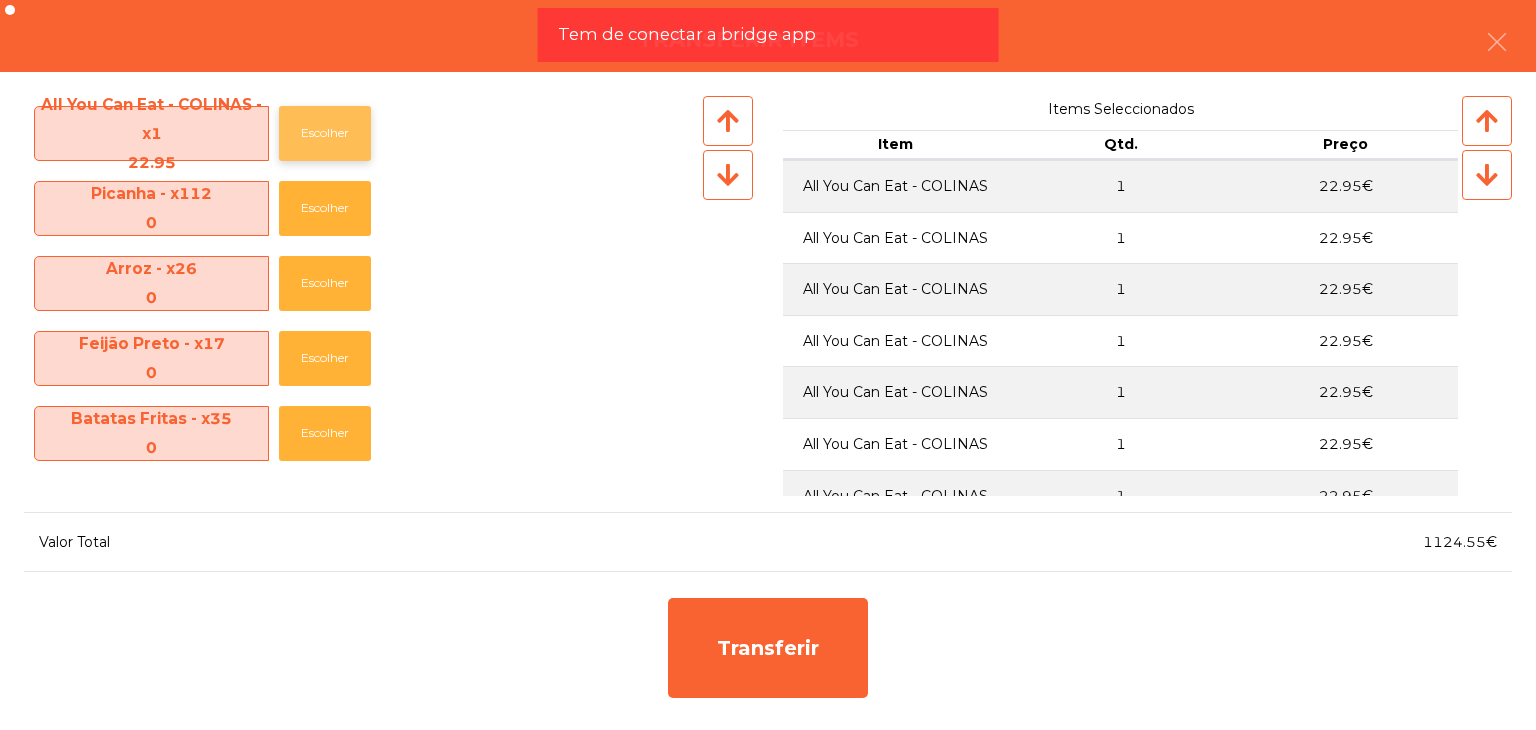 click on "Escolher" 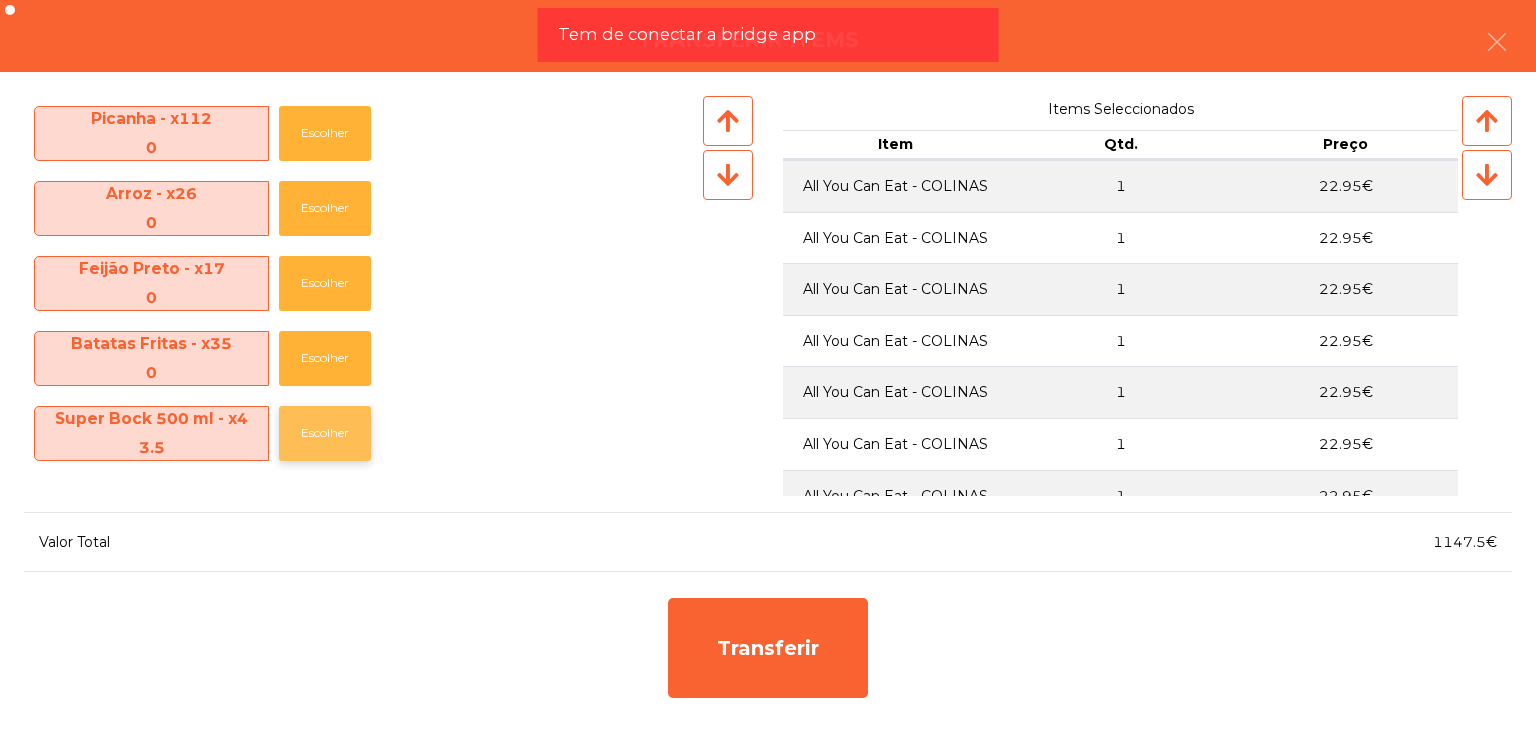 click on "Escolher" 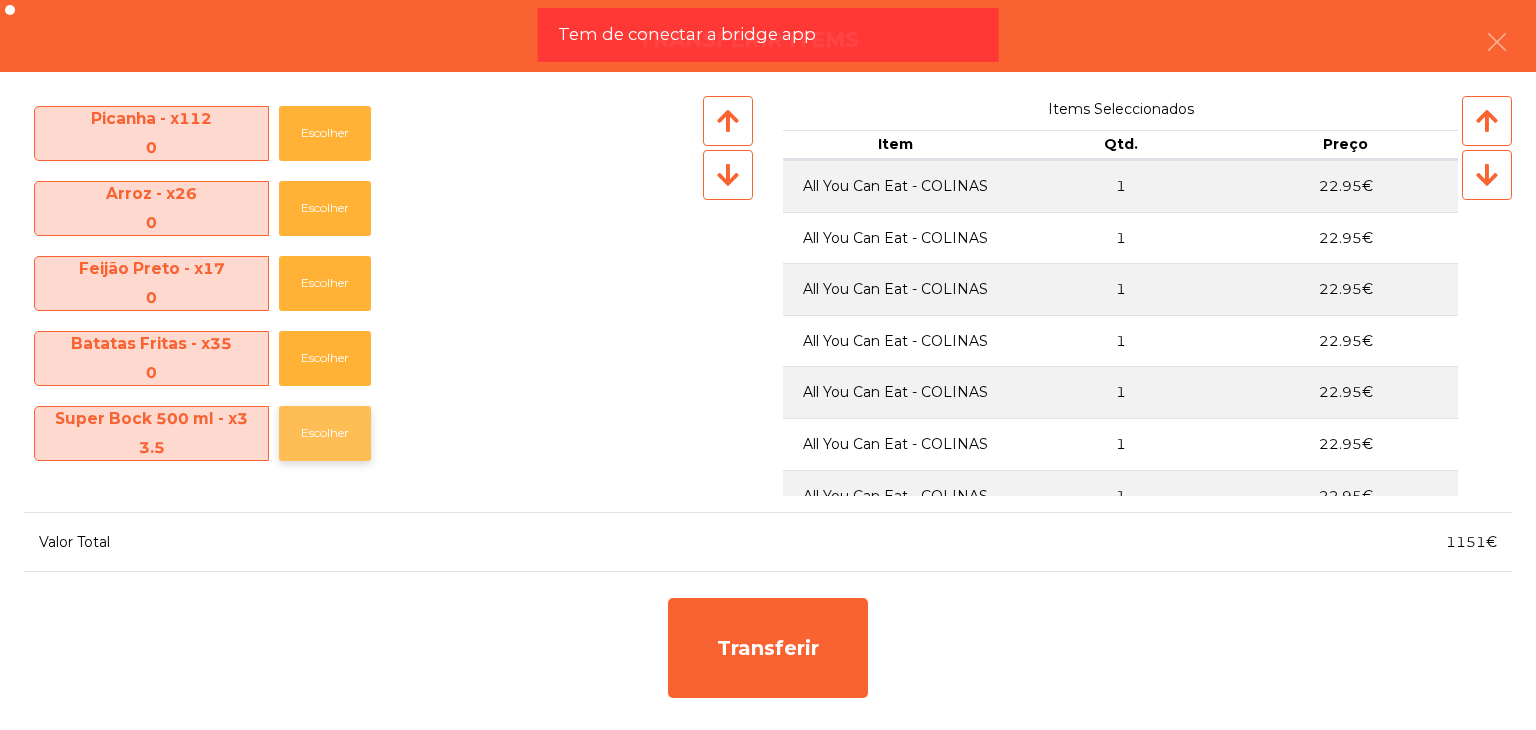 click on "Escolher" 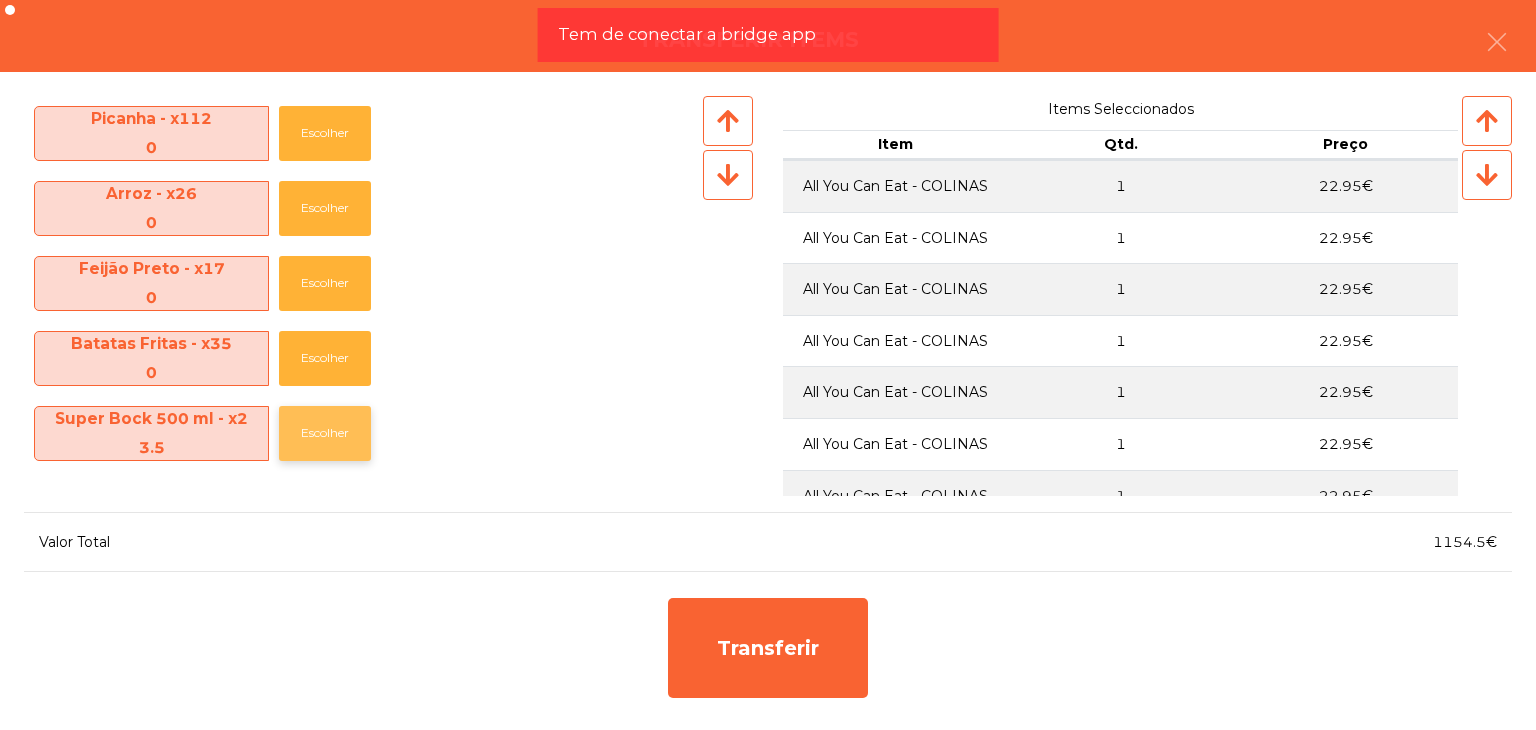 click on "Escolher" 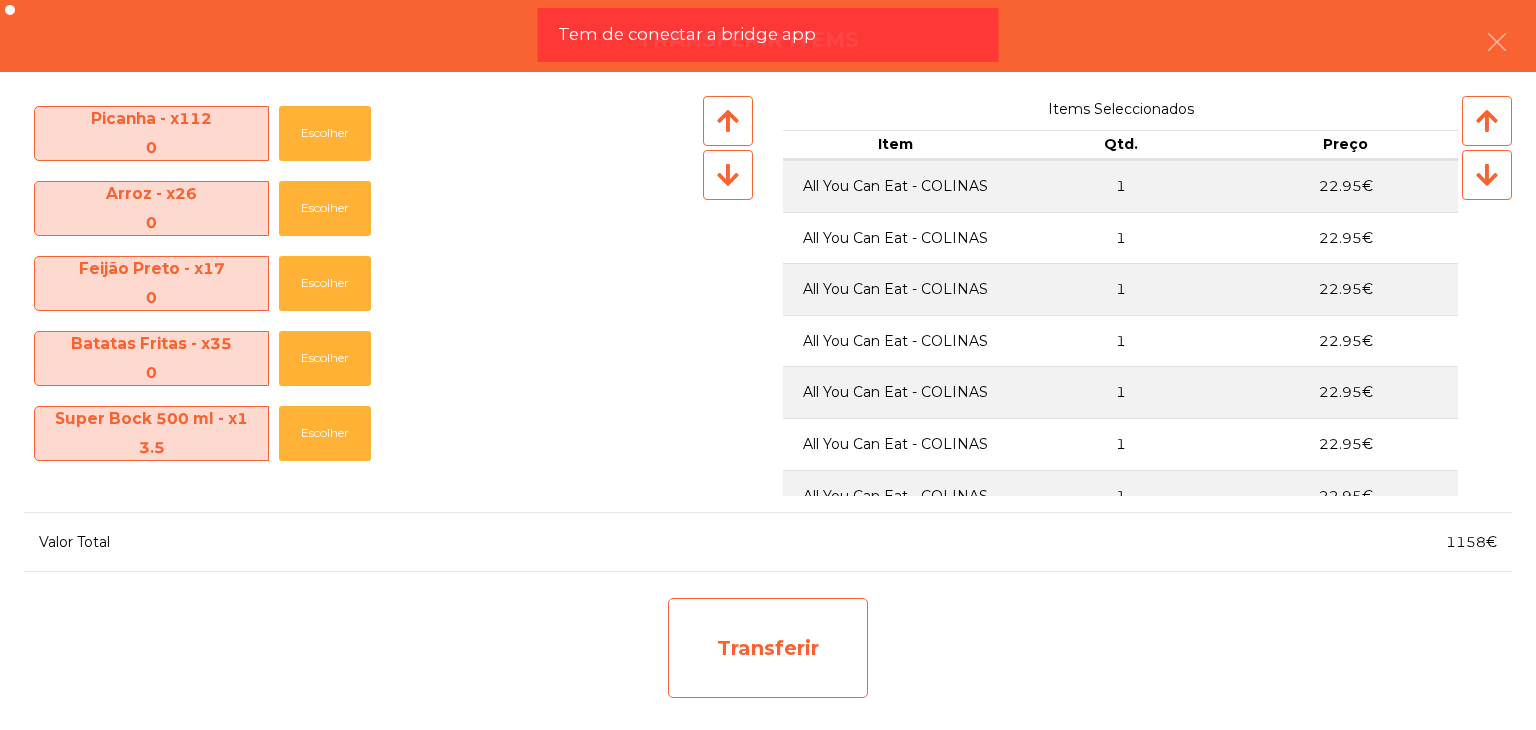 click on "Transferir" 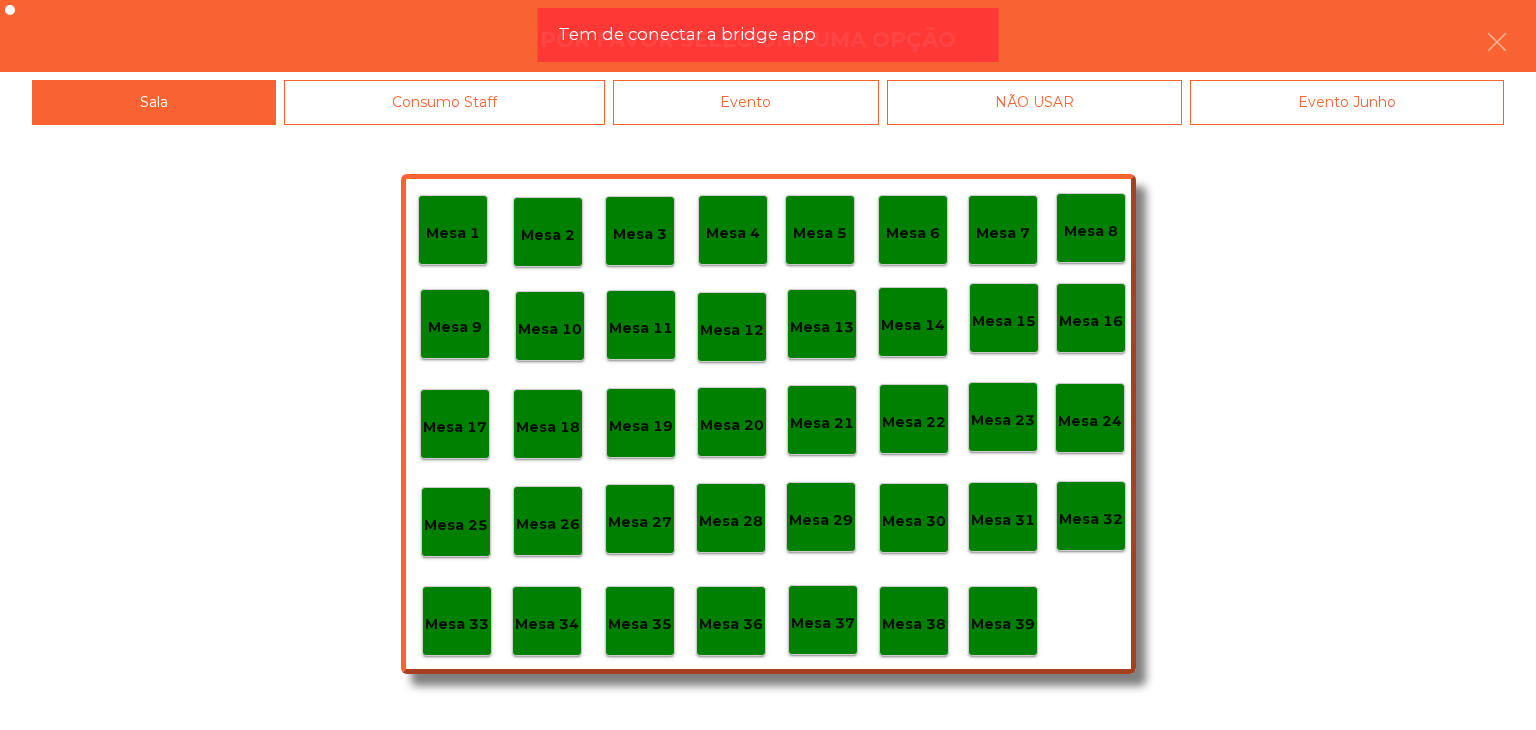 click on "Mesa 29" 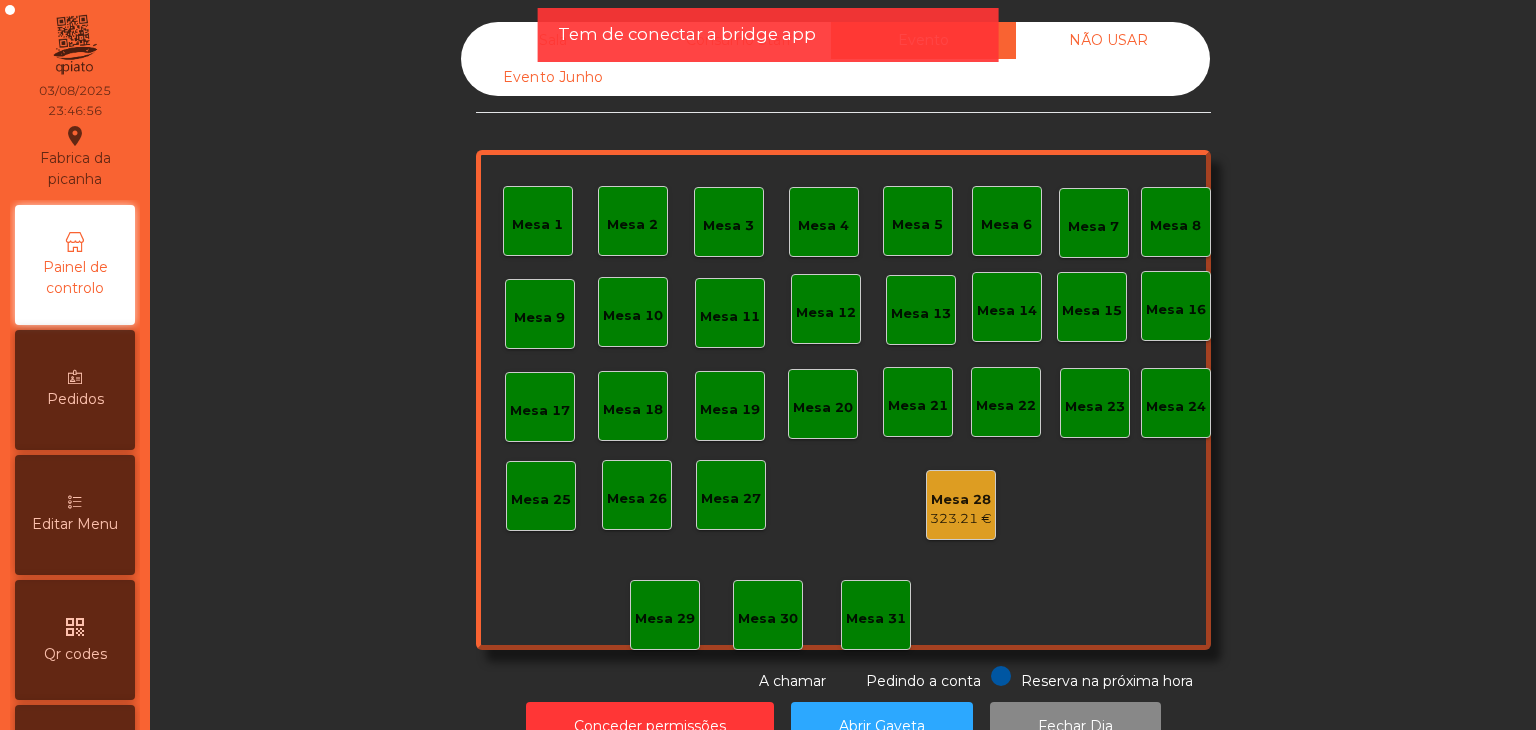 click on "Mesa 28" 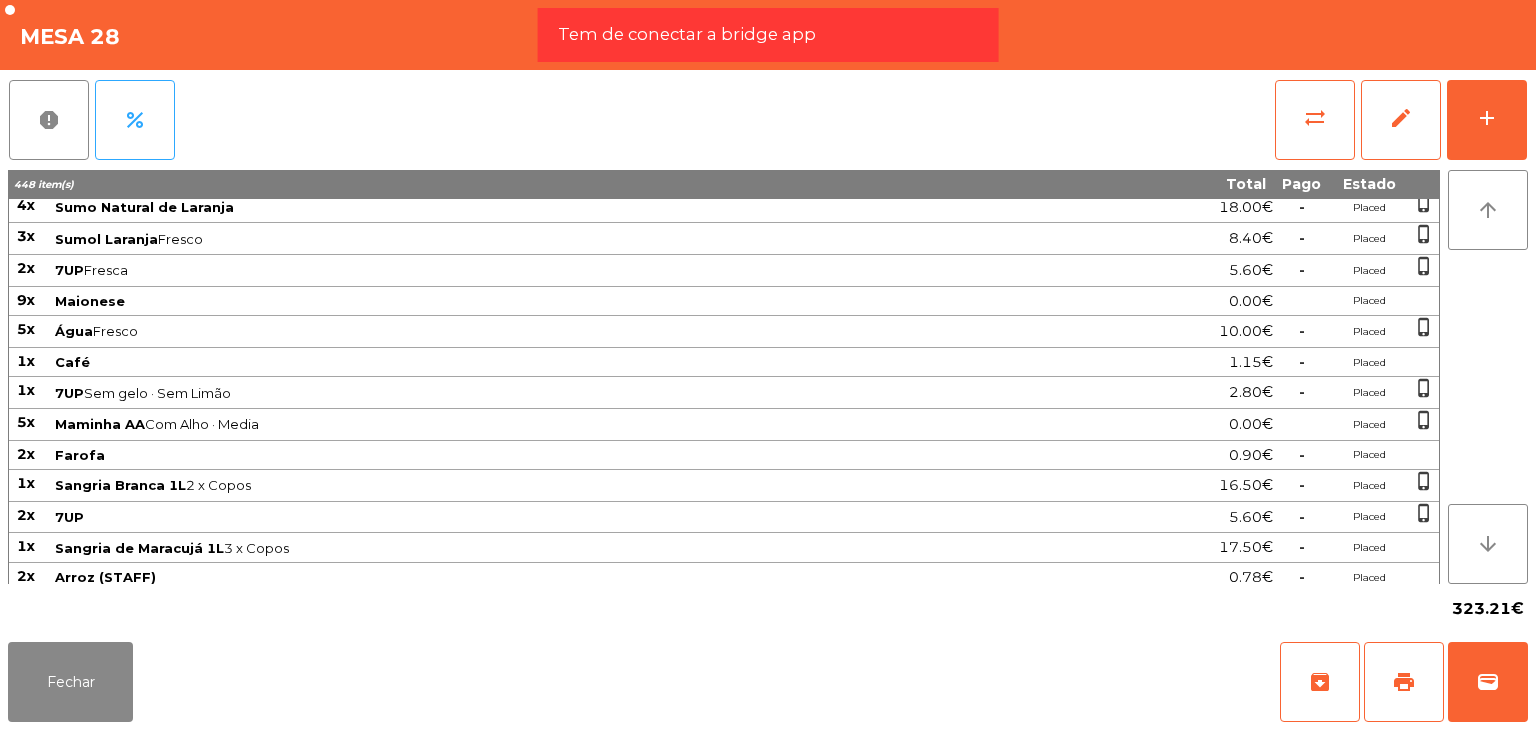 scroll, scrollTop: 2503, scrollLeft: 0, axis: vertical 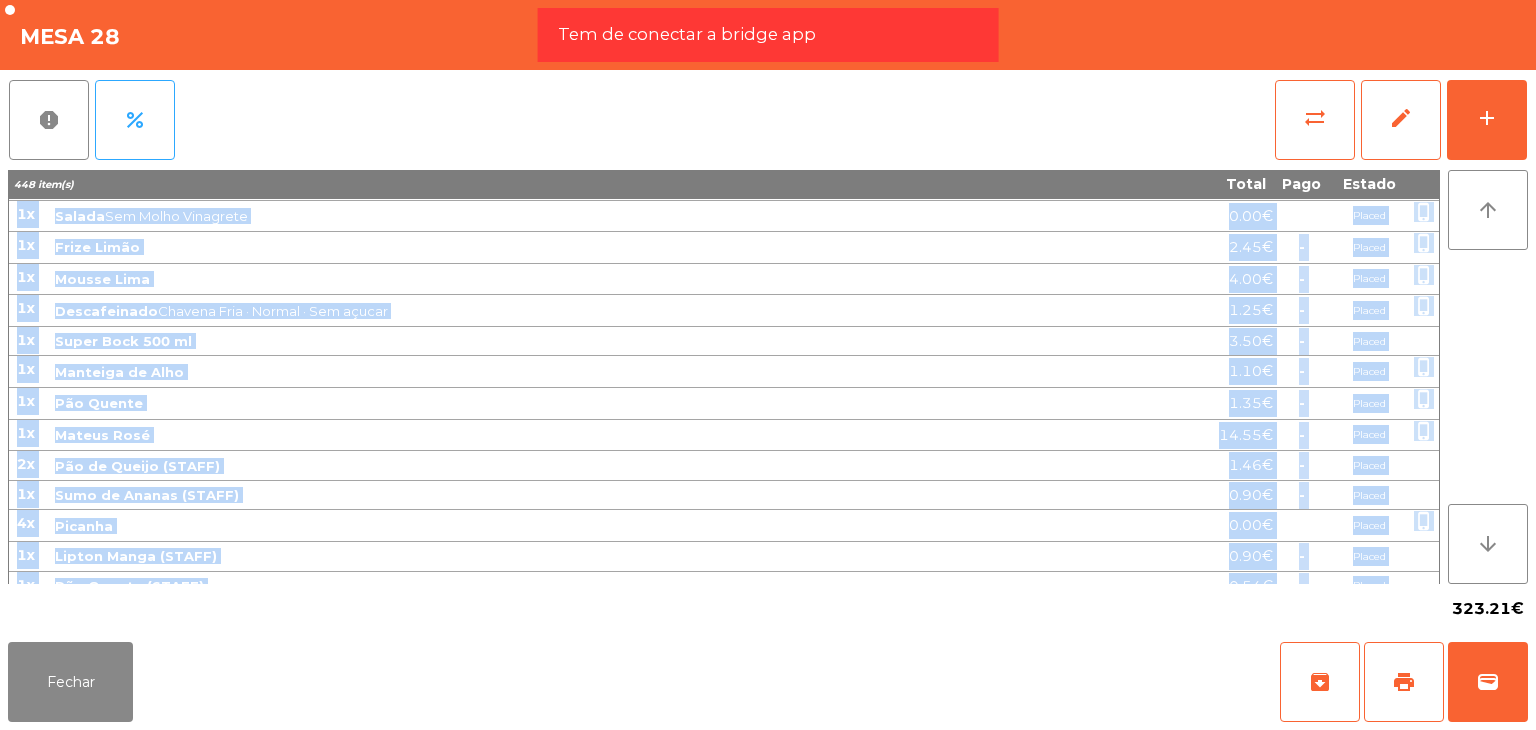 drag, startPoint x: 28, startPoint y: 221, endPoint x: 1379, endPoint y: 573, distance: 1396.1035 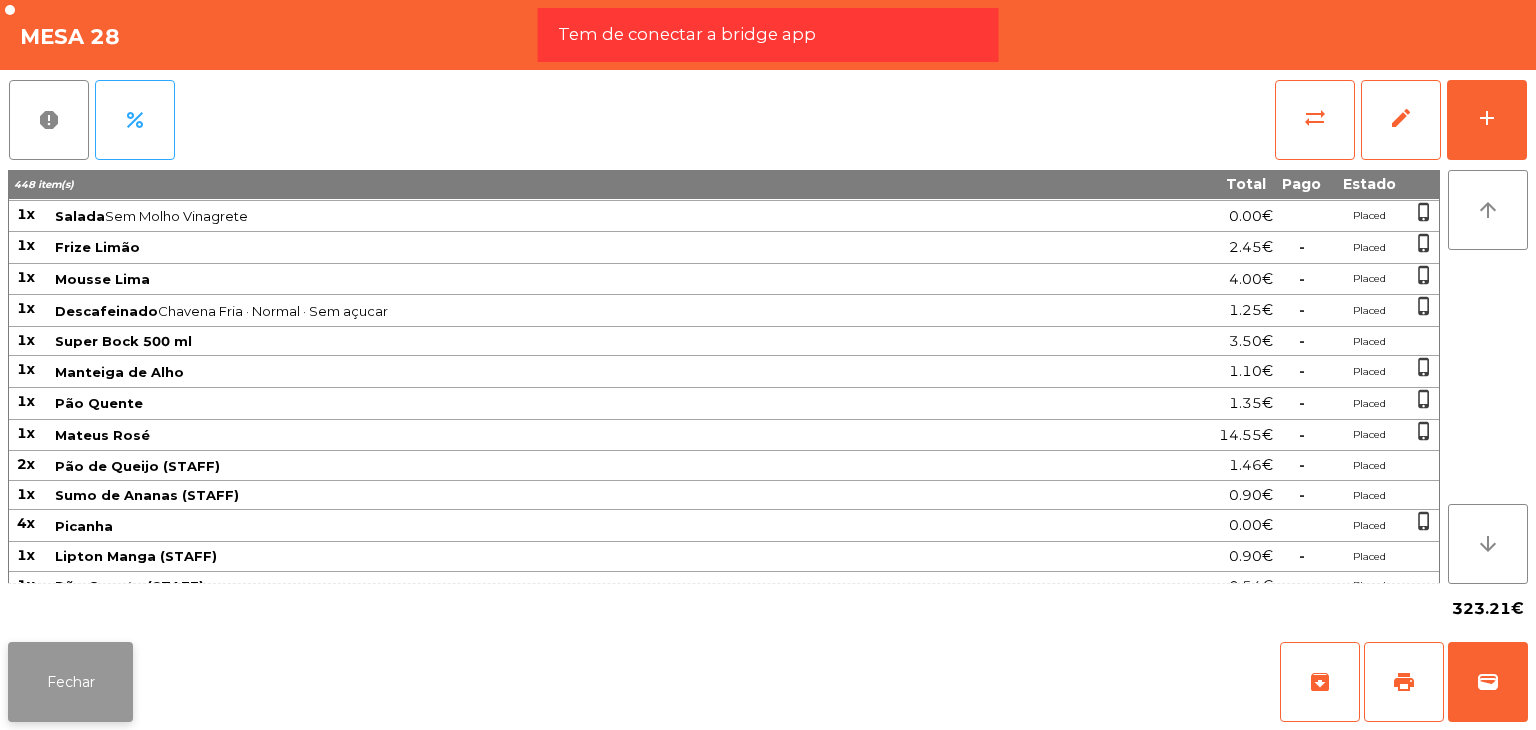 click on "Fechar" 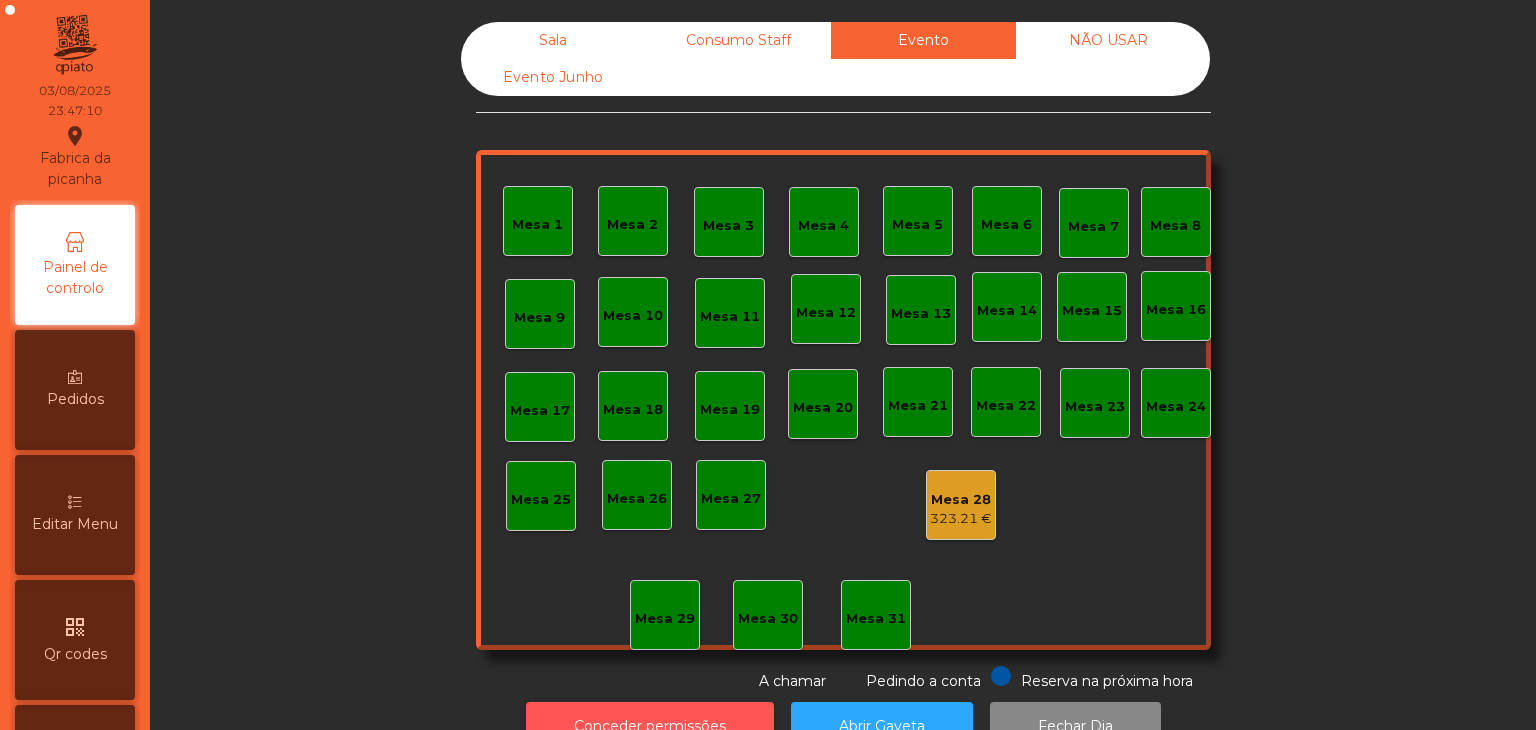 click on "Conceder permissões" 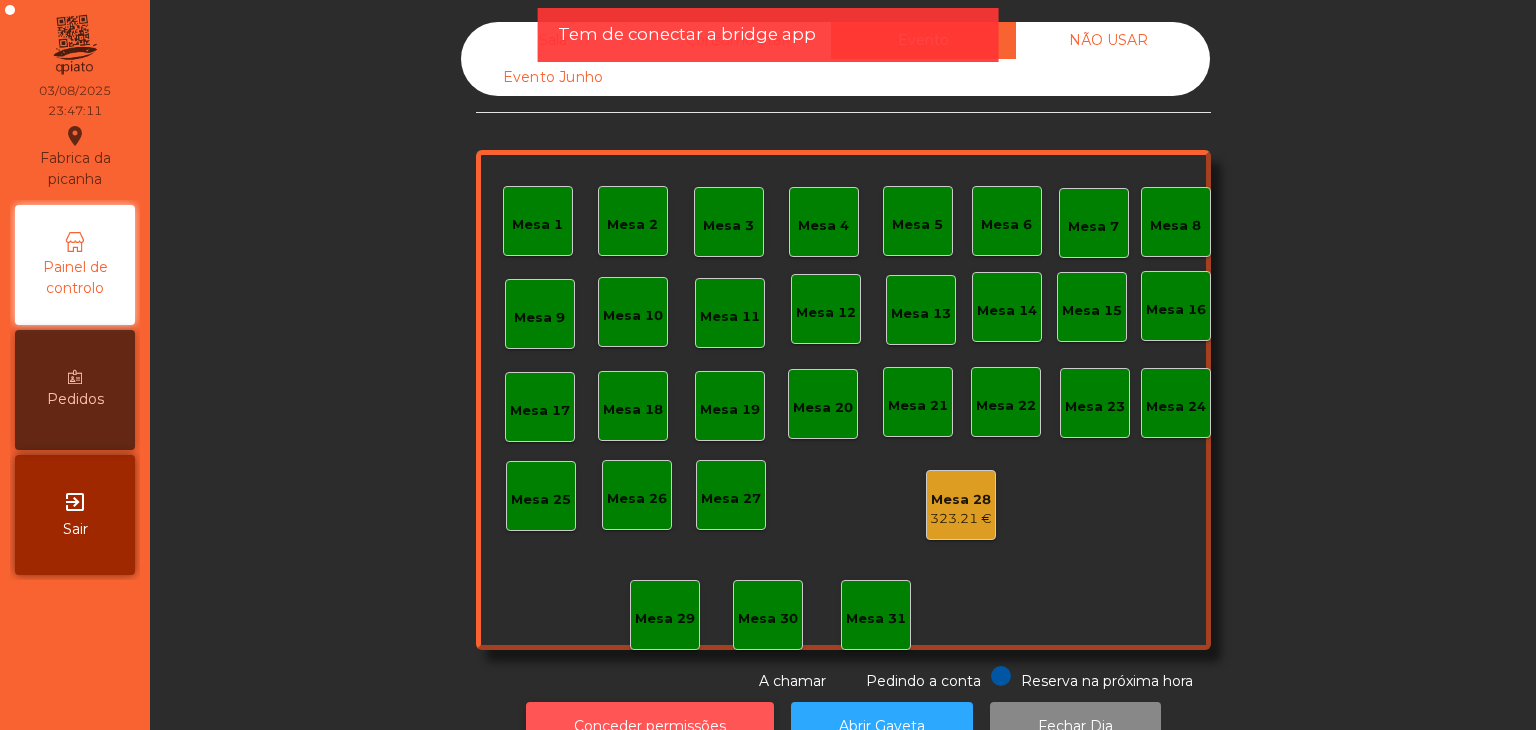 click on "Conceder permissões" 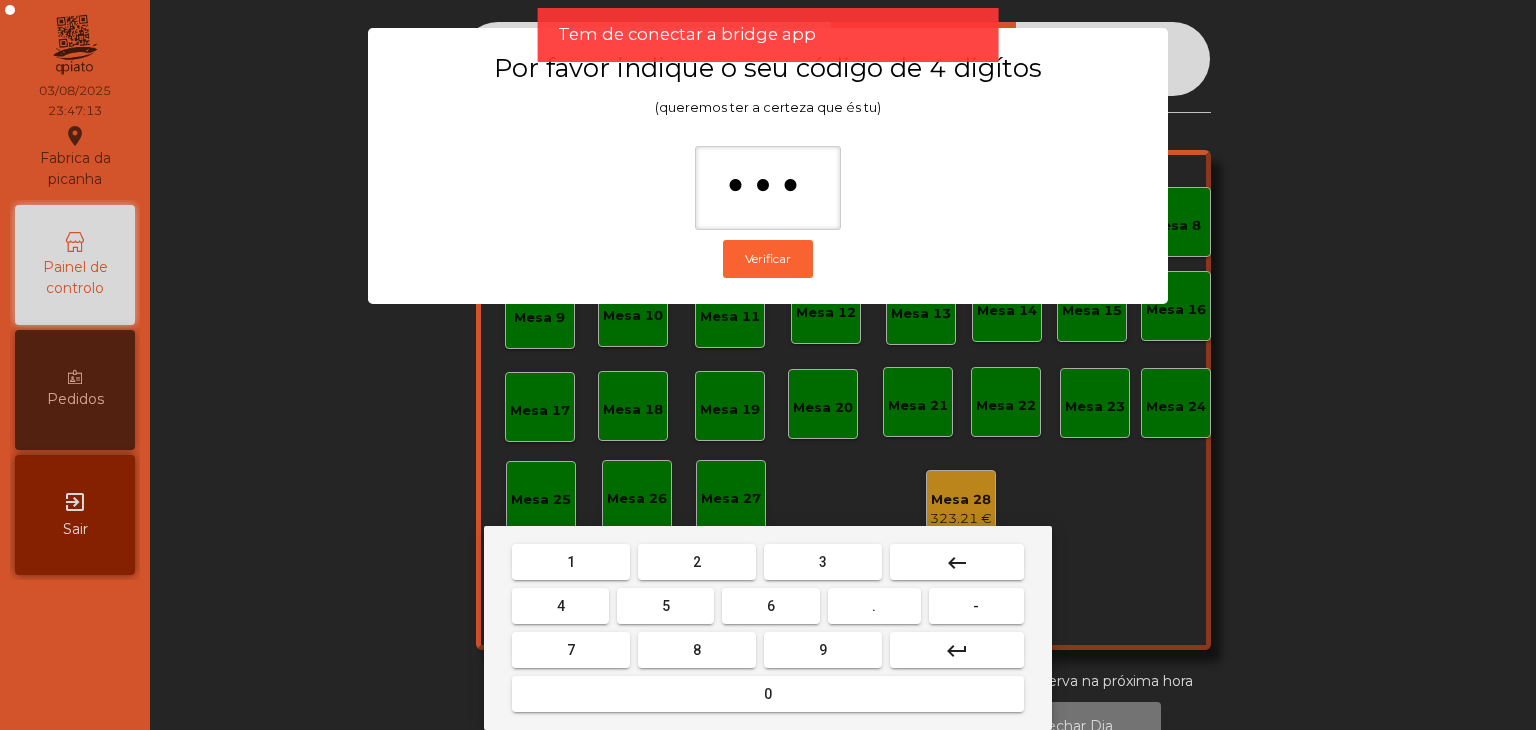 type on "****" 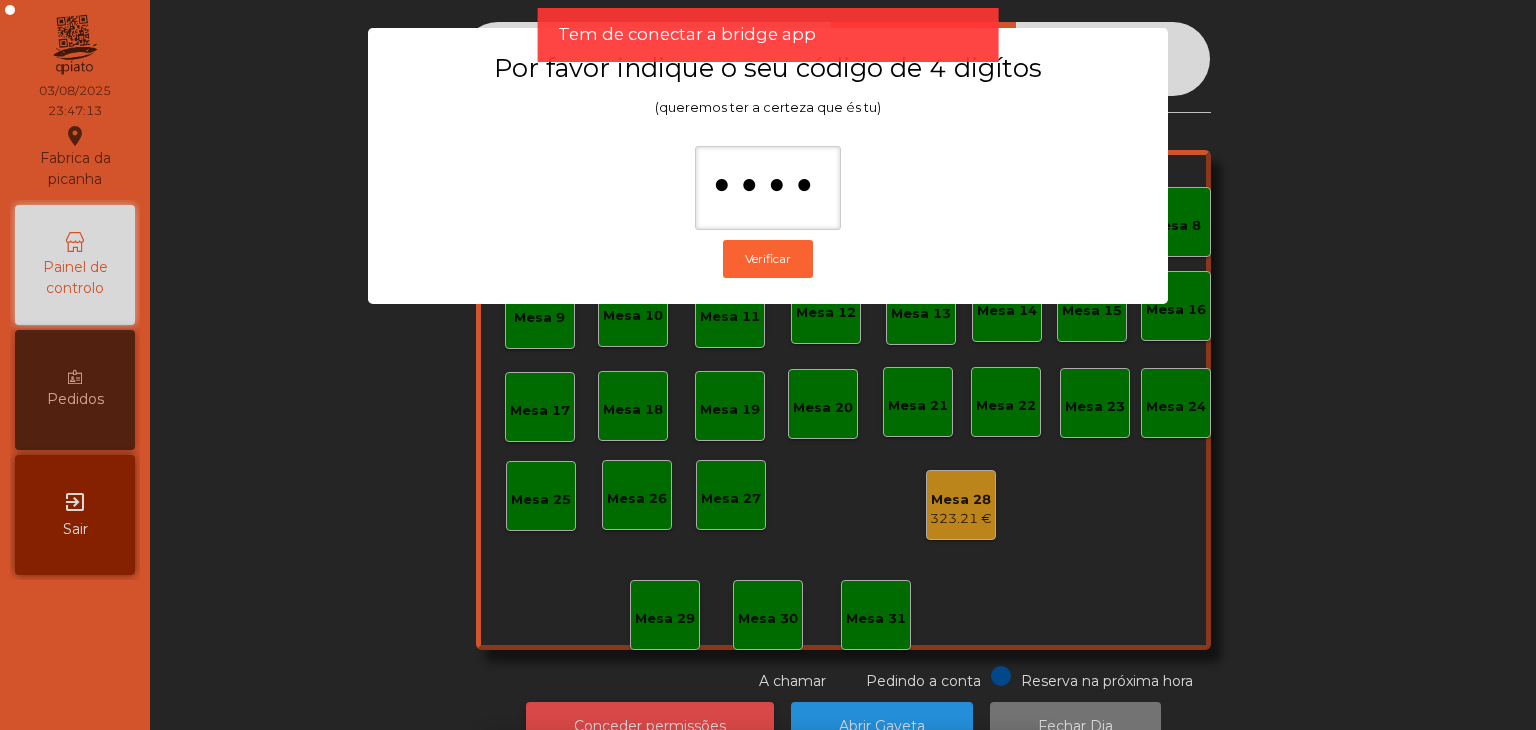 type 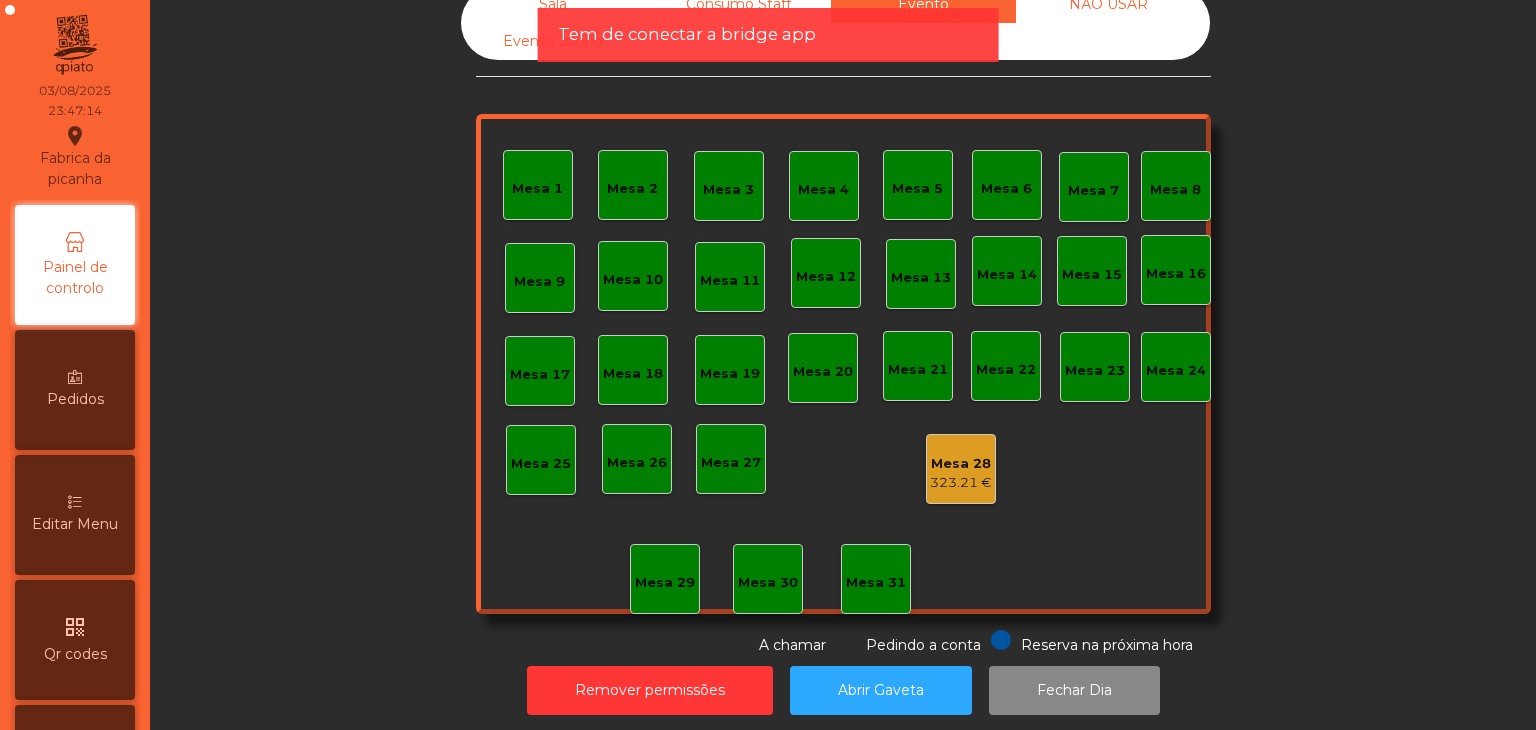 click on "323.21 €" 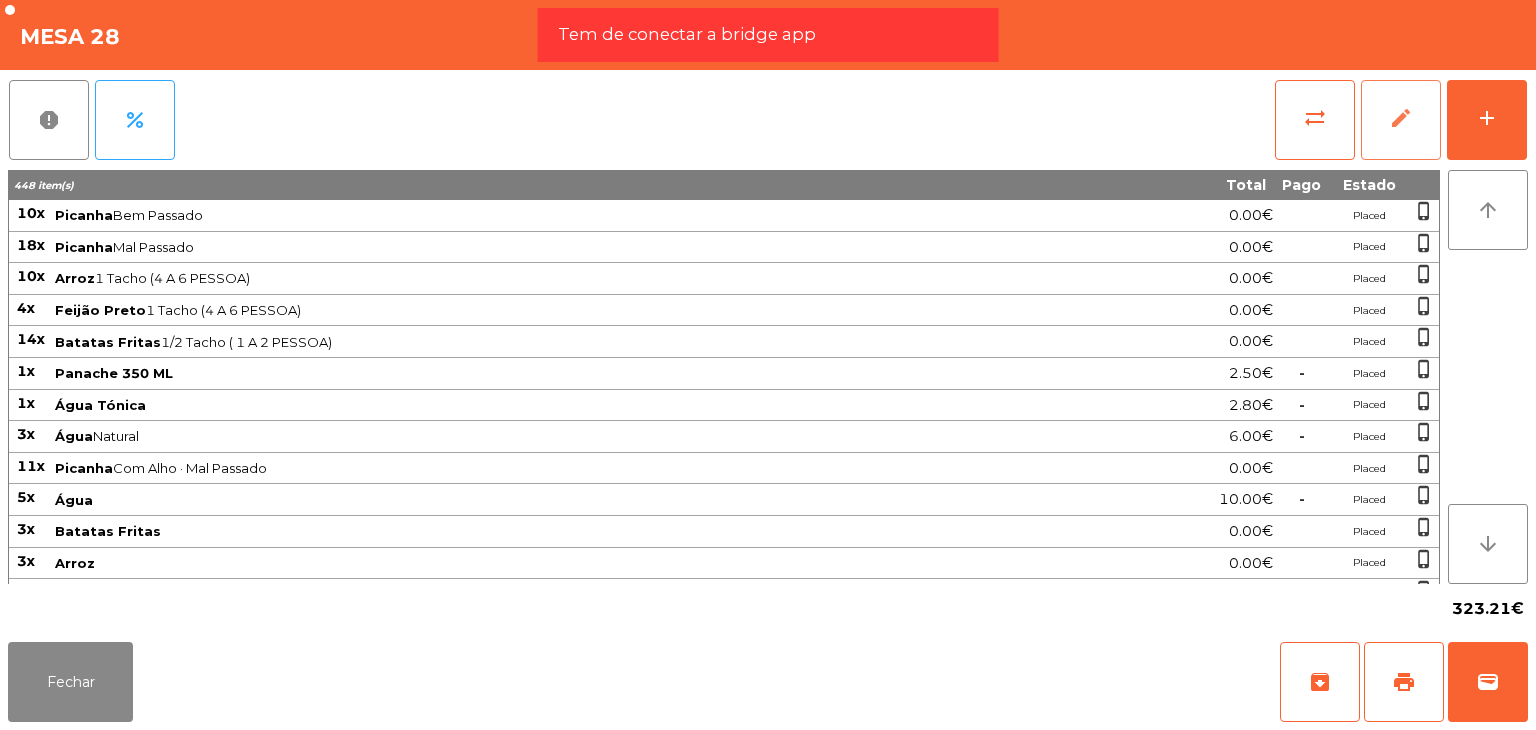 click on "edit" 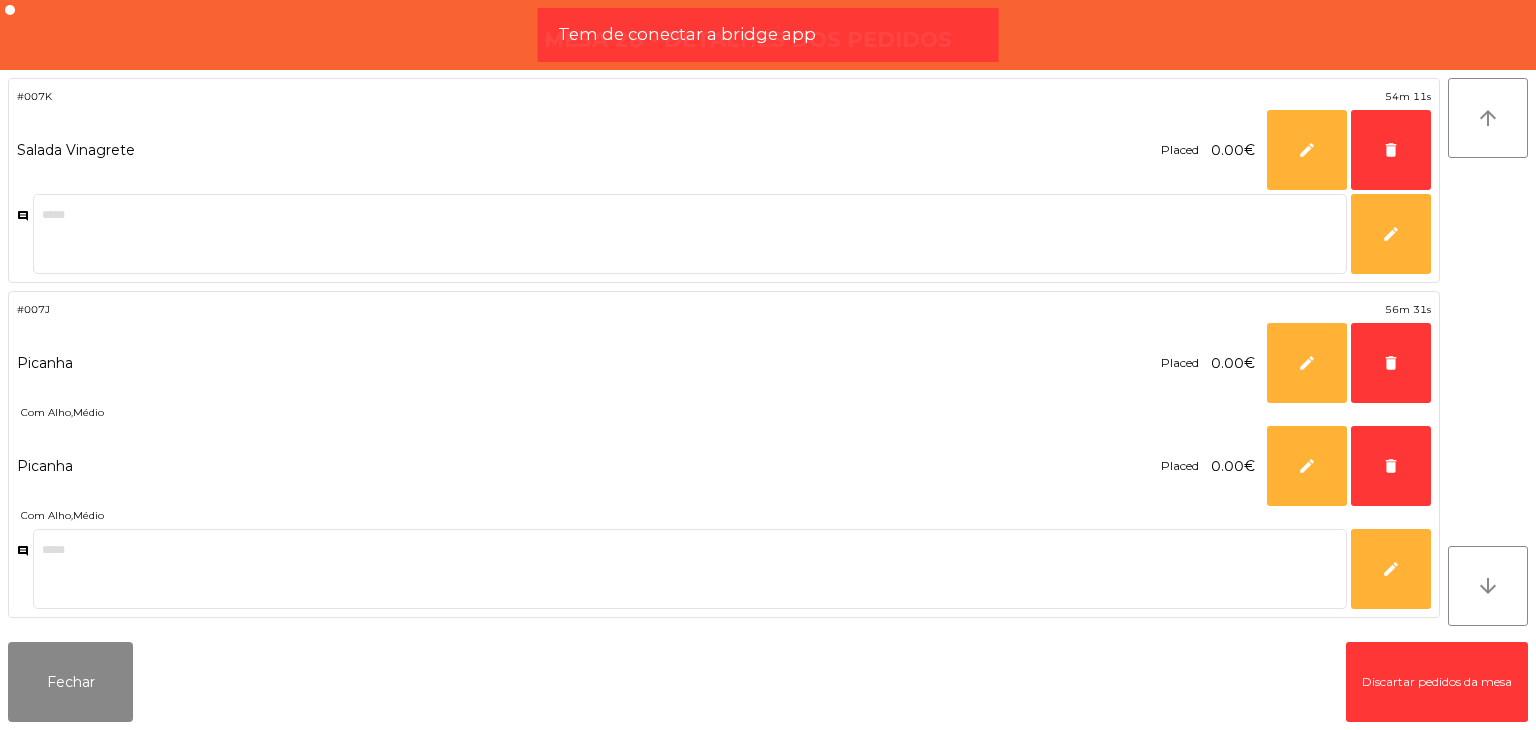 click on "Discartar pedidos da mesa" 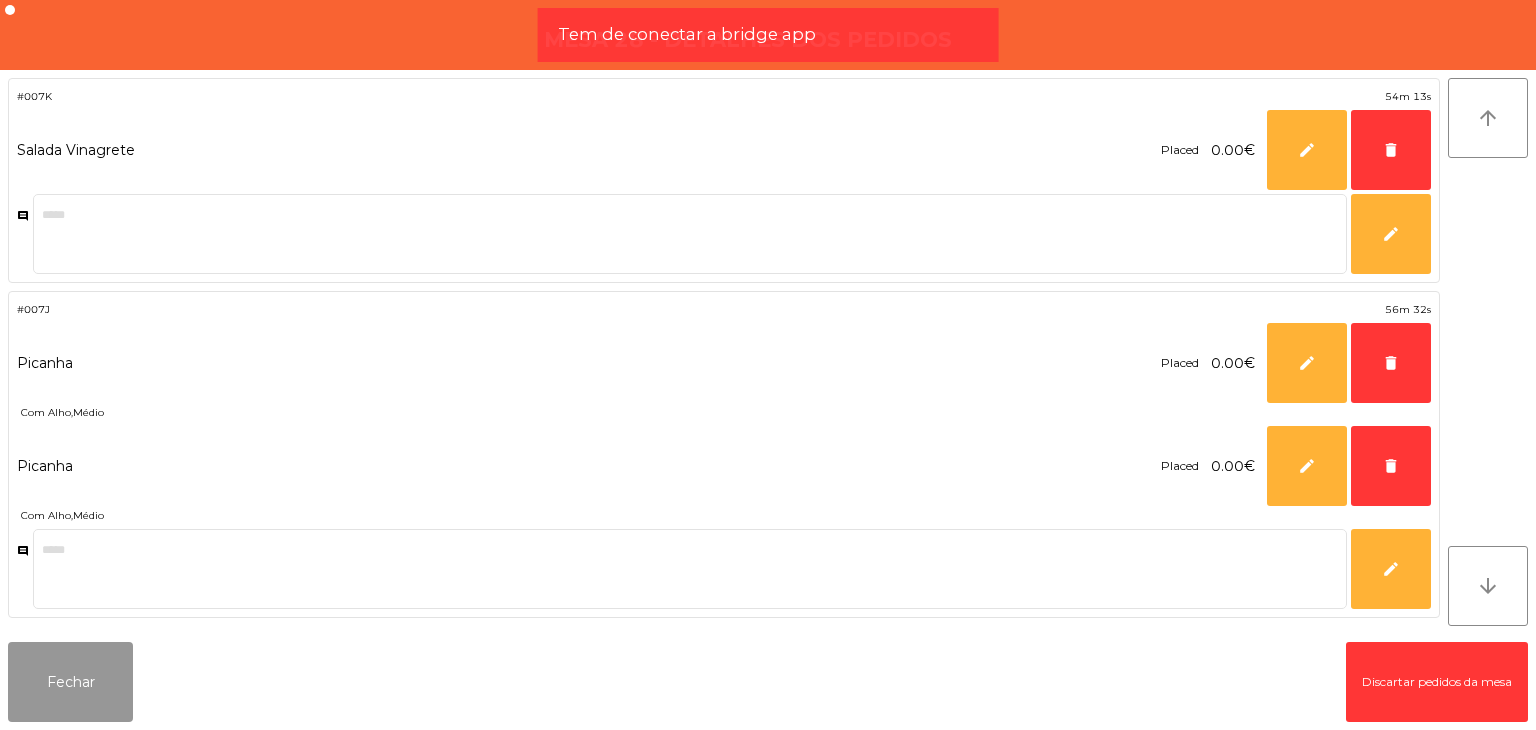 click on "Fechar" 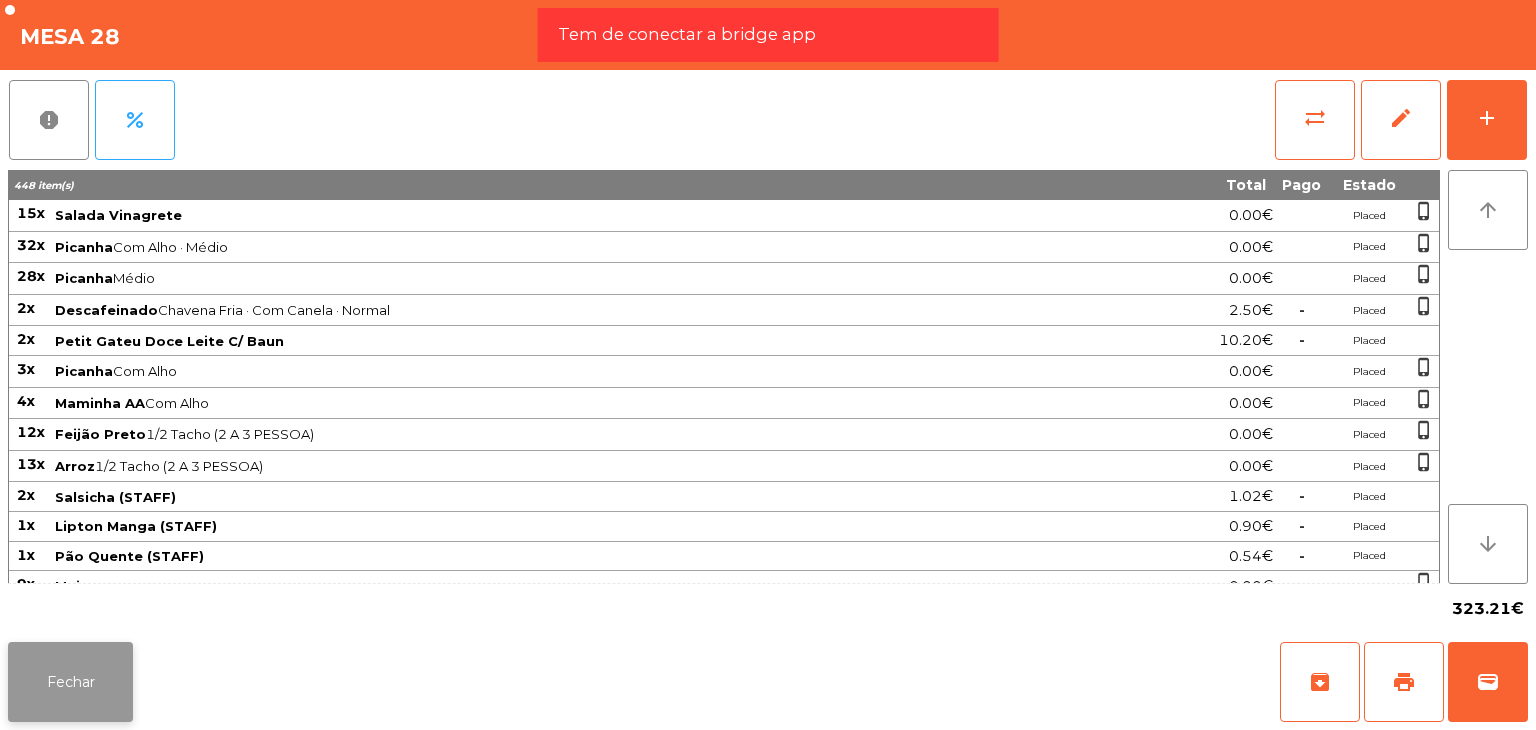 click on "Fechar" 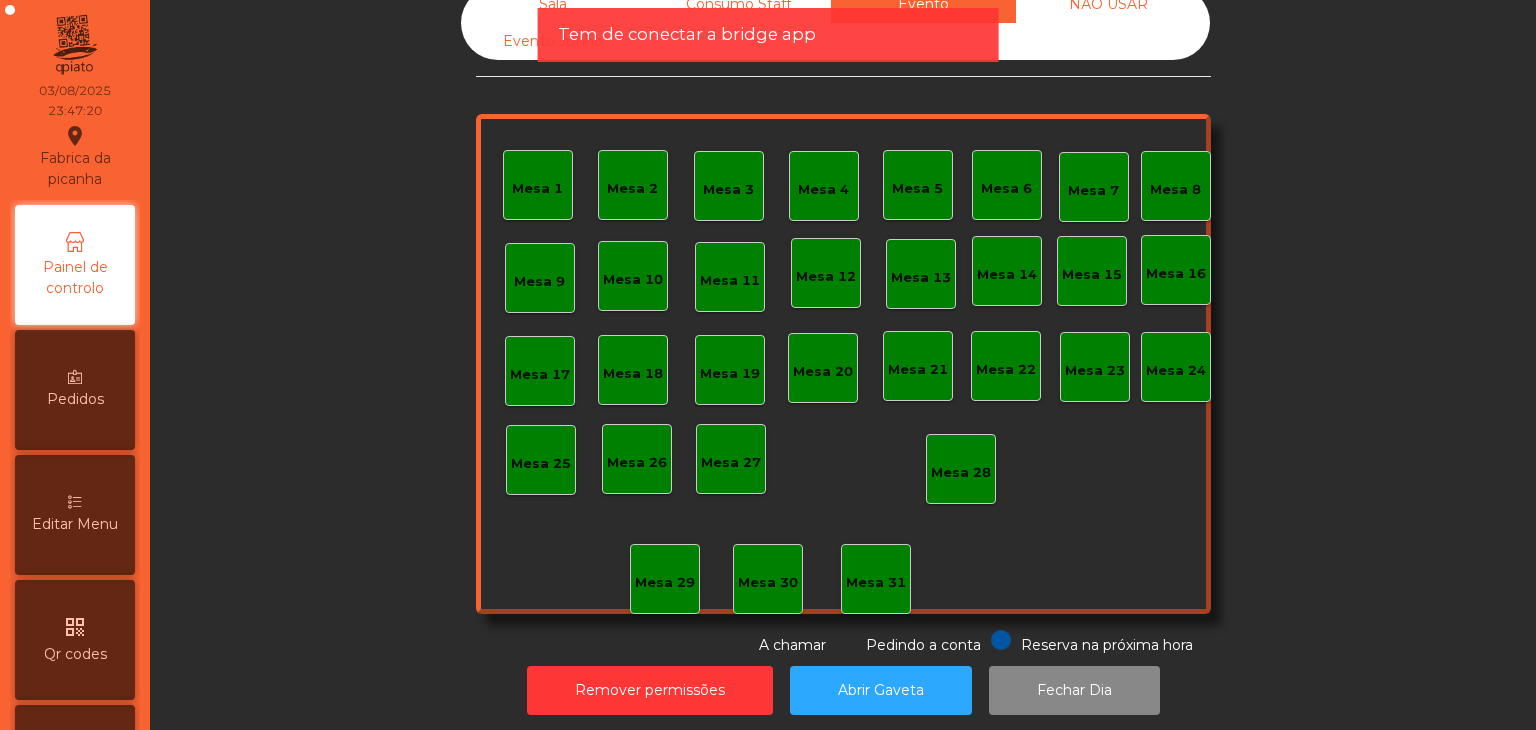 click on "Consumo Staff" 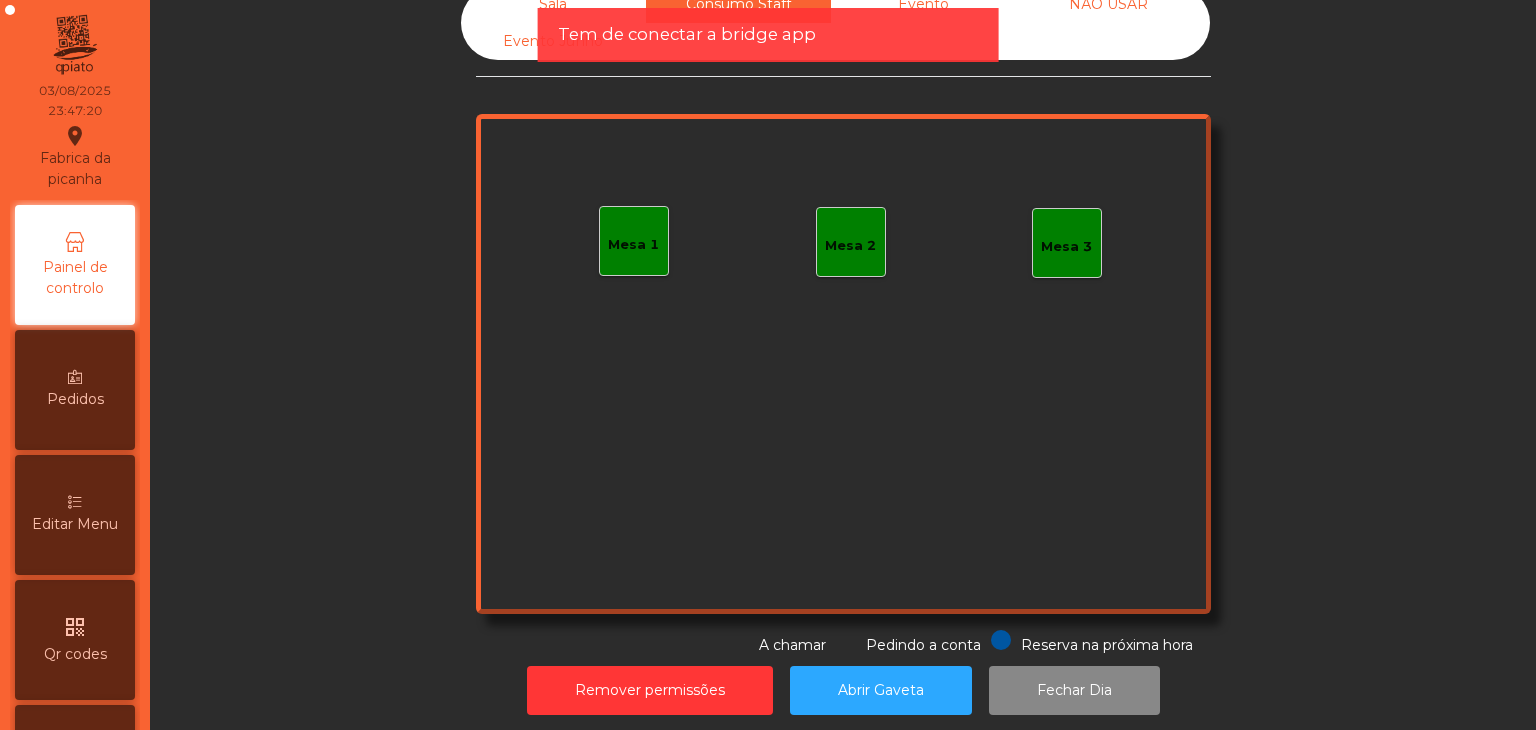 click on "Sala" 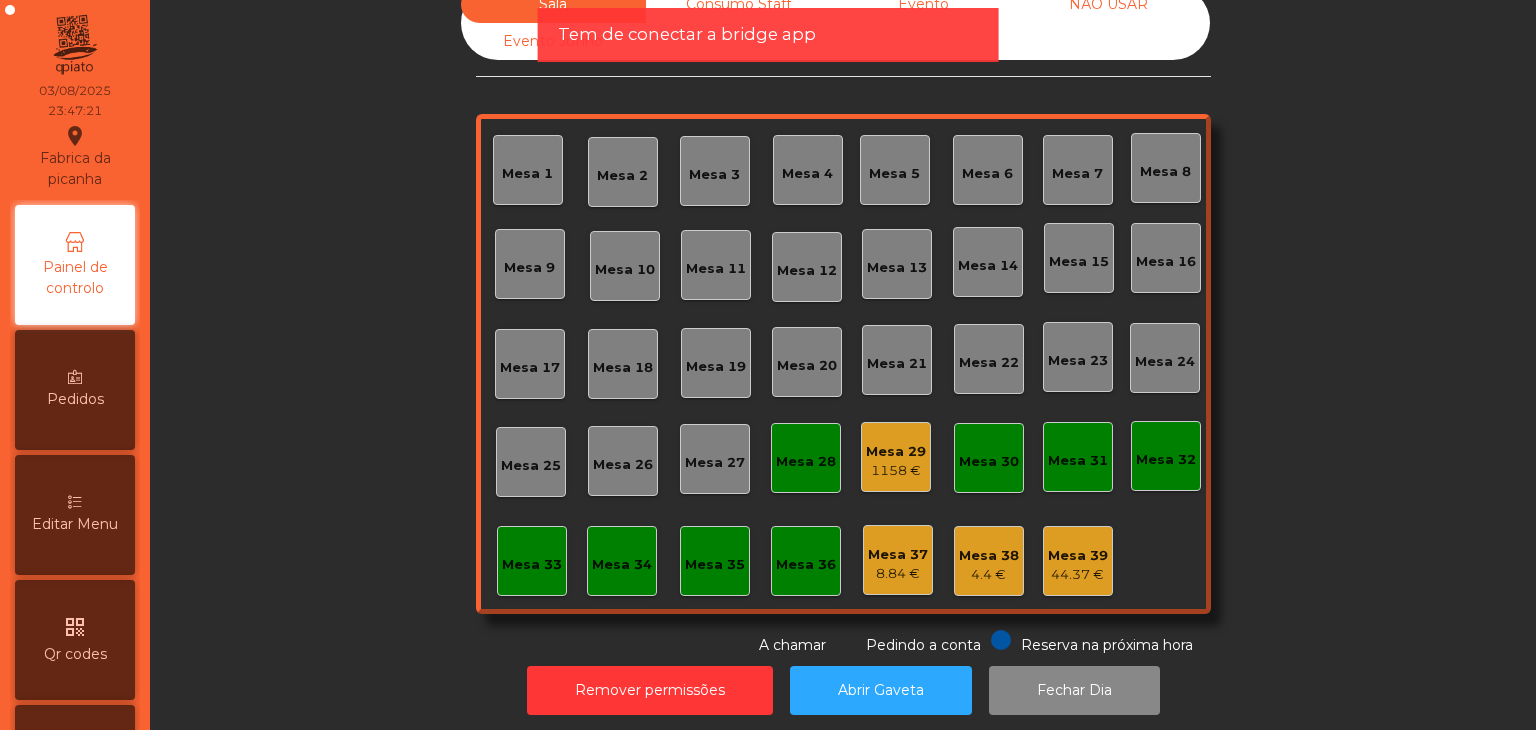 click on "1158 €" 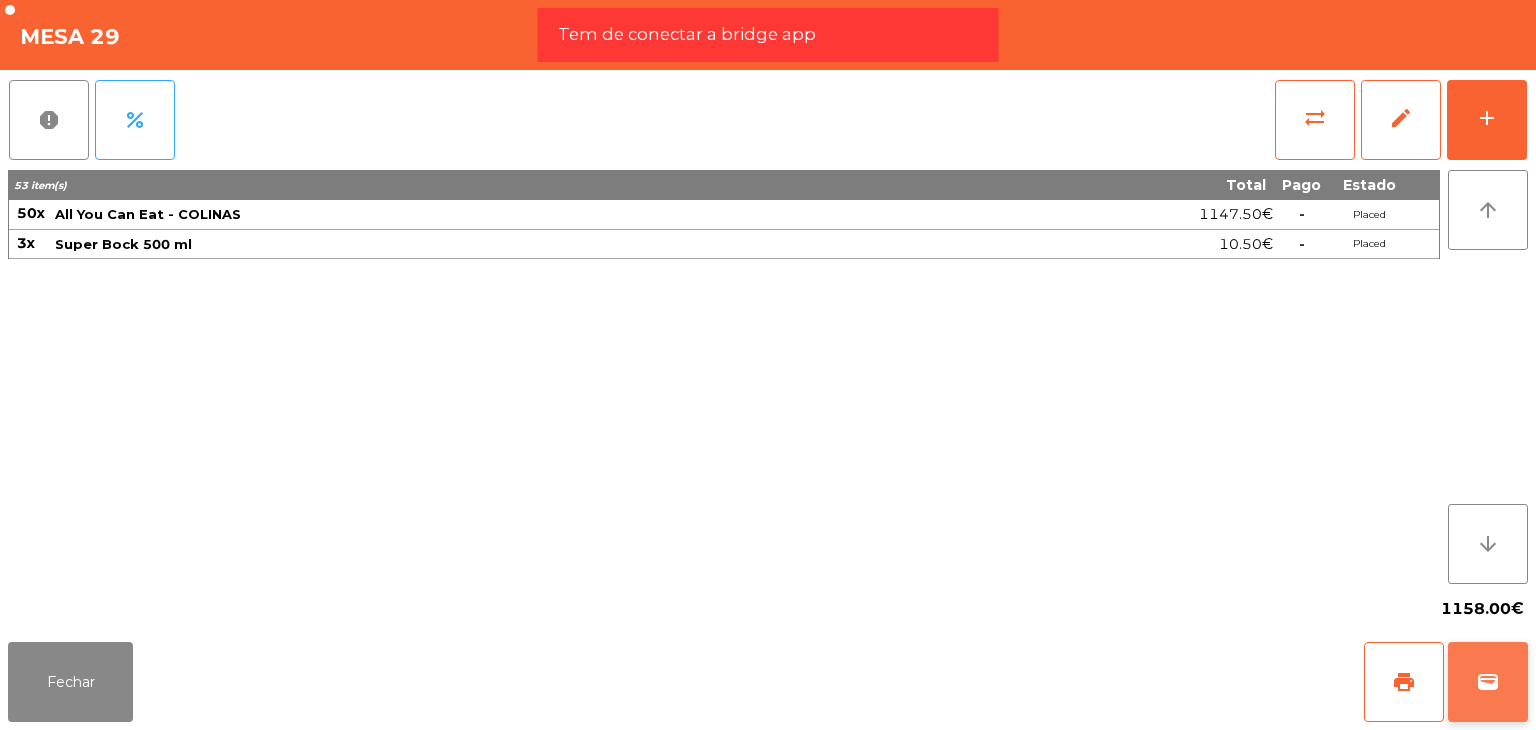 click on "wallet" 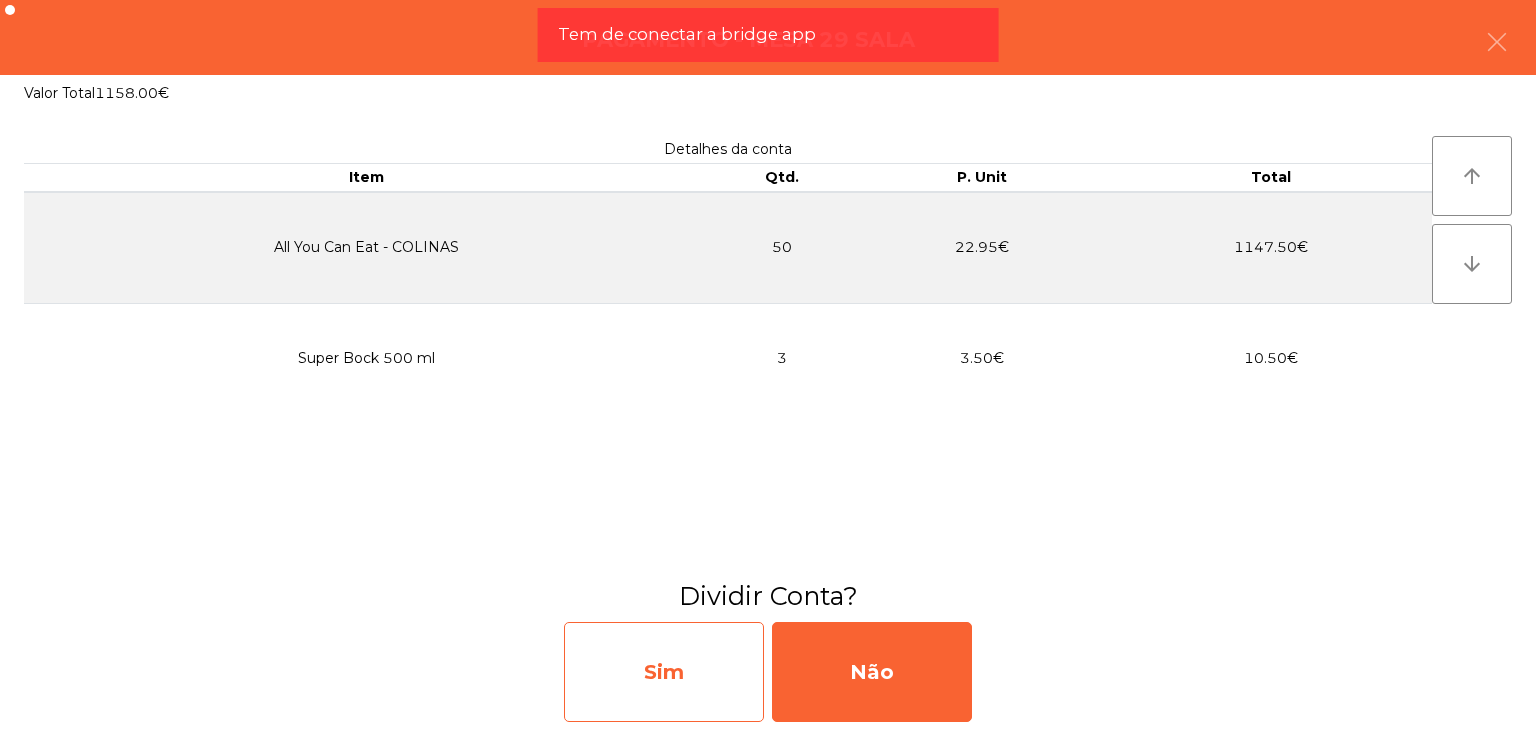 click on "Sim" 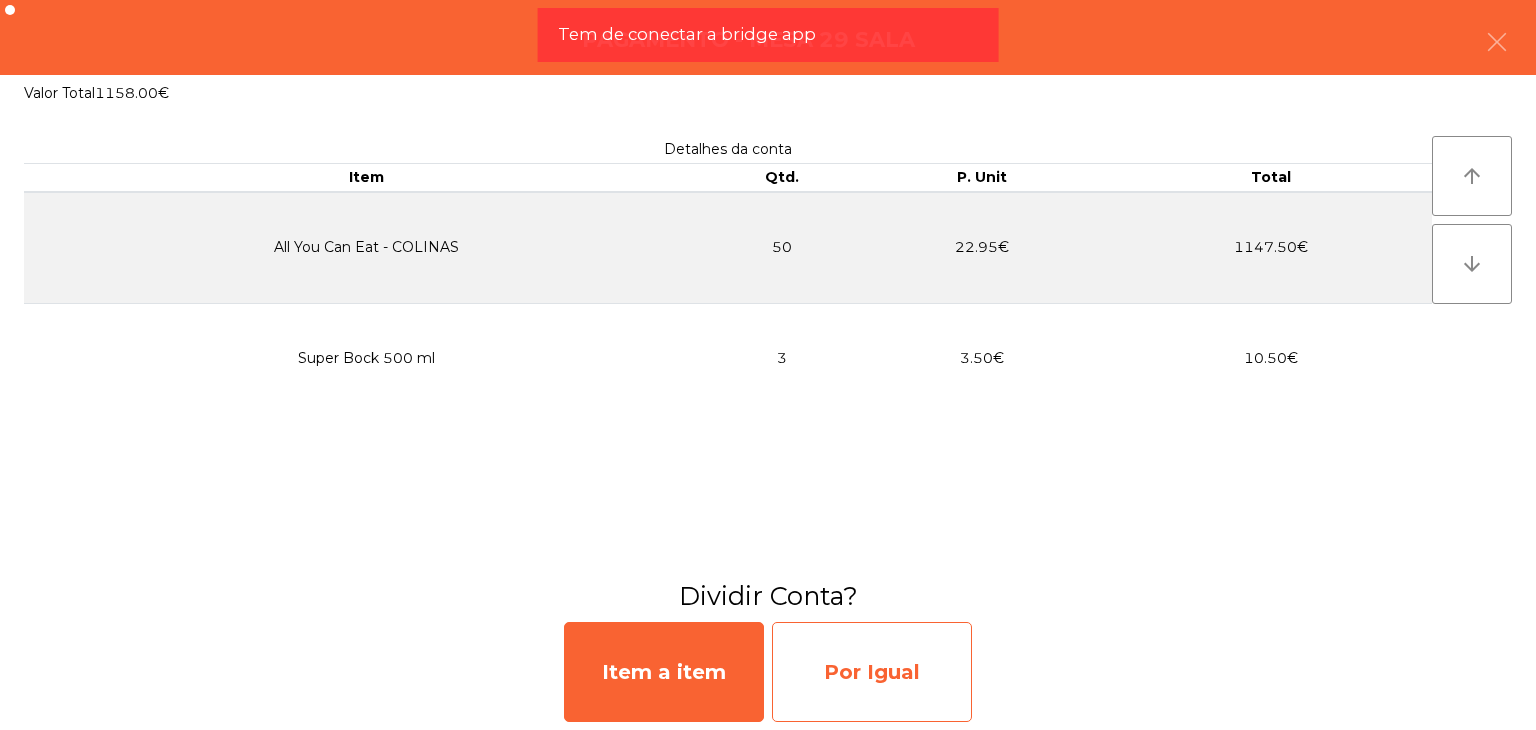 click on "Por Igual" 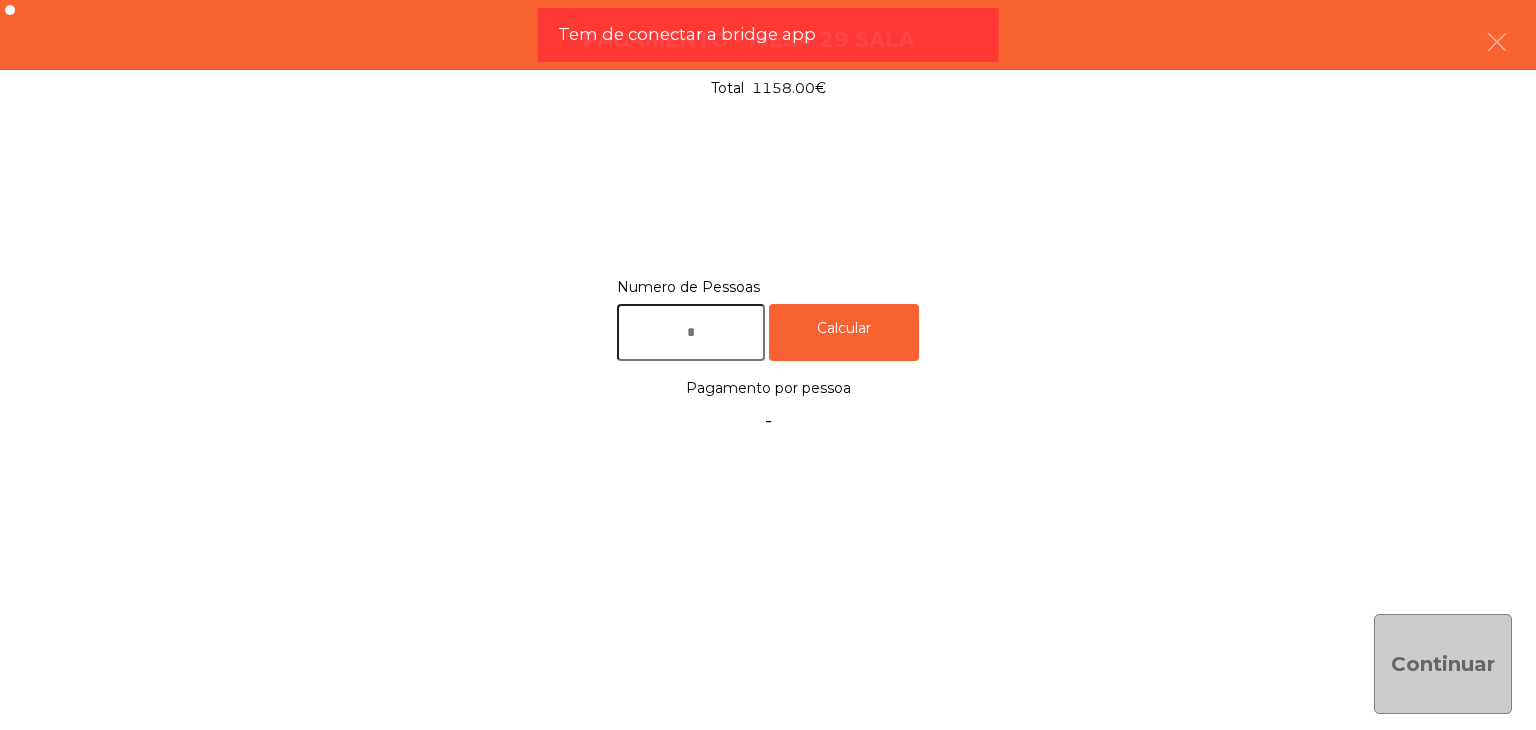 click 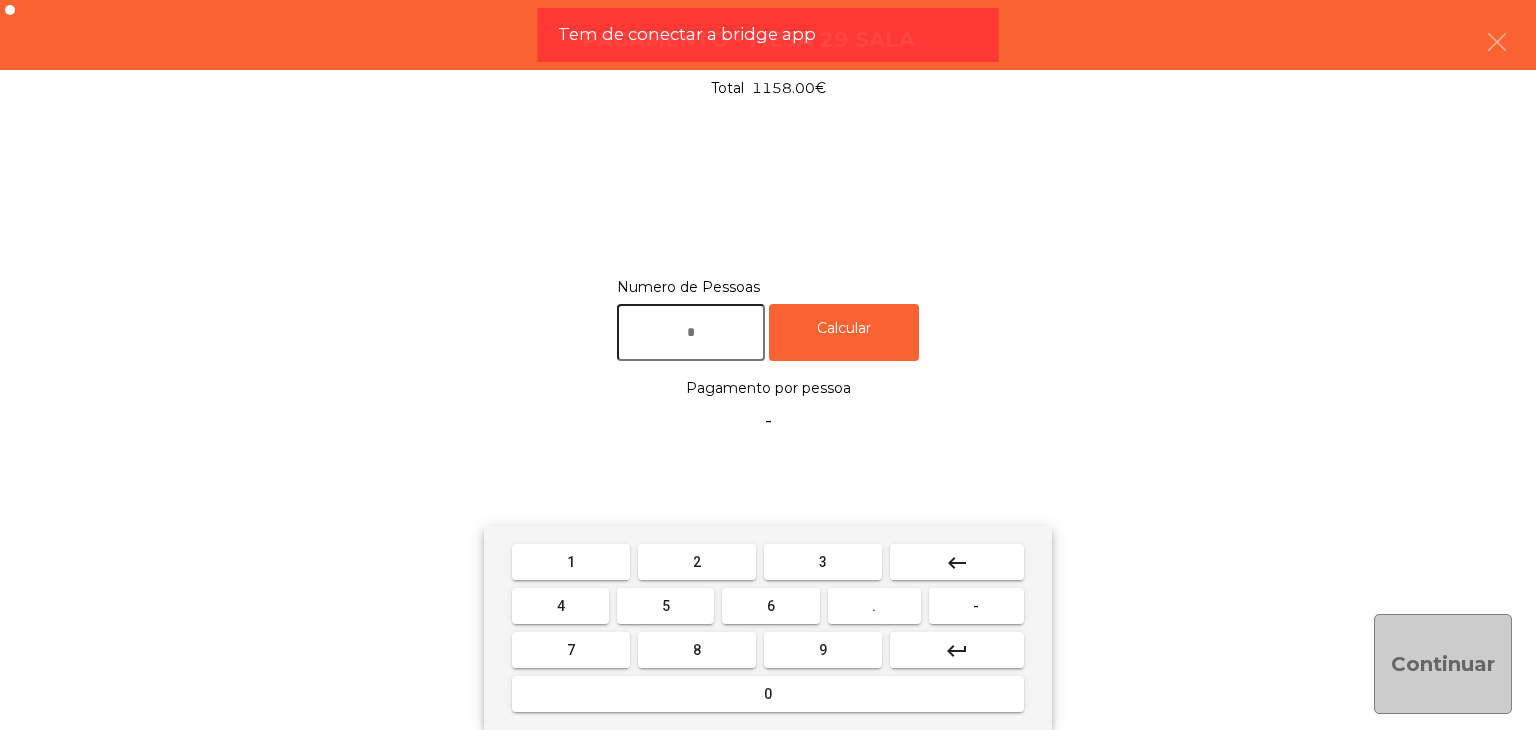type on "*" 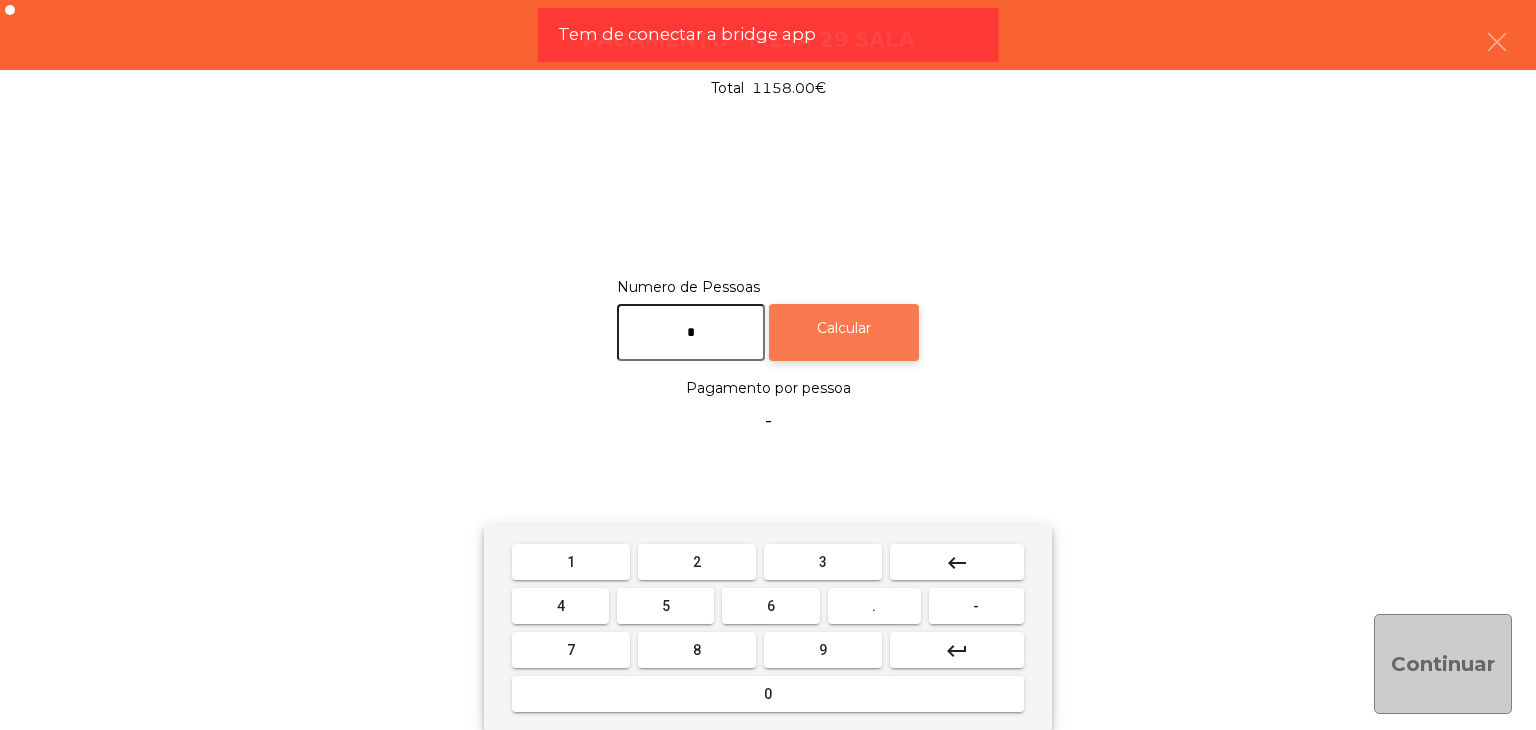type on "*" 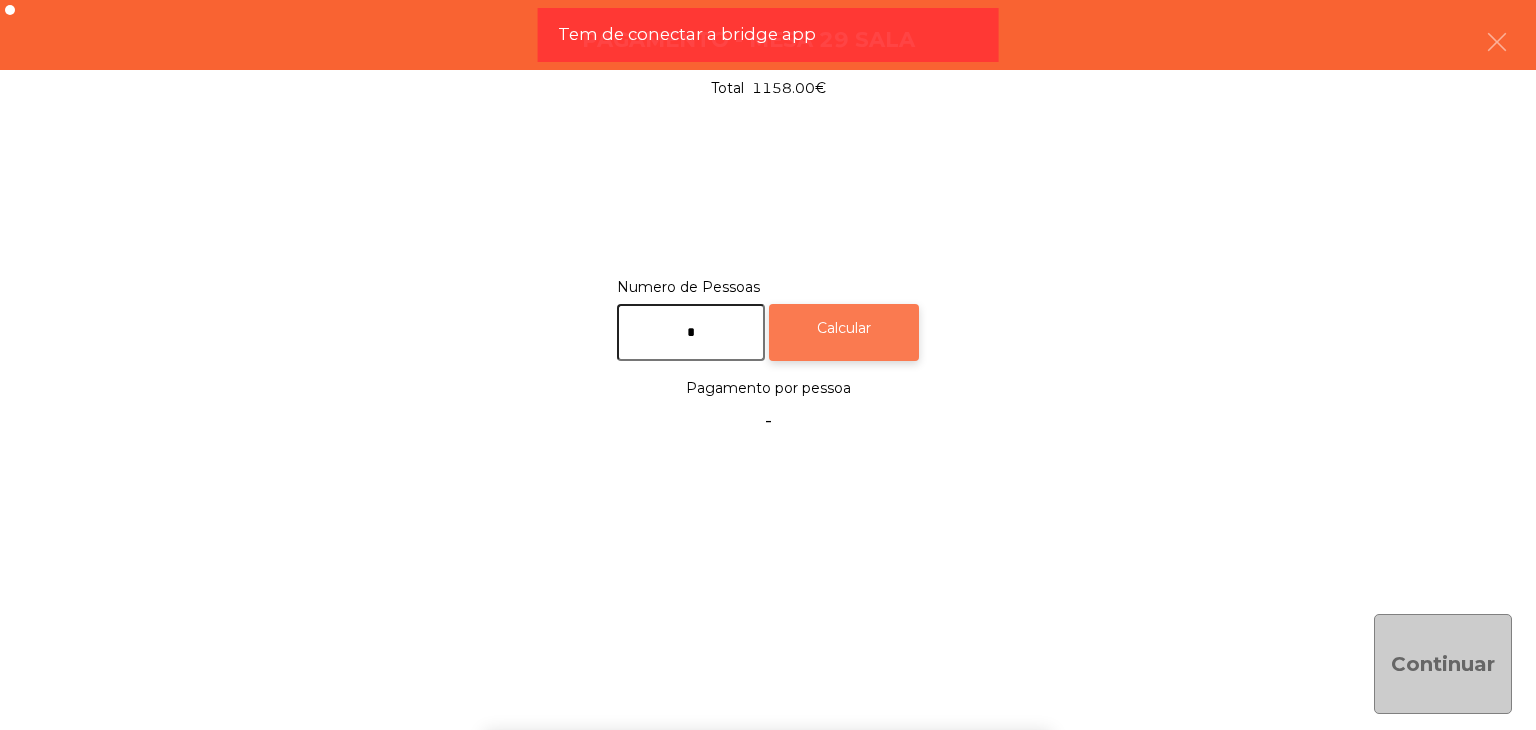 click on "Calcular" 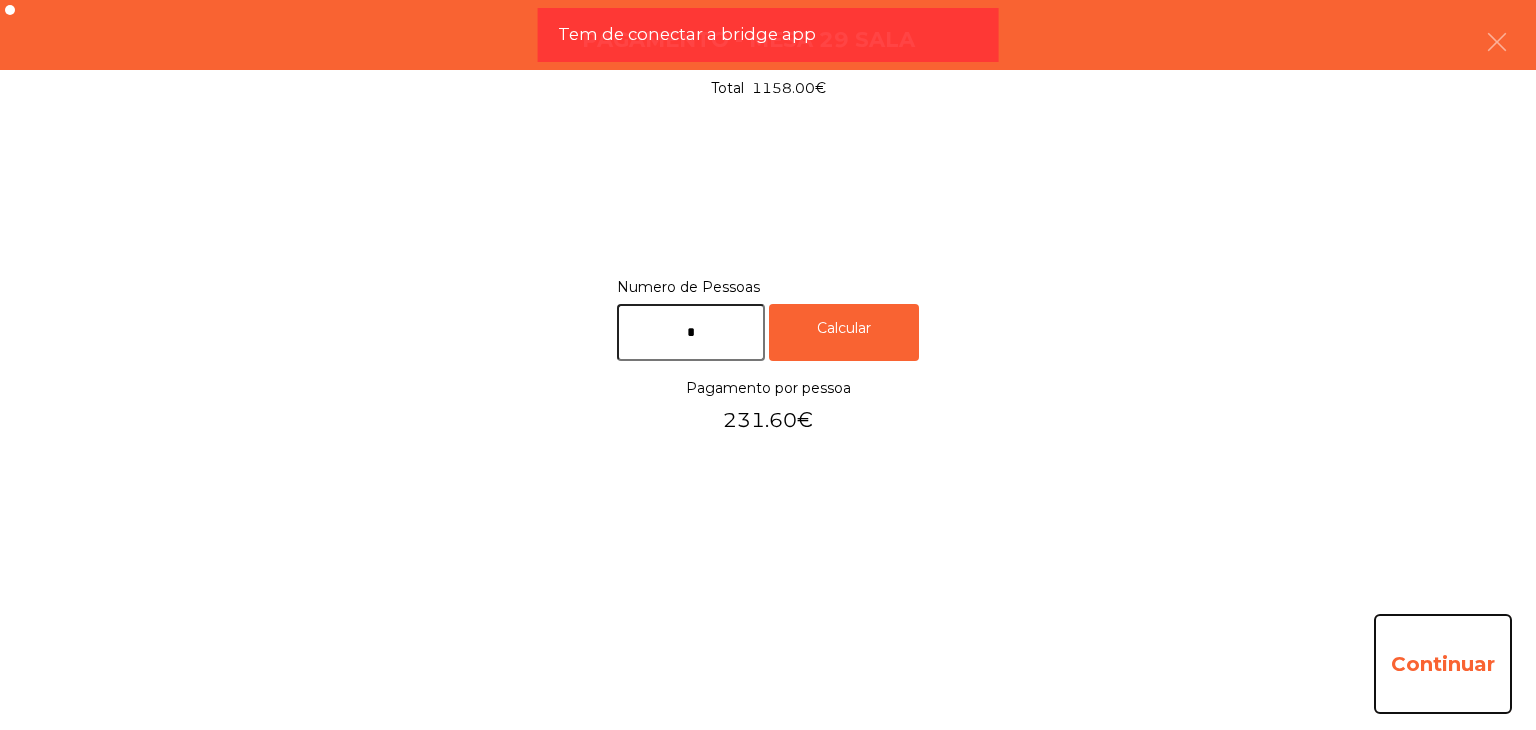 click on "Continuar" 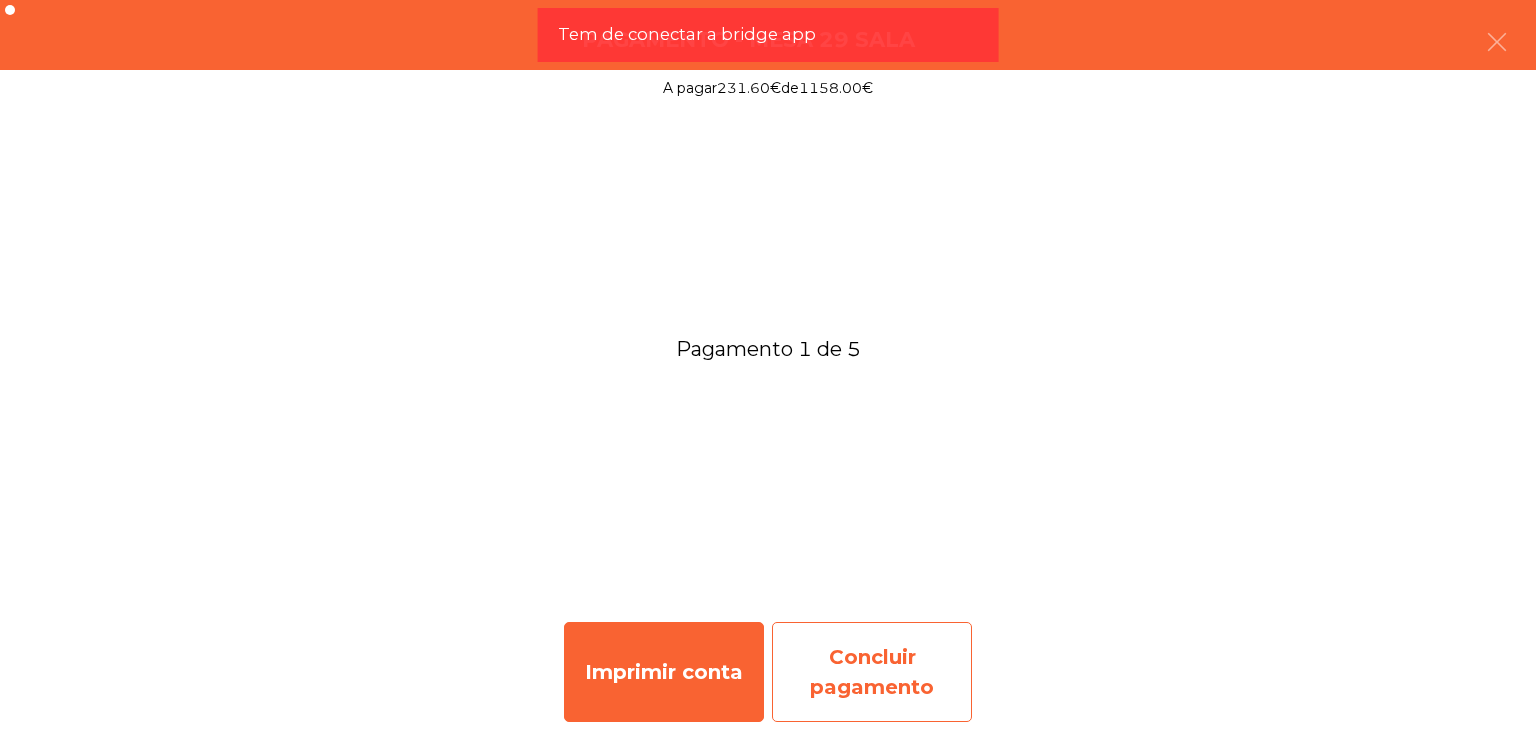 click on "Concluir pagamento" 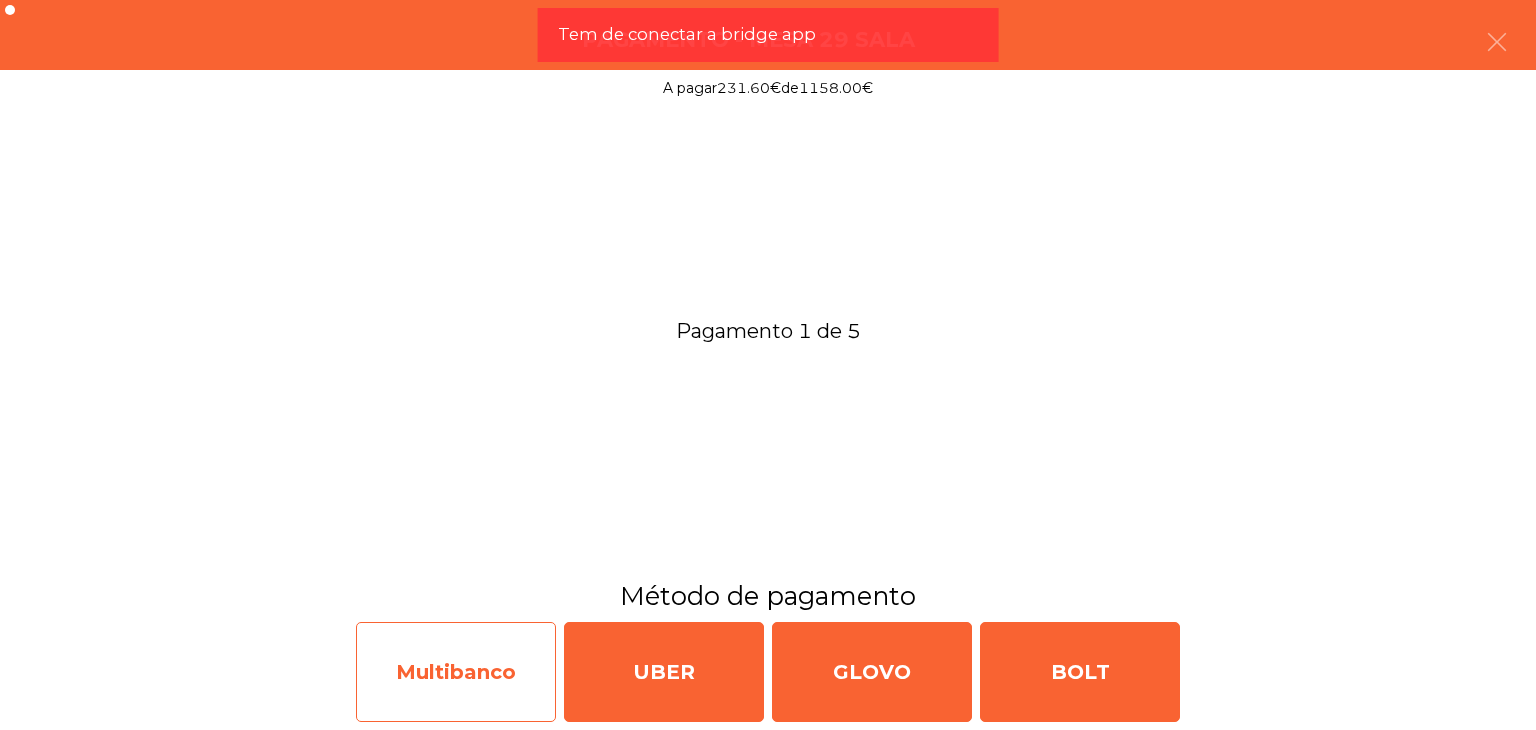 click on "Multibanco" 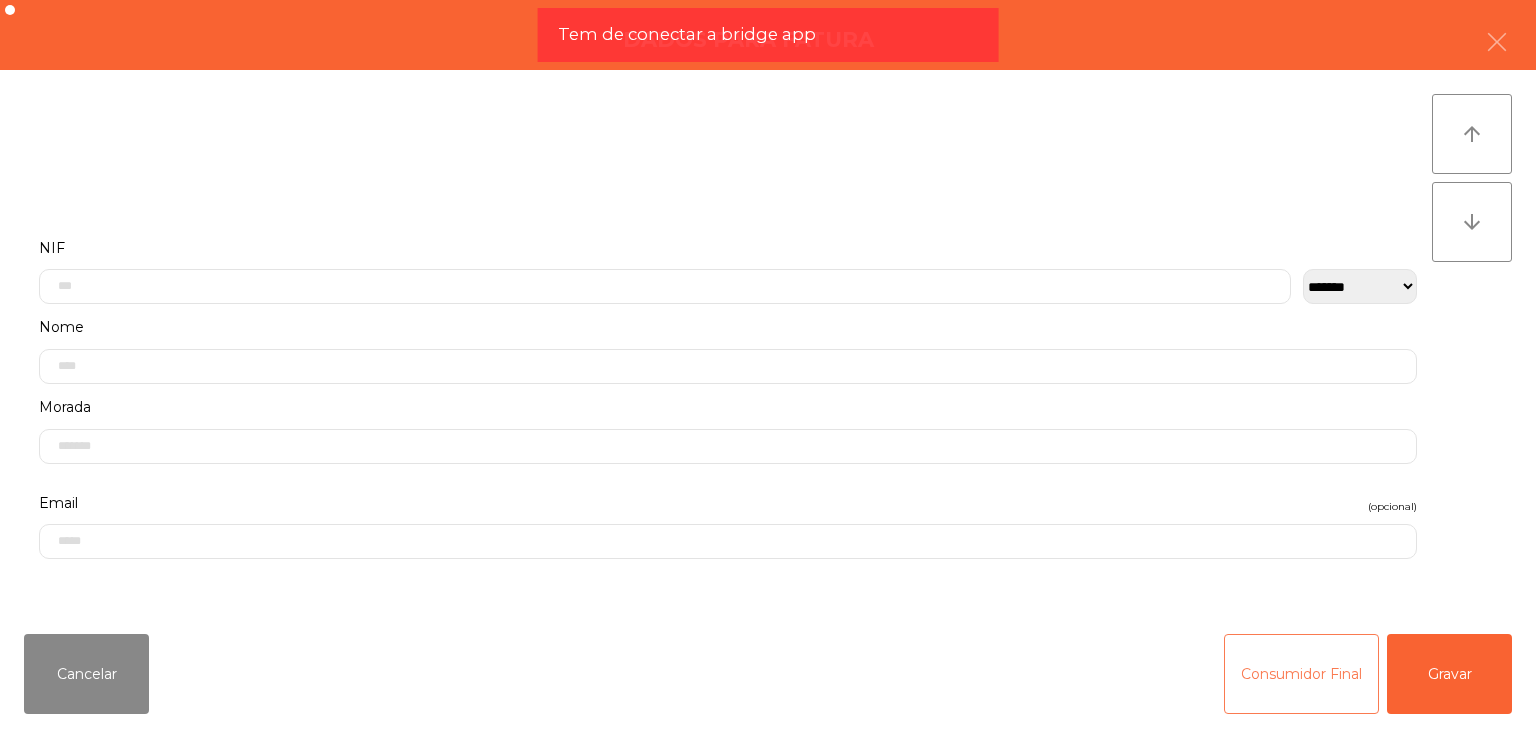 click on "Consumidor Final" 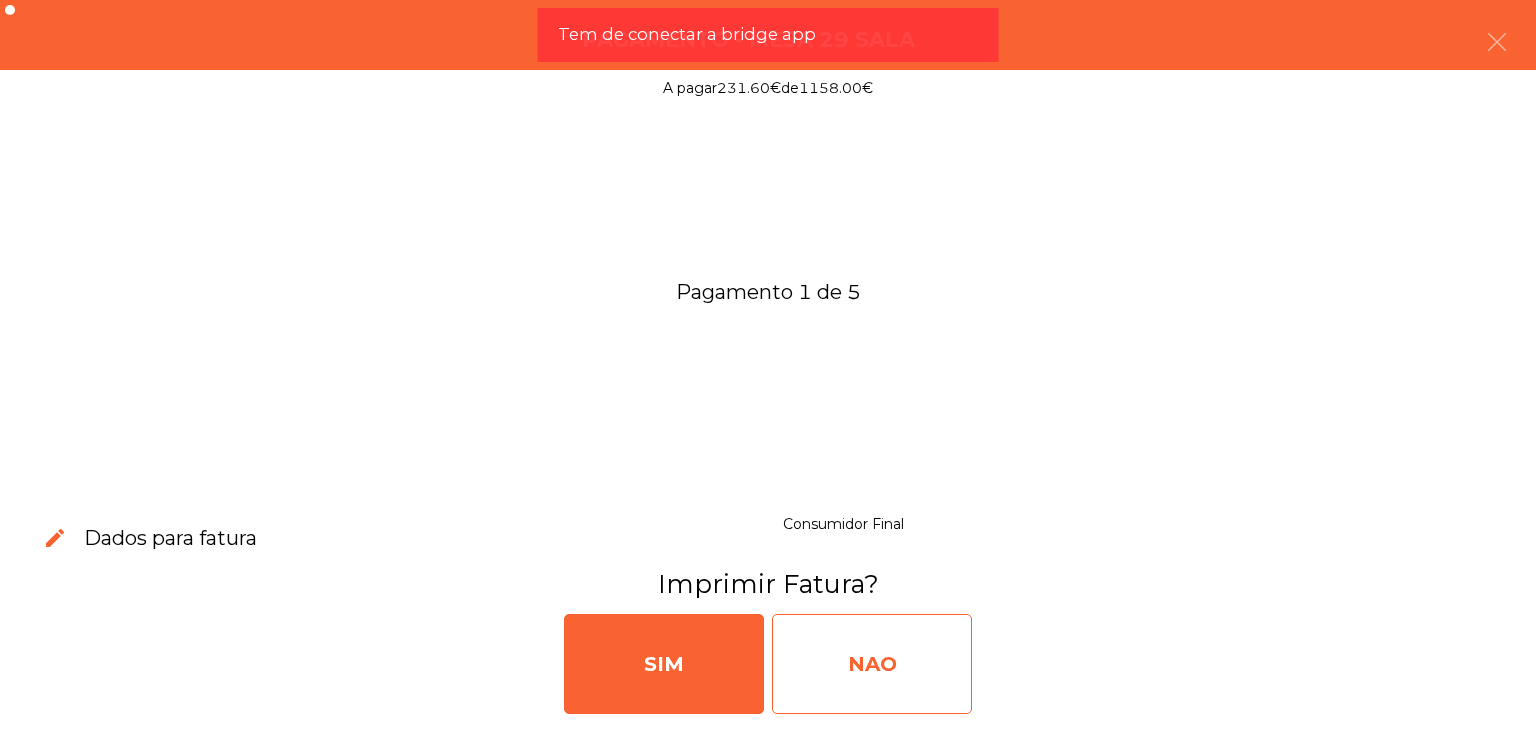 drag, startPoint x: 891, startPoint y: 690, endPoint x: 914, endPoint y: 671, distance: 29.832869 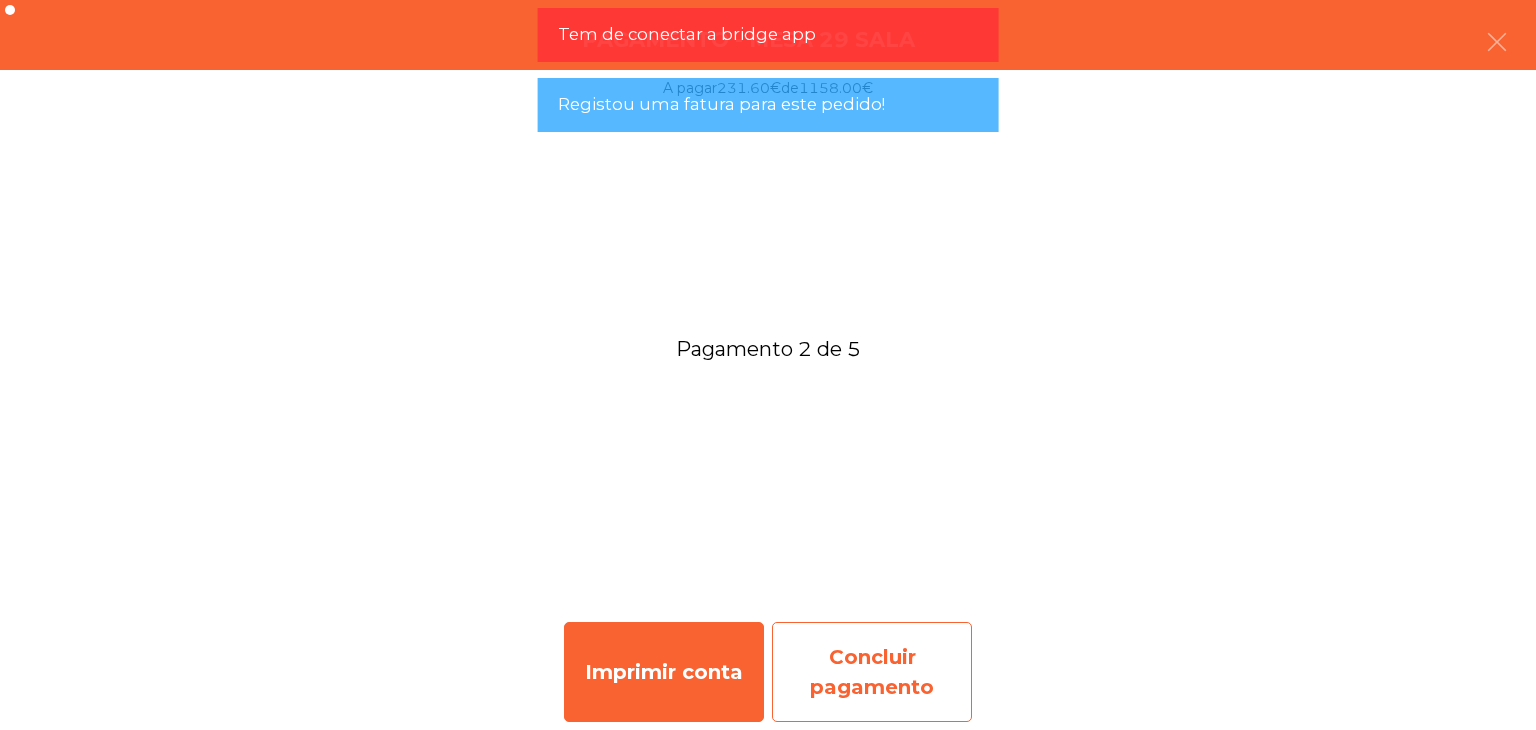 click on "Concluir pagamento" 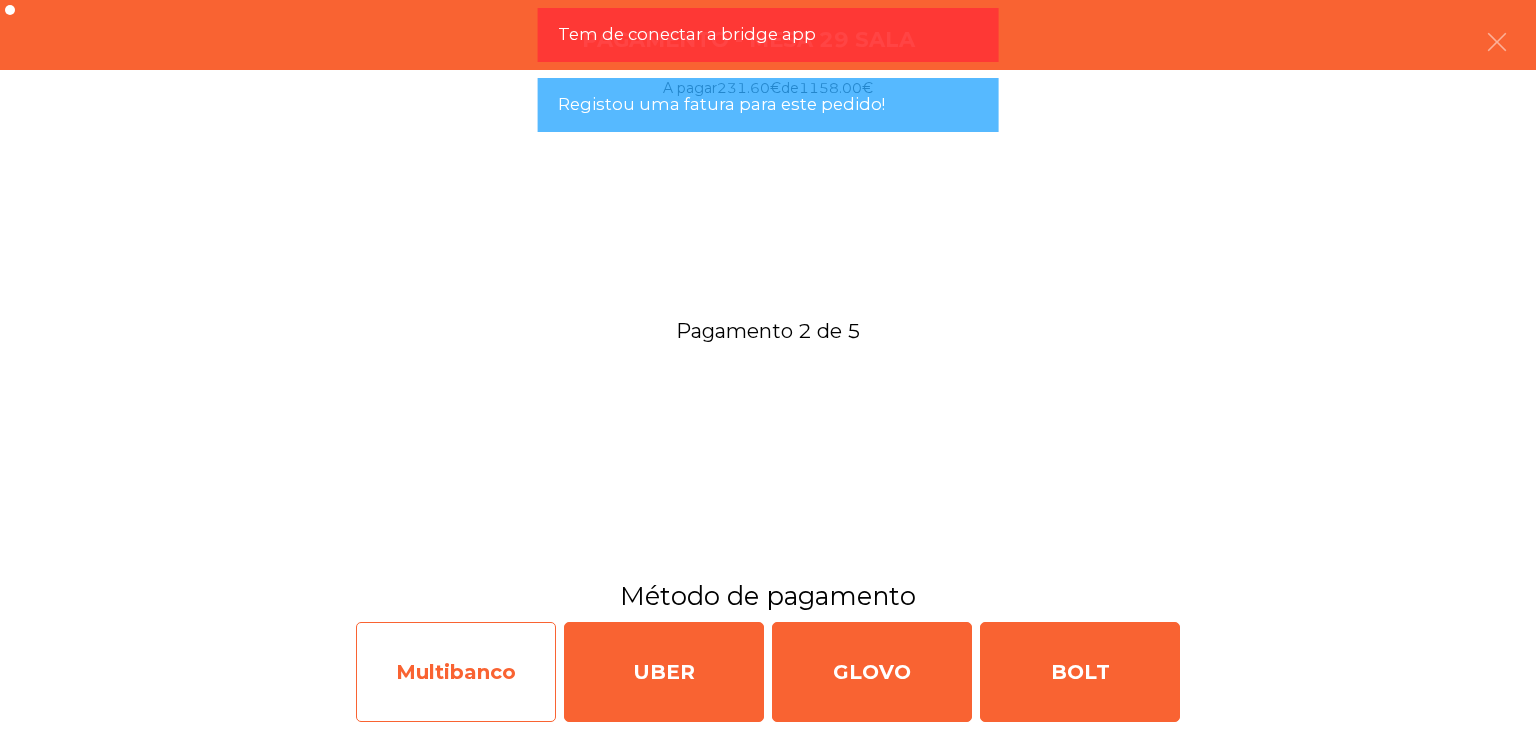click on "Multibanco" 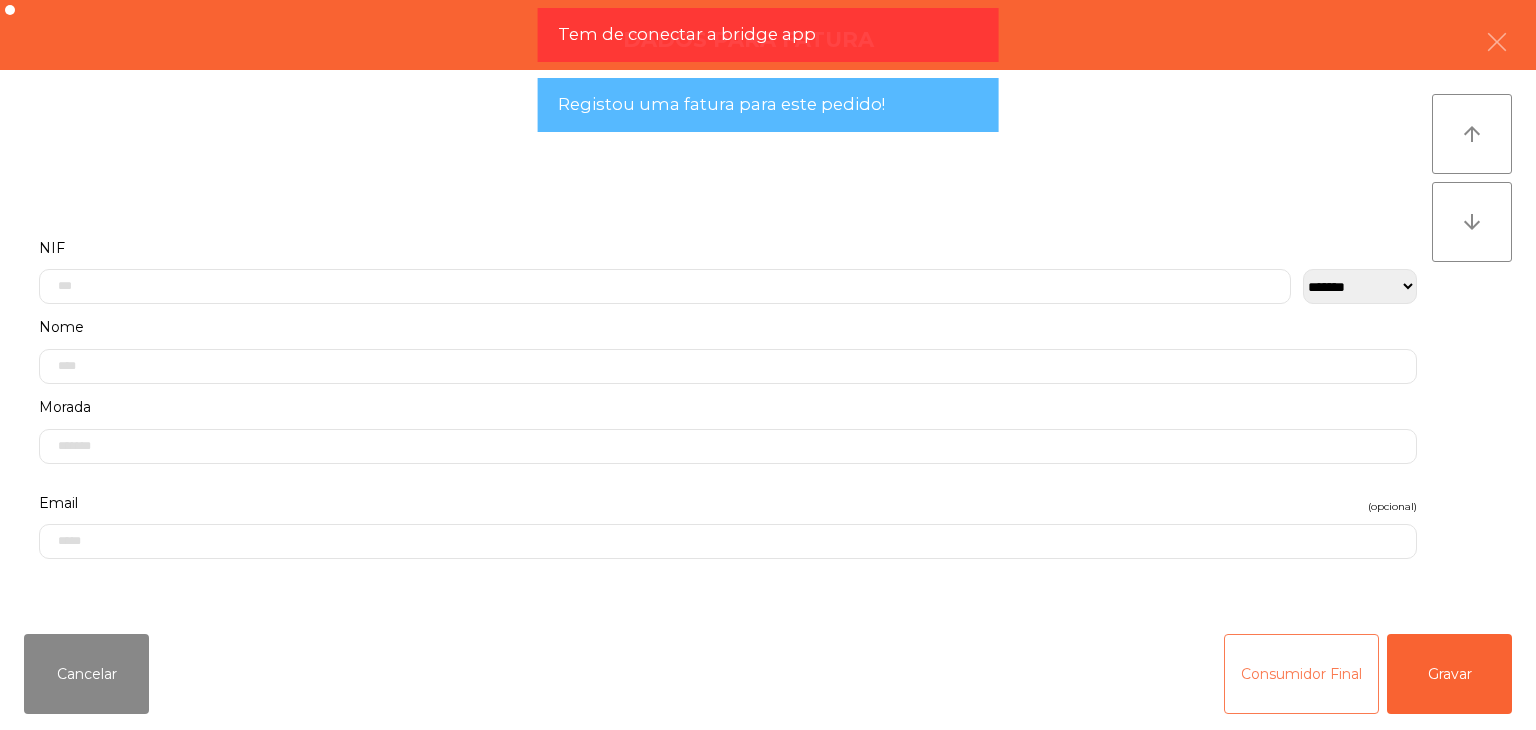 drag, startPoint x: 1284, startPoint y: 665, endPoint x: 1147, endPoint y: 685, distance: 138.45216 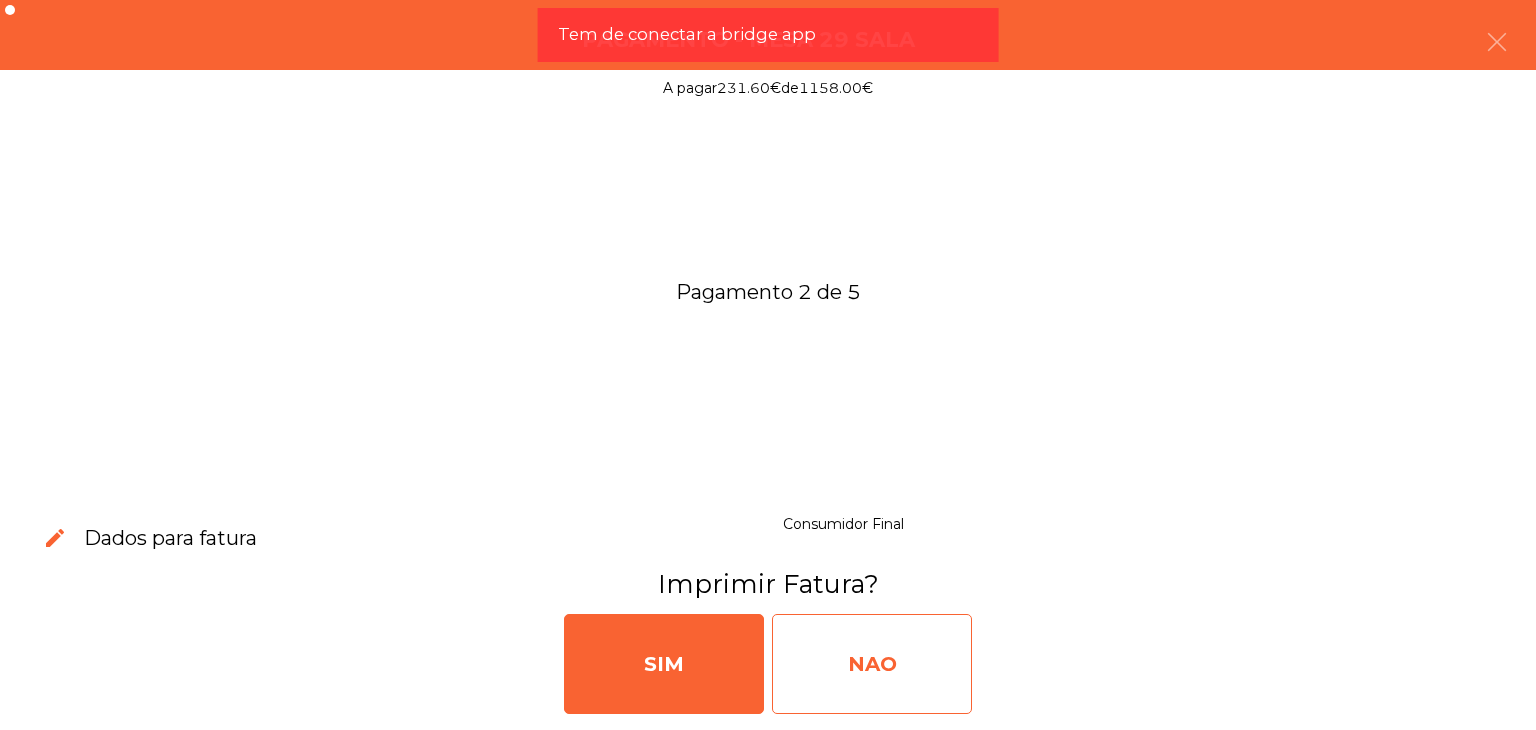 click on "NAO" 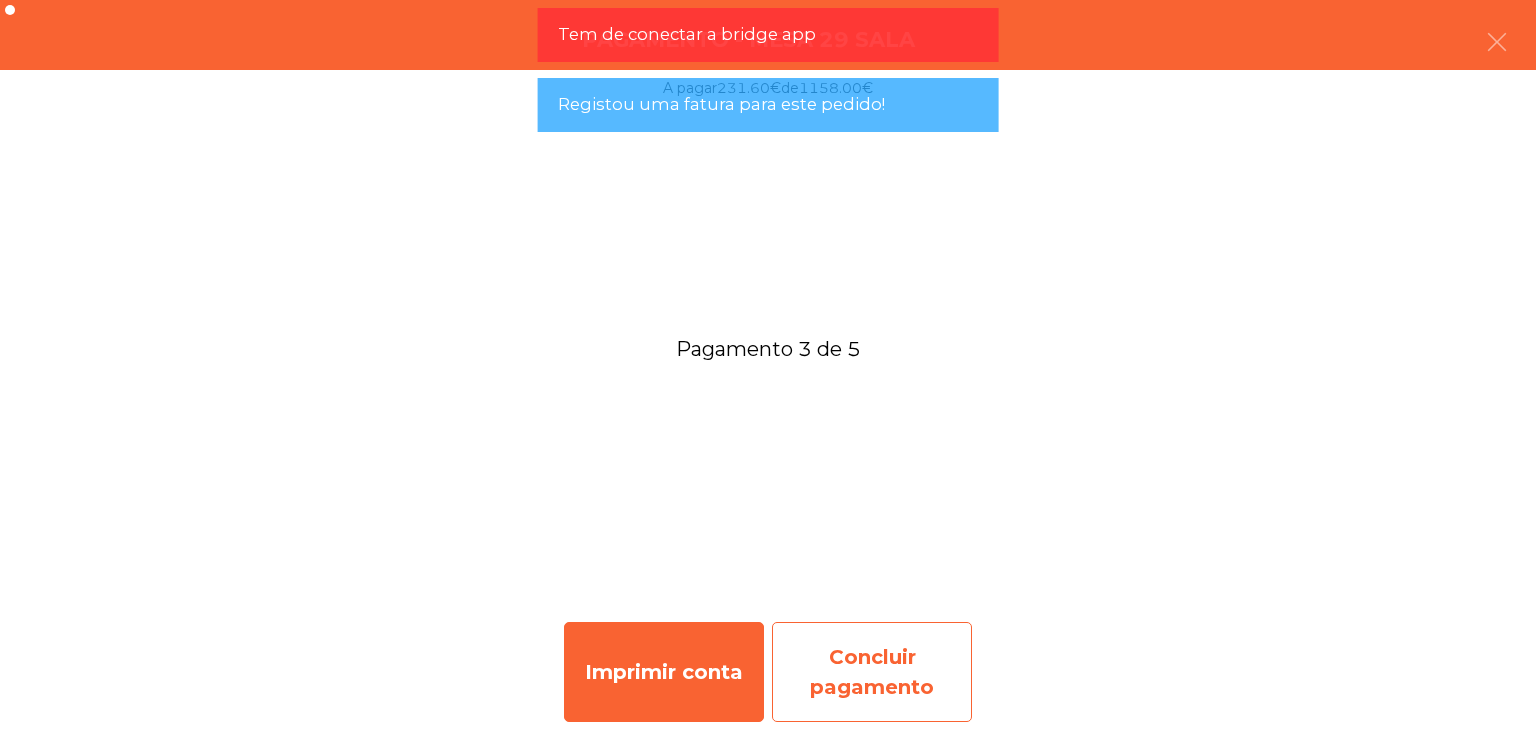 click on "Concluir pagamento" 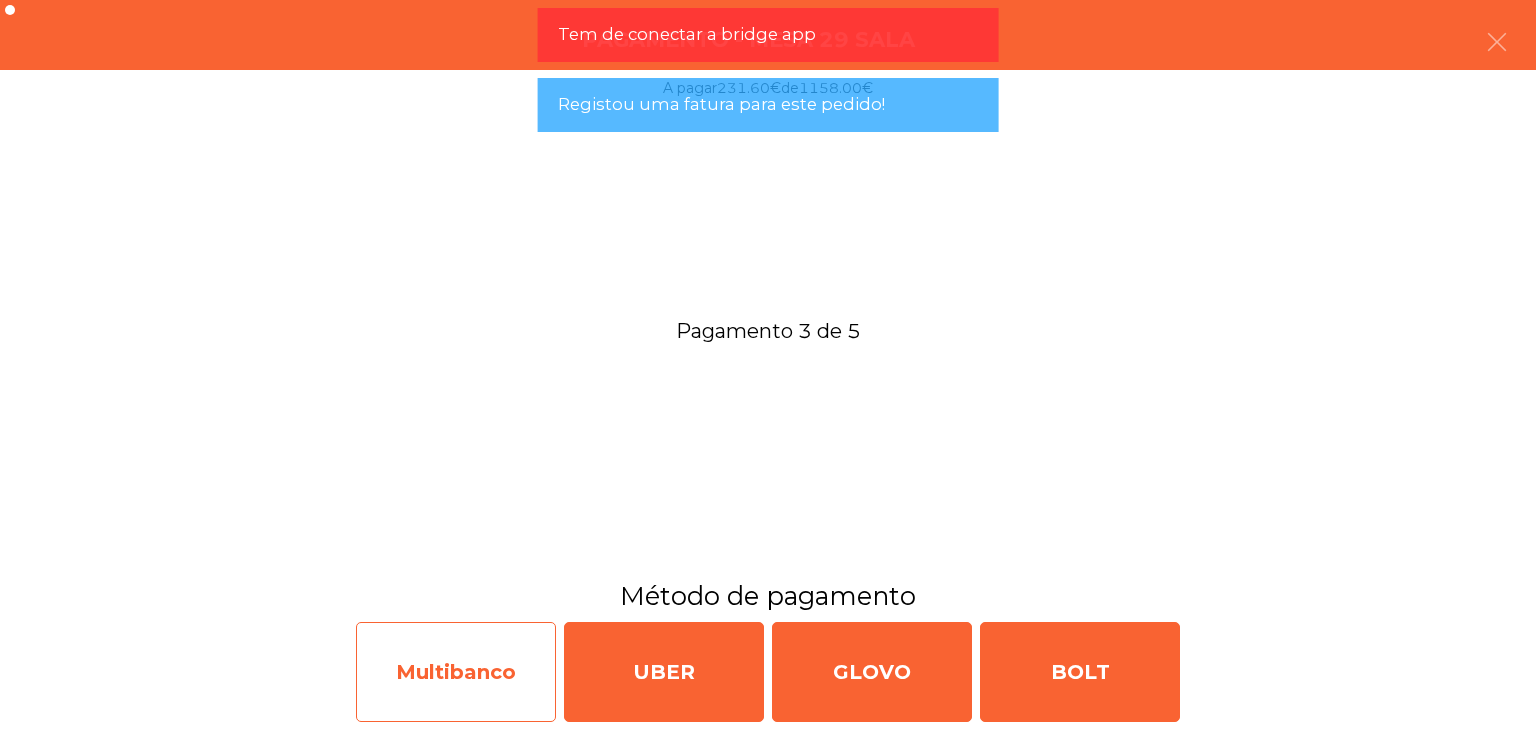 click on "Multibanco" 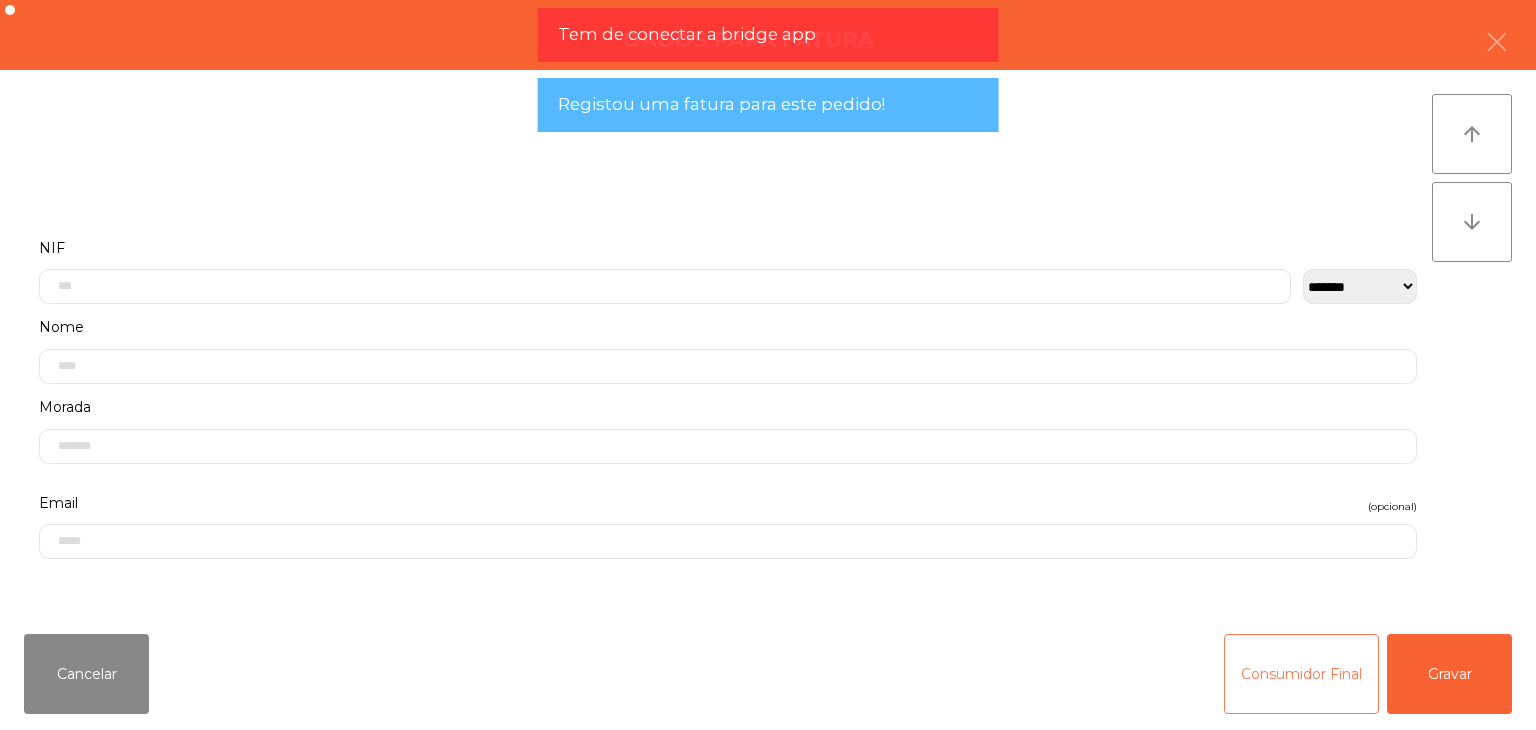 click on "Consumidor Final" 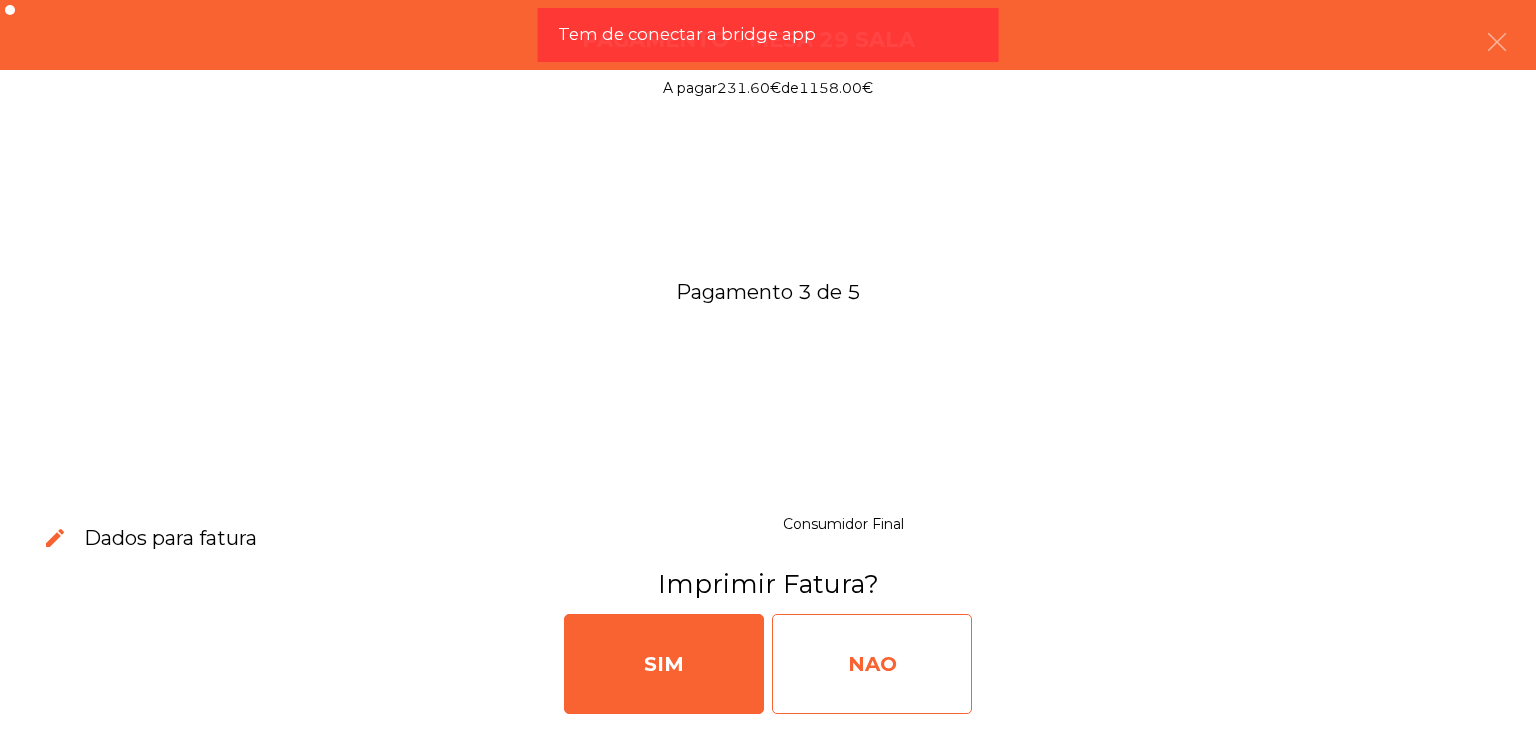 click on "NAO" 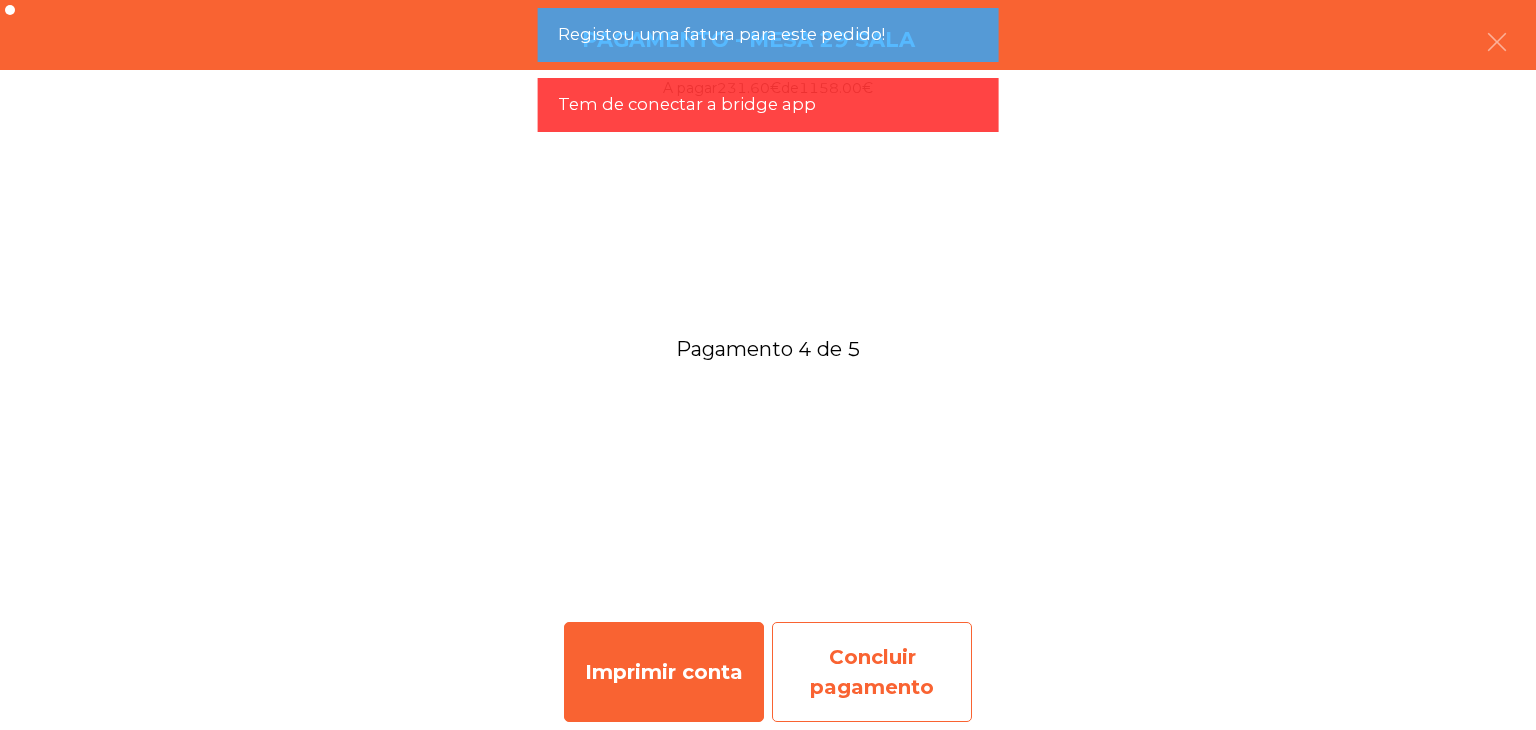 click on "Concluir pagamento" 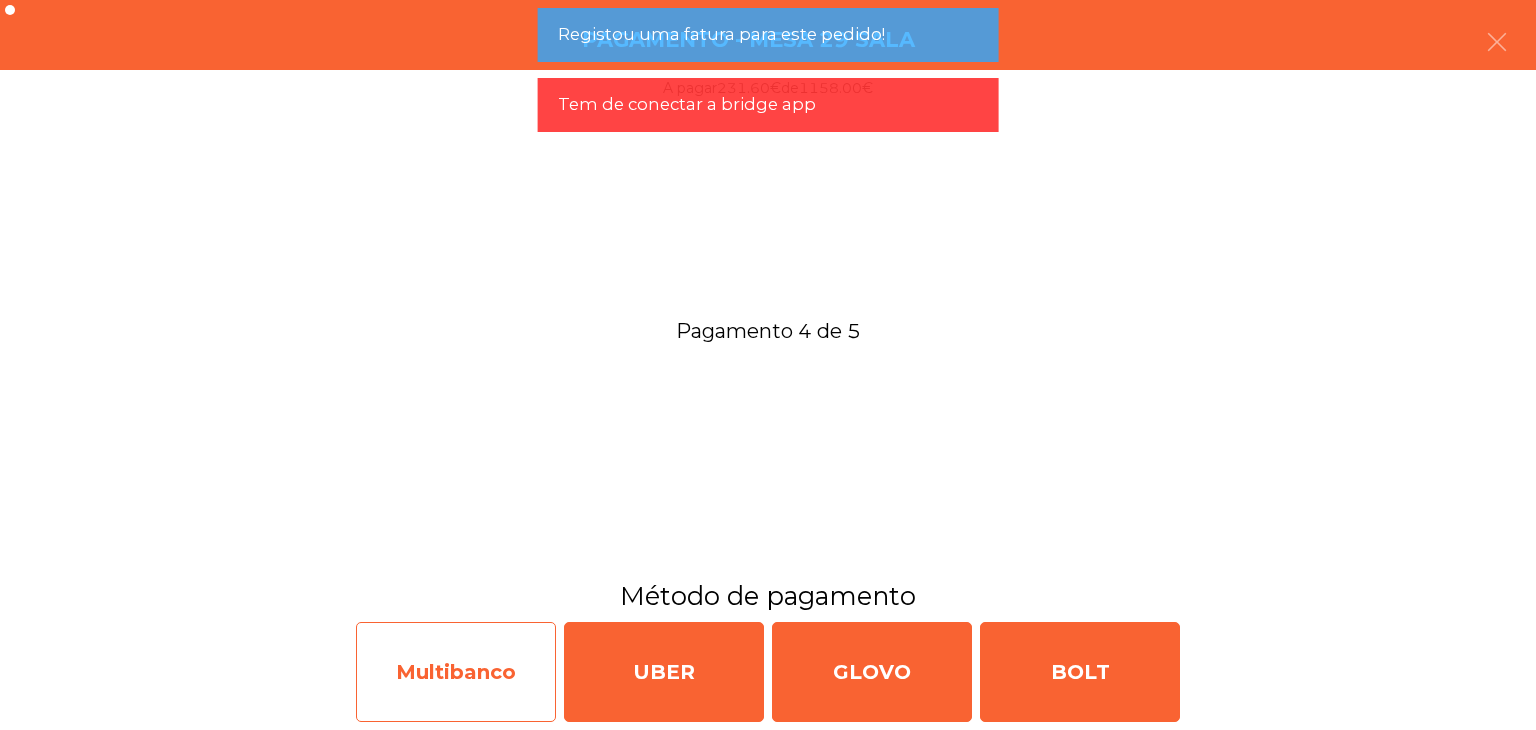 click on "Multibanco" 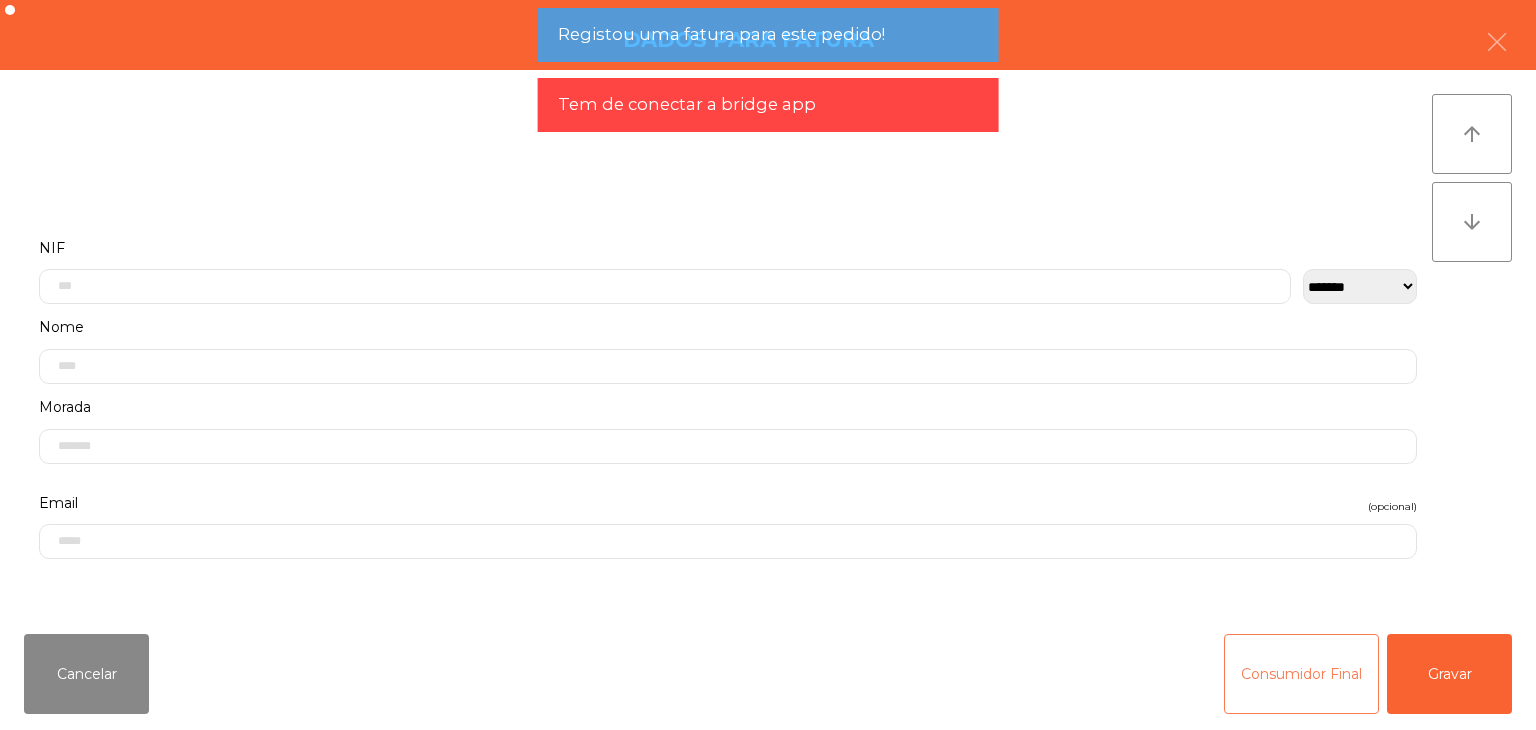 click on "Consumidor Final" 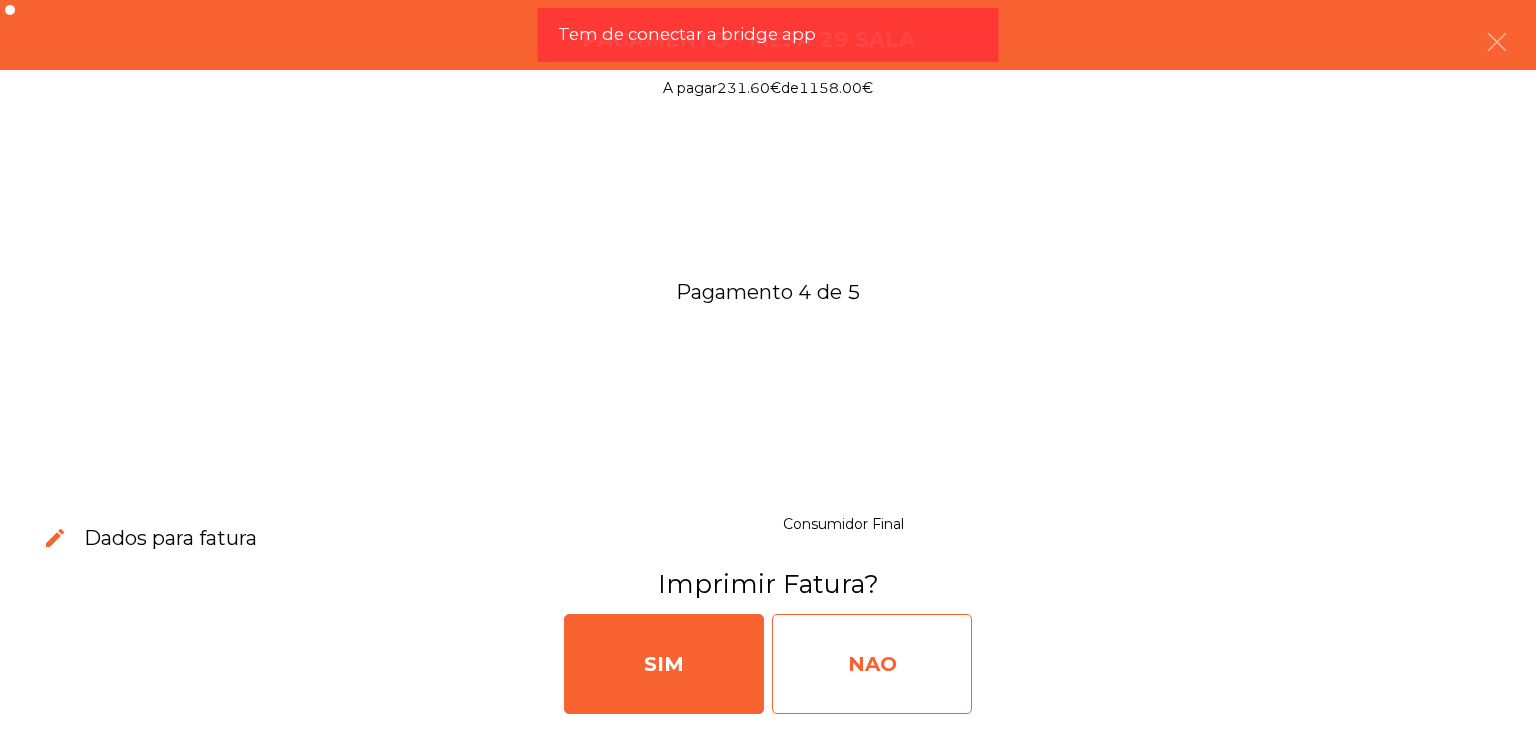 click on "NAO" 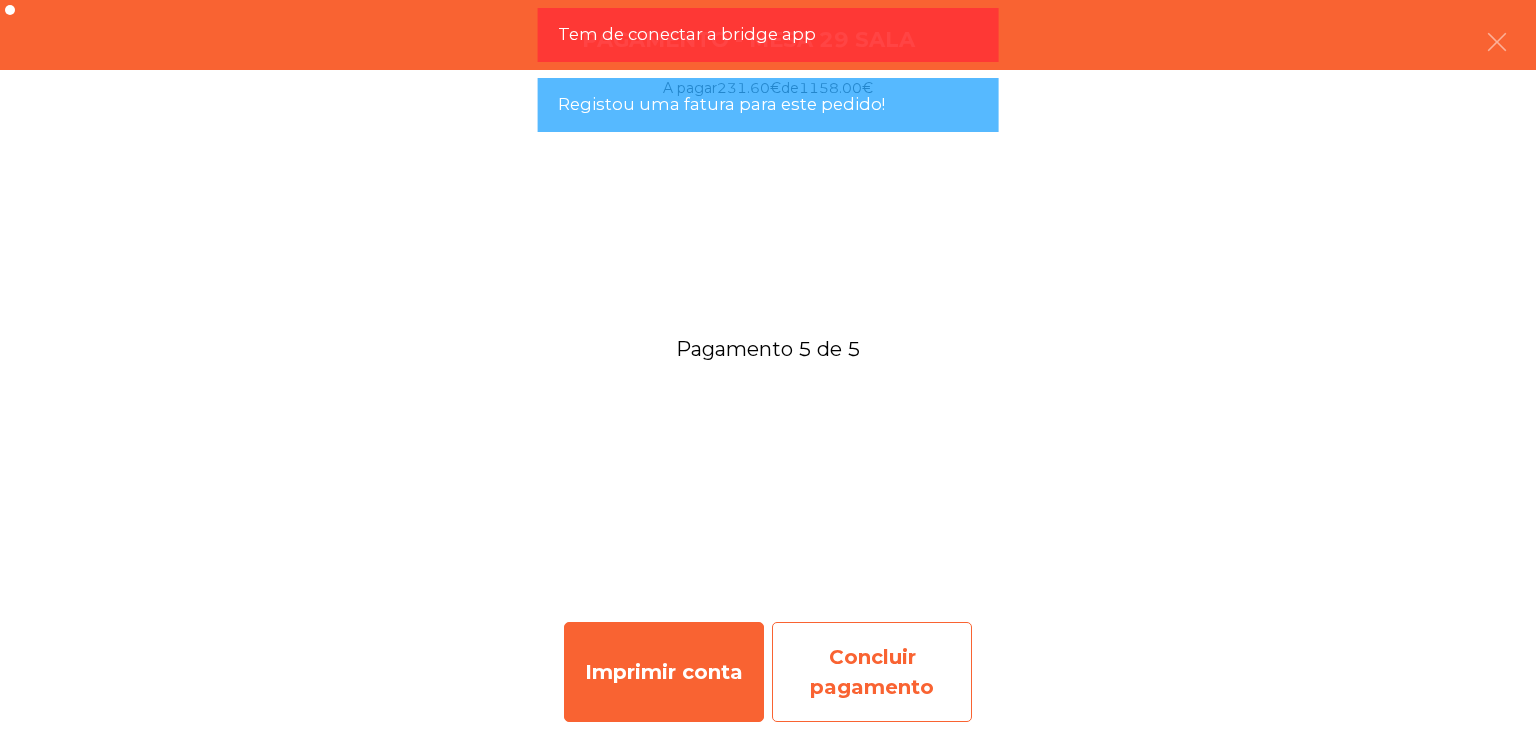 click on "Concluir pagamento" 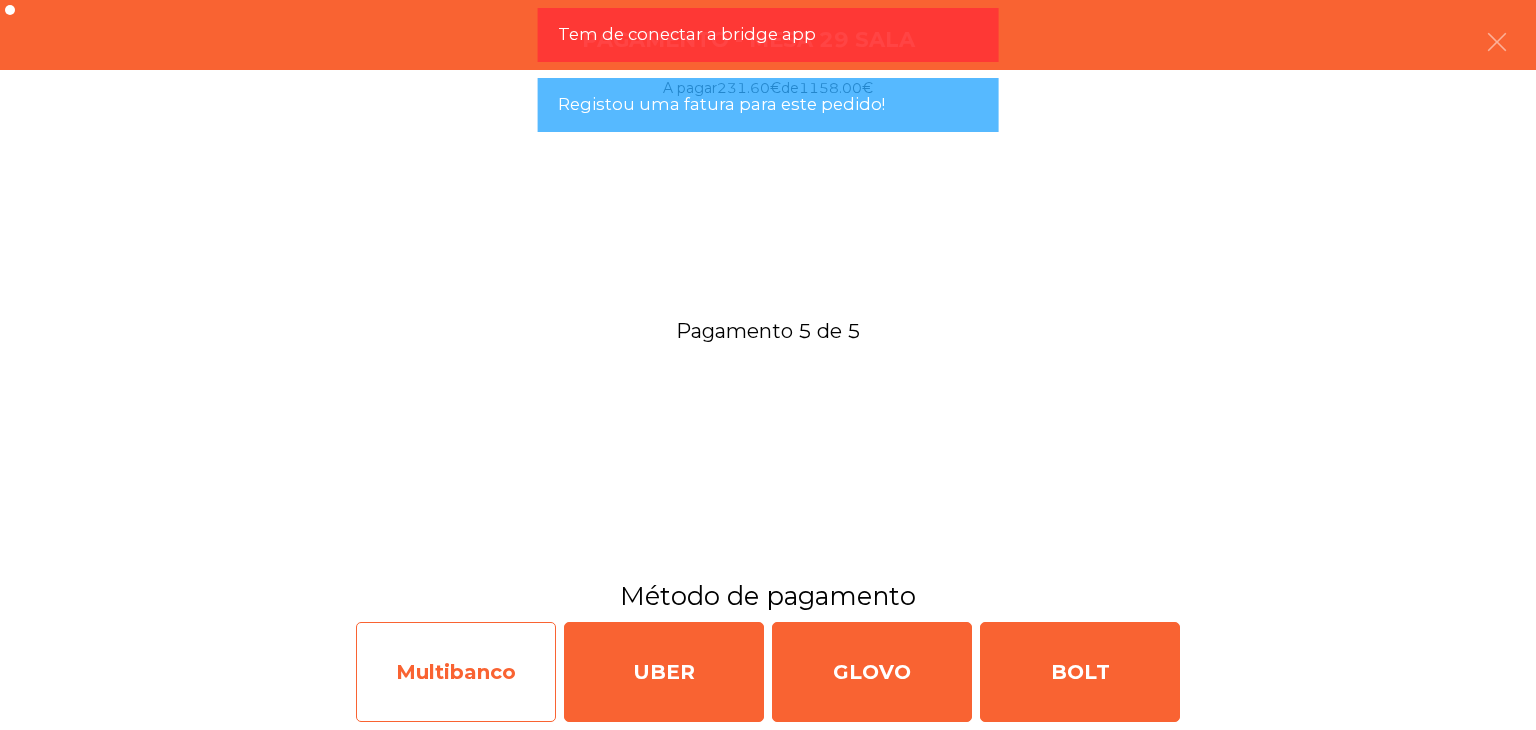 click on "Multibanco" 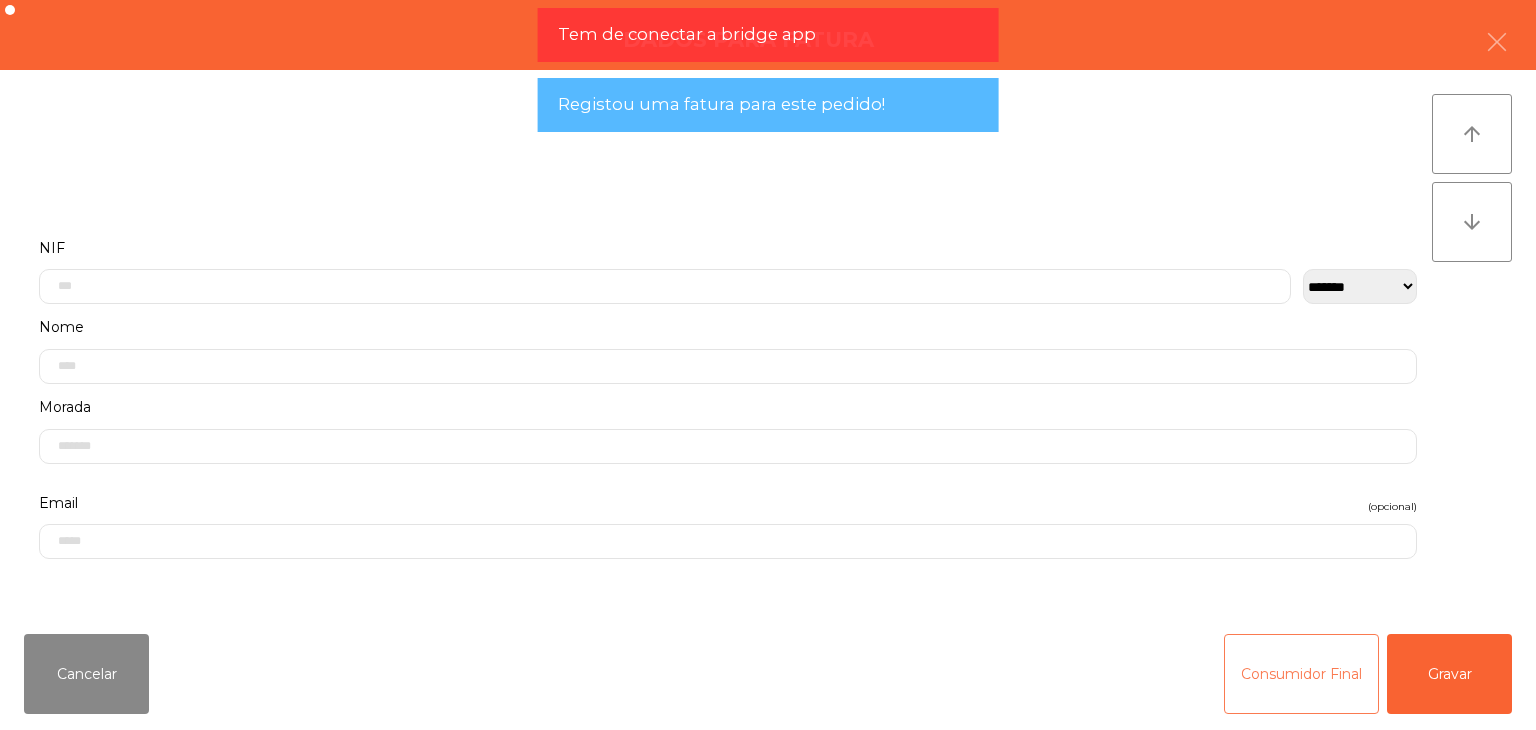 click on "Consumidor Final" 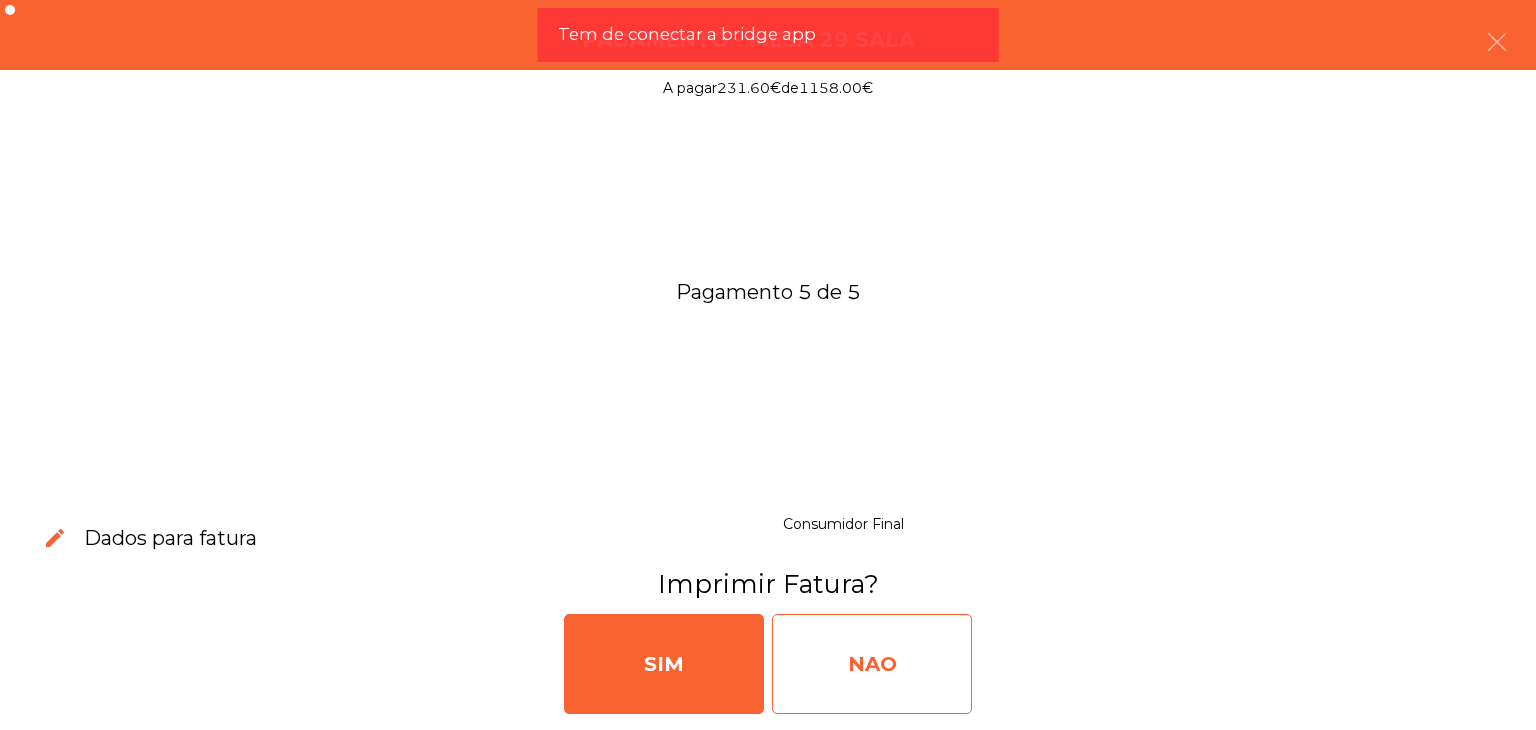 click on "NAO" 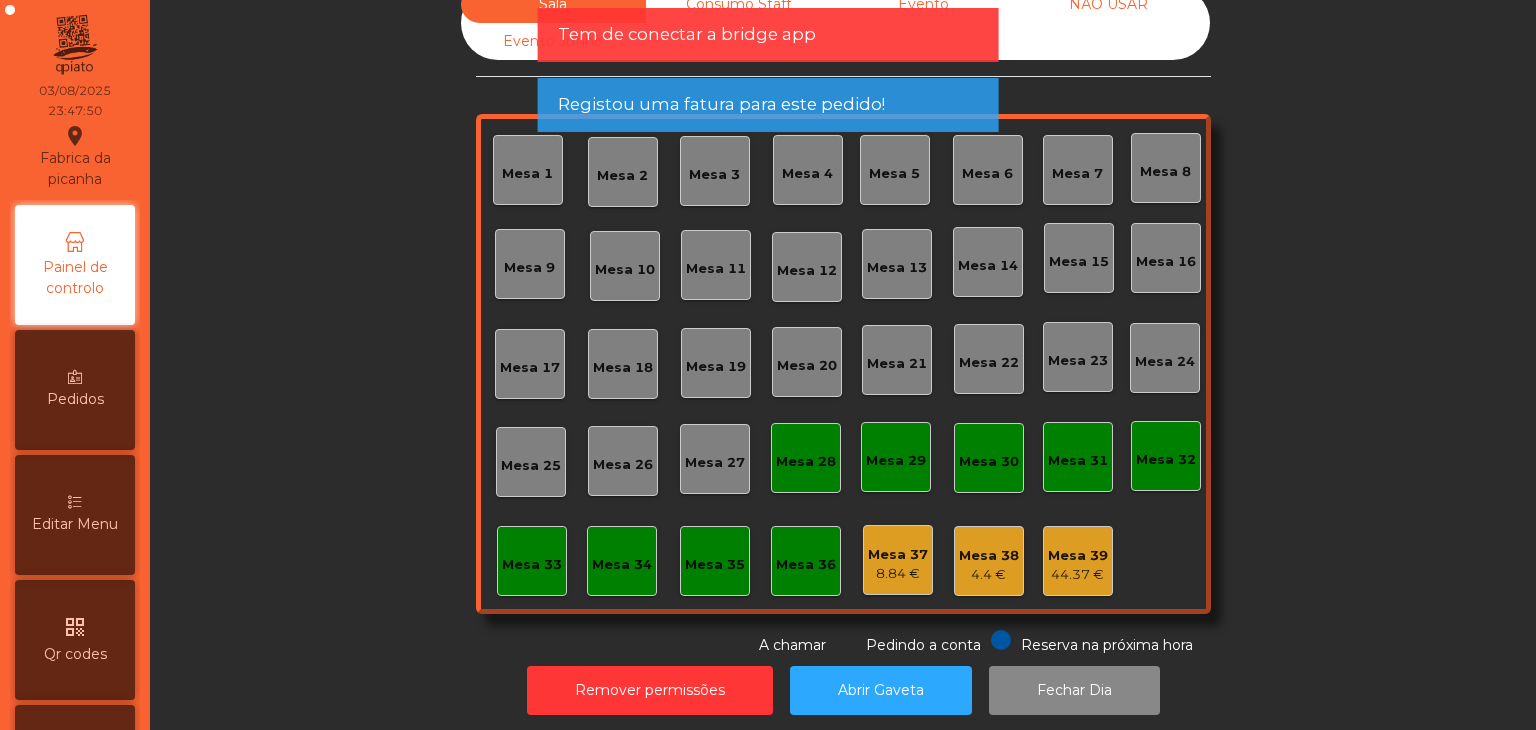 click on "NÃO USAR" 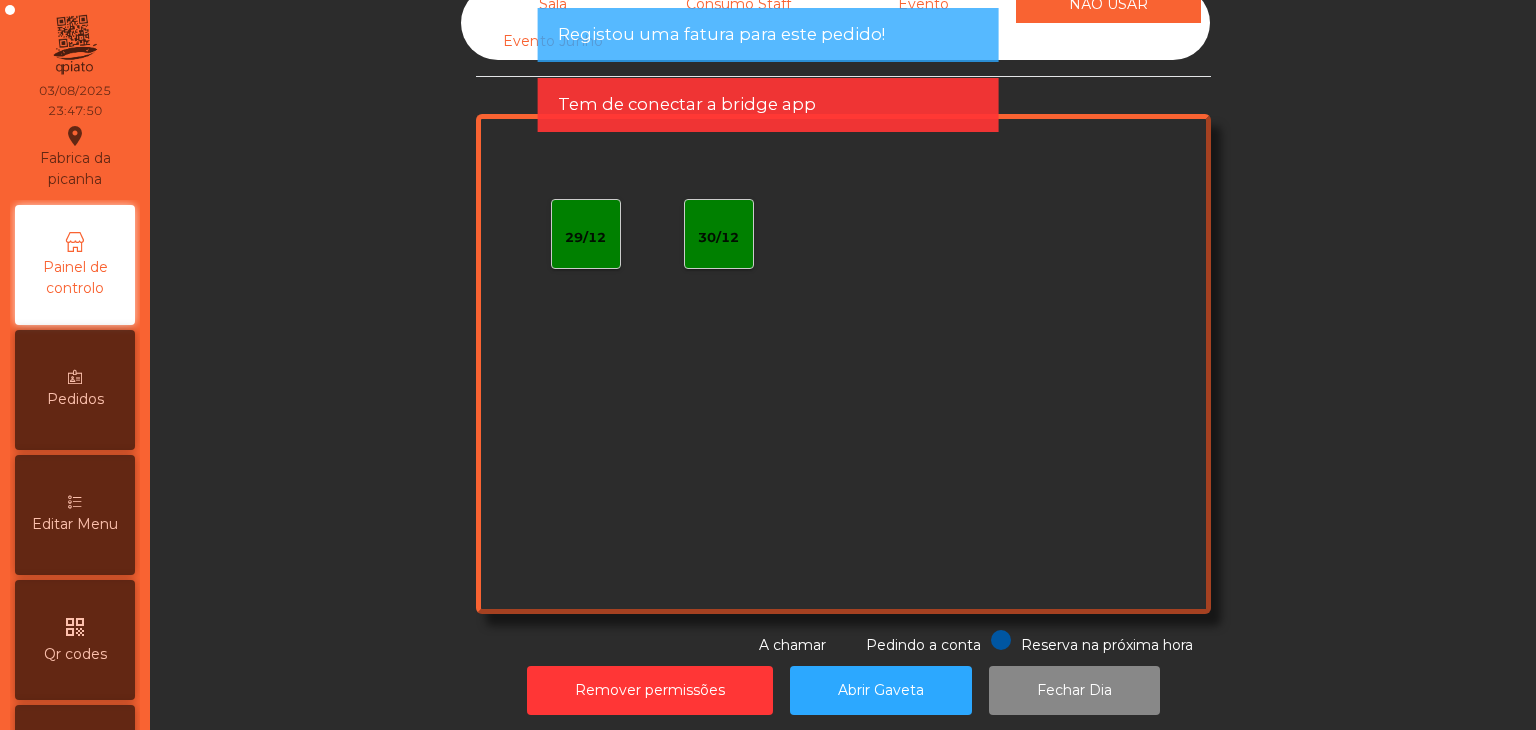 click on "Registou uma fatura para este pedido!" 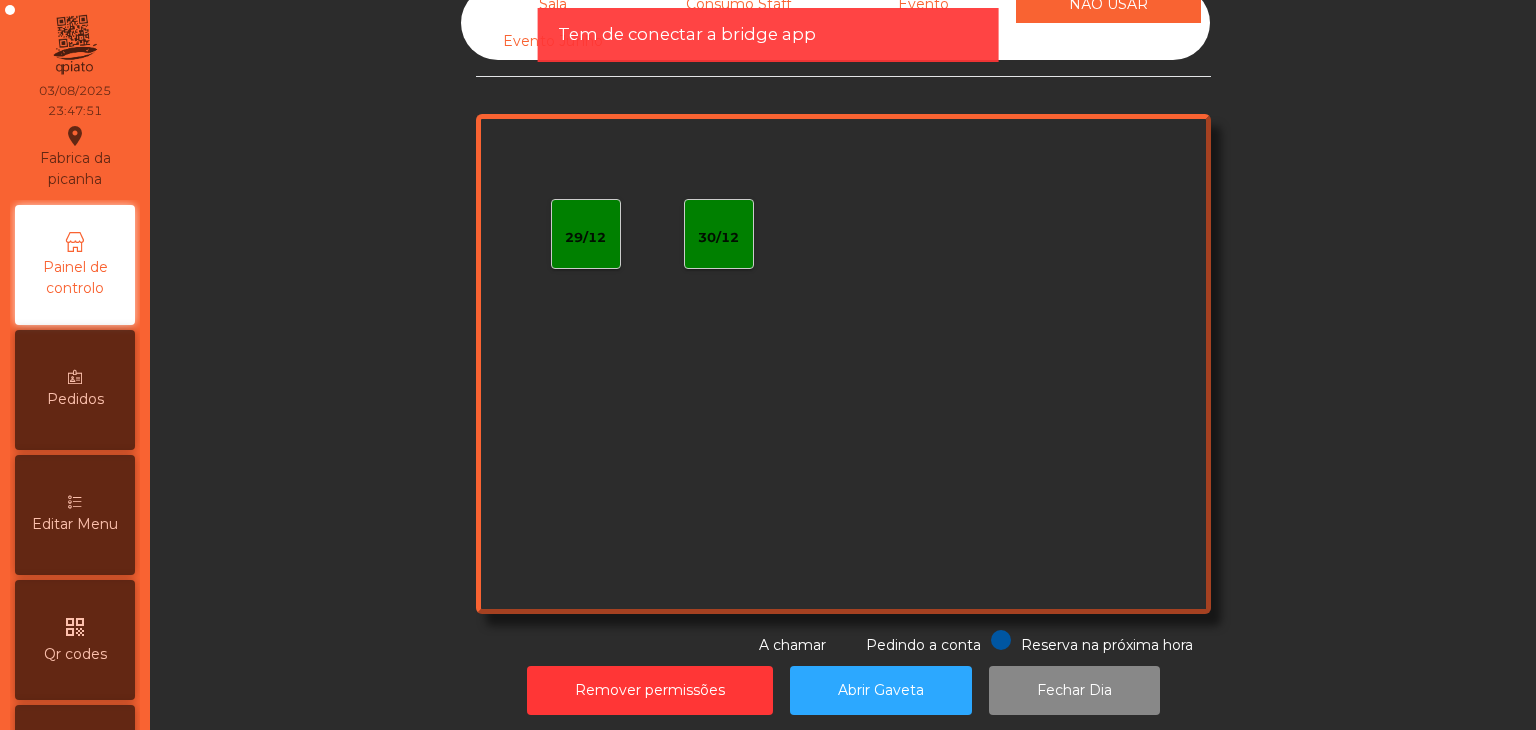 click on "Tem de conectar a bridge app" 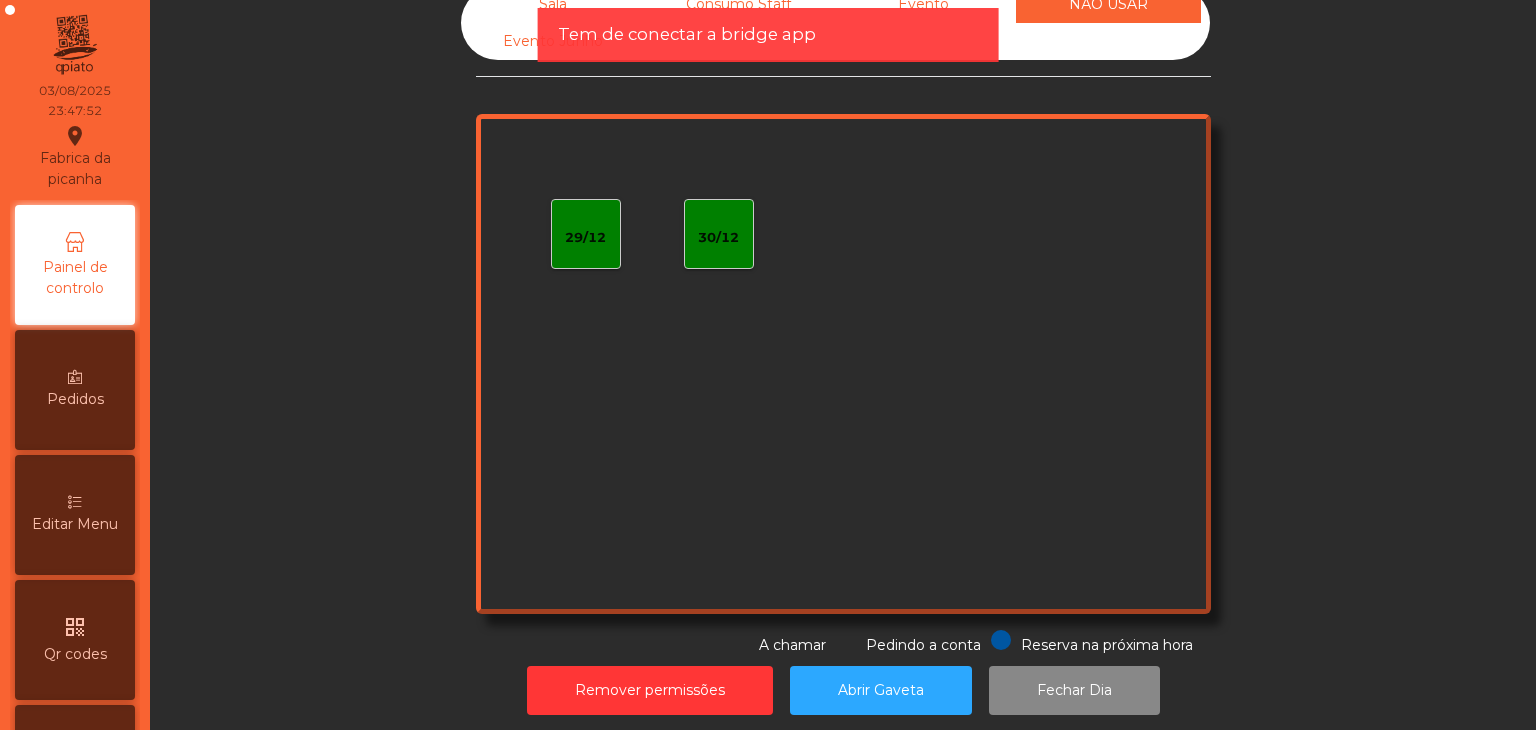 click on "Tem de conectar a bridge app" 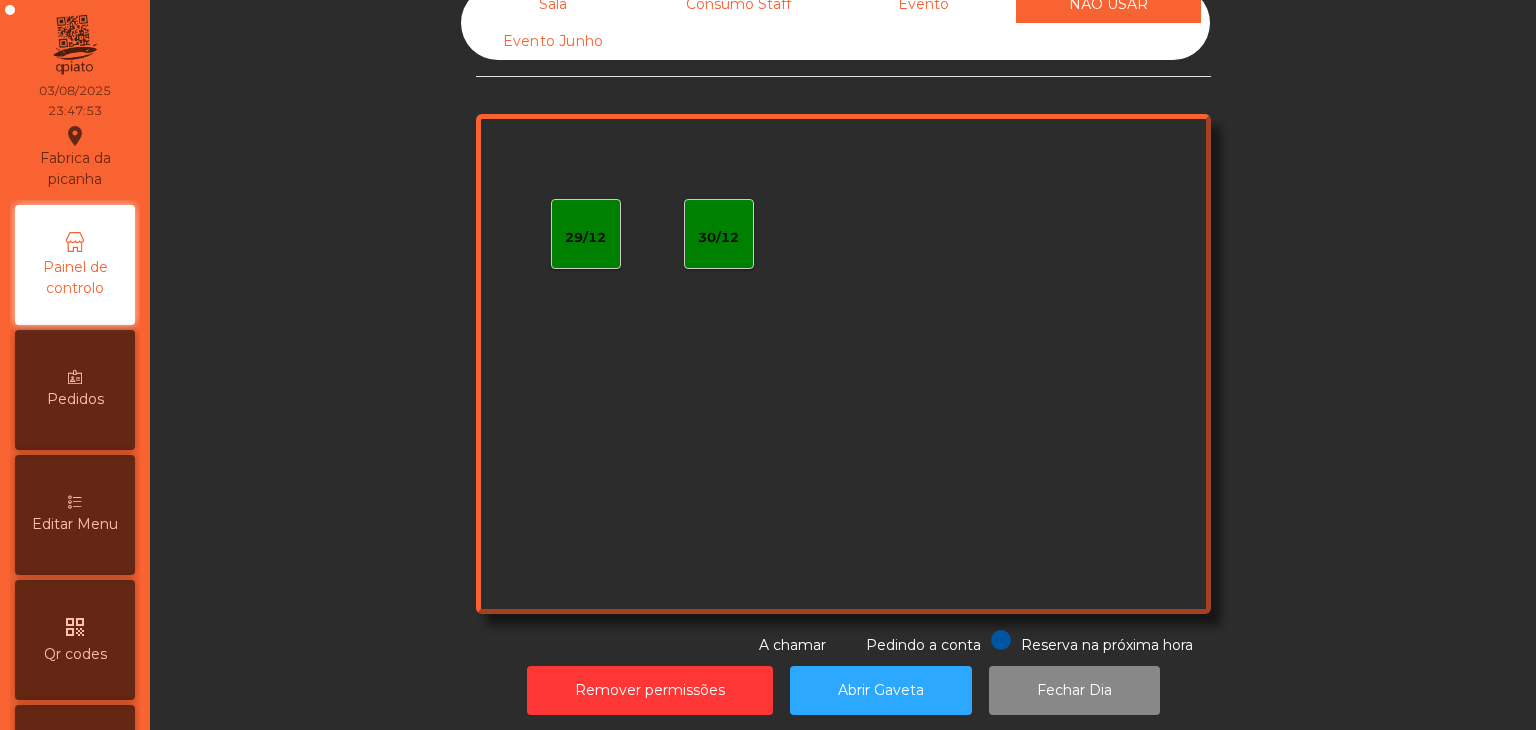 click on "Evento" 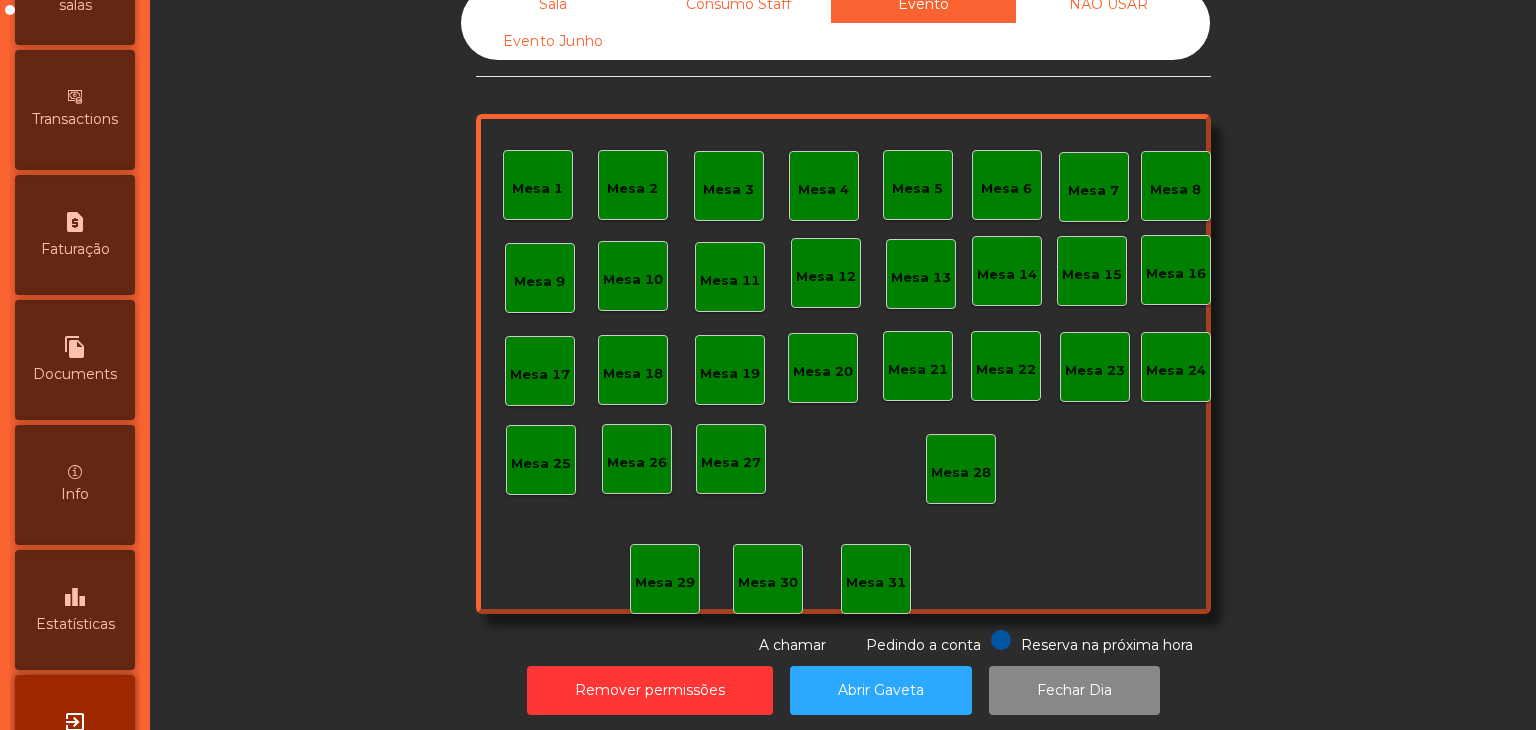 scroll, scrollTop: 985, scrollLeft: 0, axis: vertical 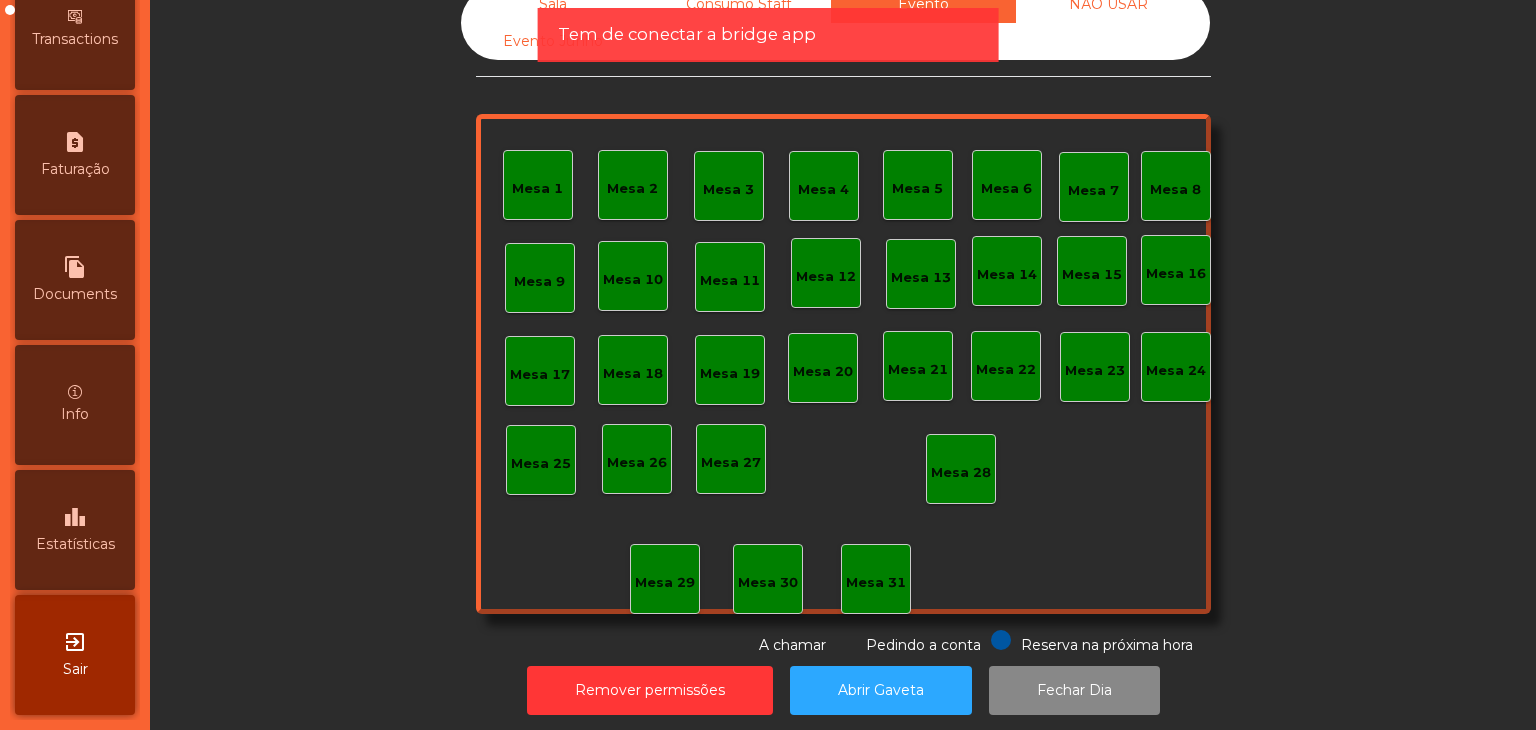 click on "exit_to_app  Sair" at bounding box center (75, 655) 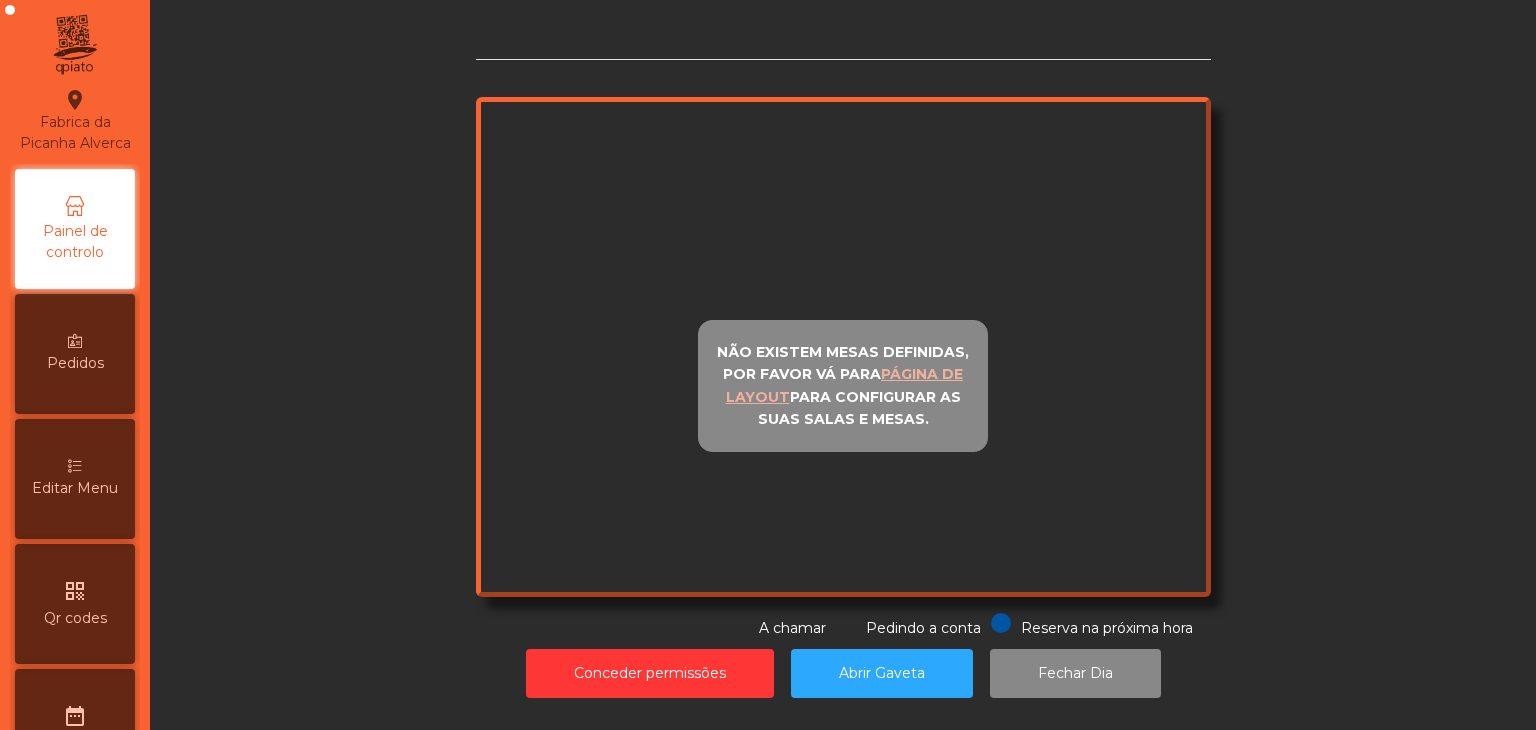 scroll, scrollTop: 0, scrollLeft: 0, axis: both 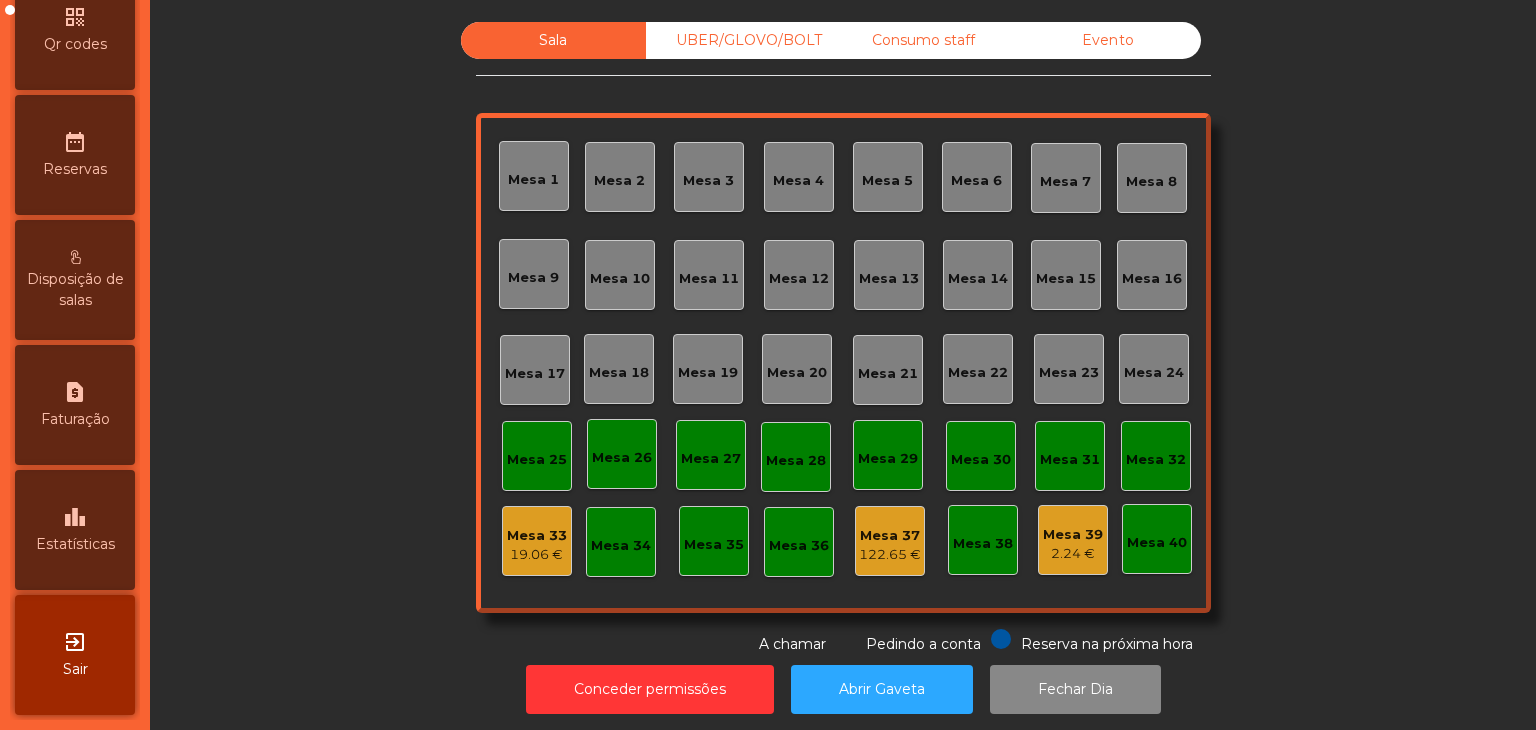click on "leaderboard  Estatísticas" at bounding box center (75, 530) 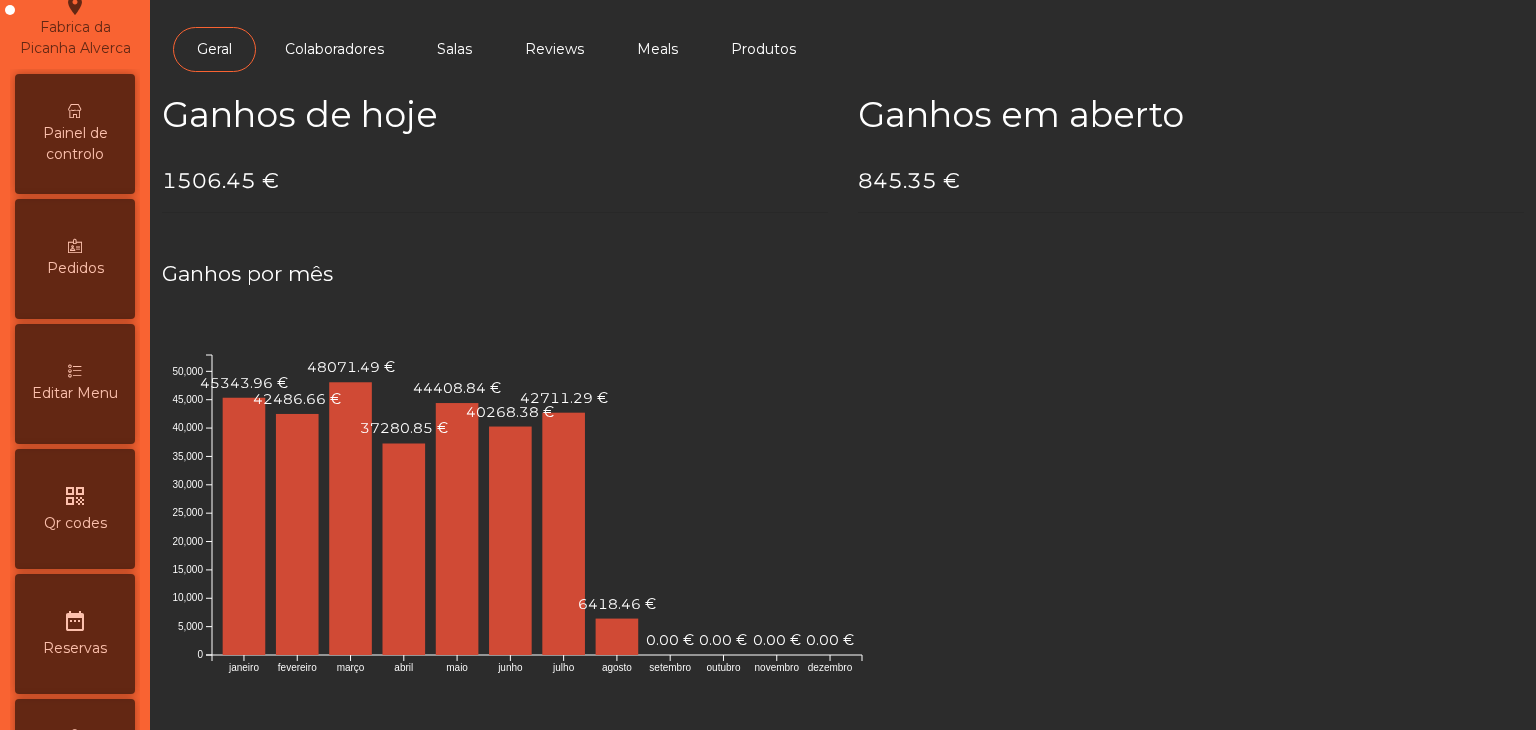 click on "Painel de controlo" at bounding box center [75, 144] 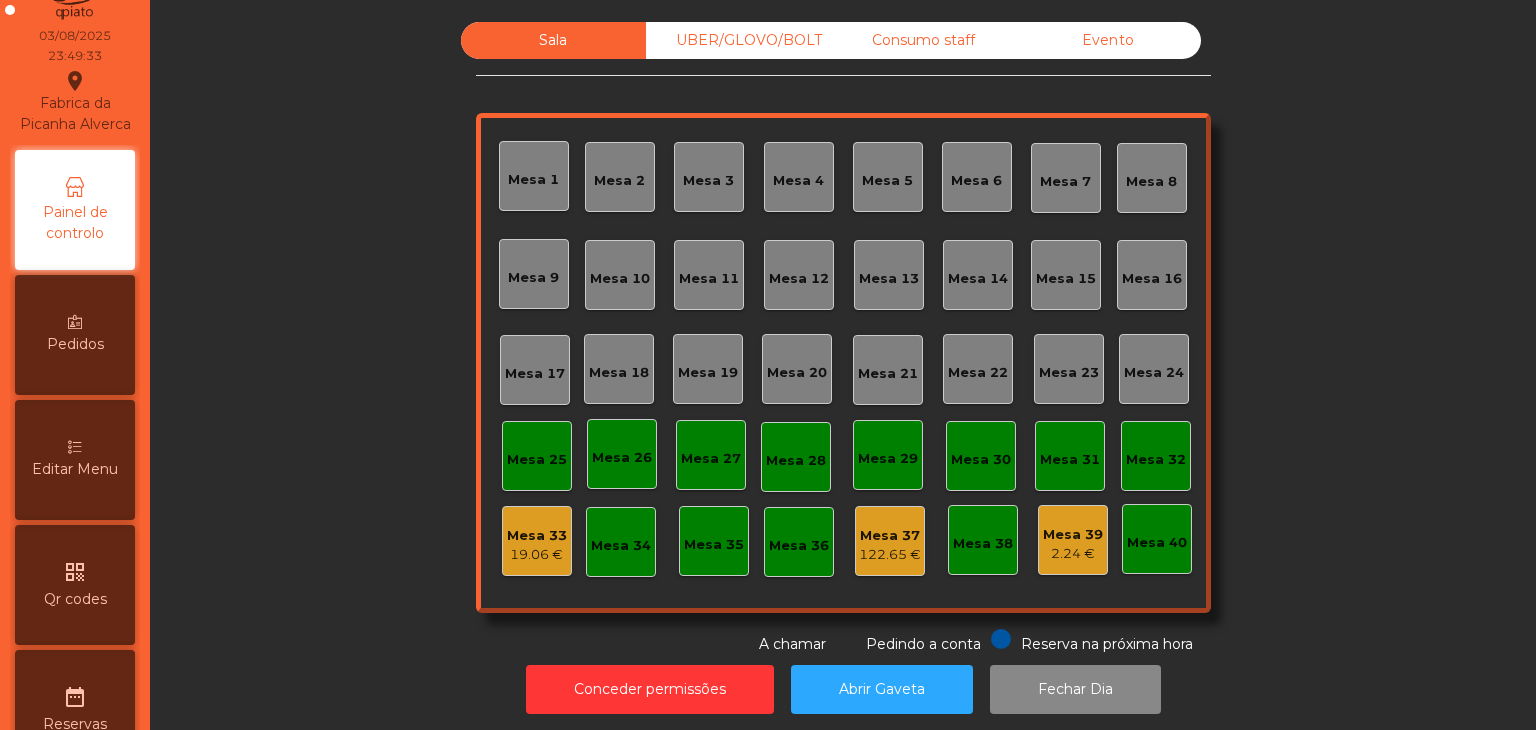 scroll, scrollTop: 0, scrollLeft: 0, axis: both 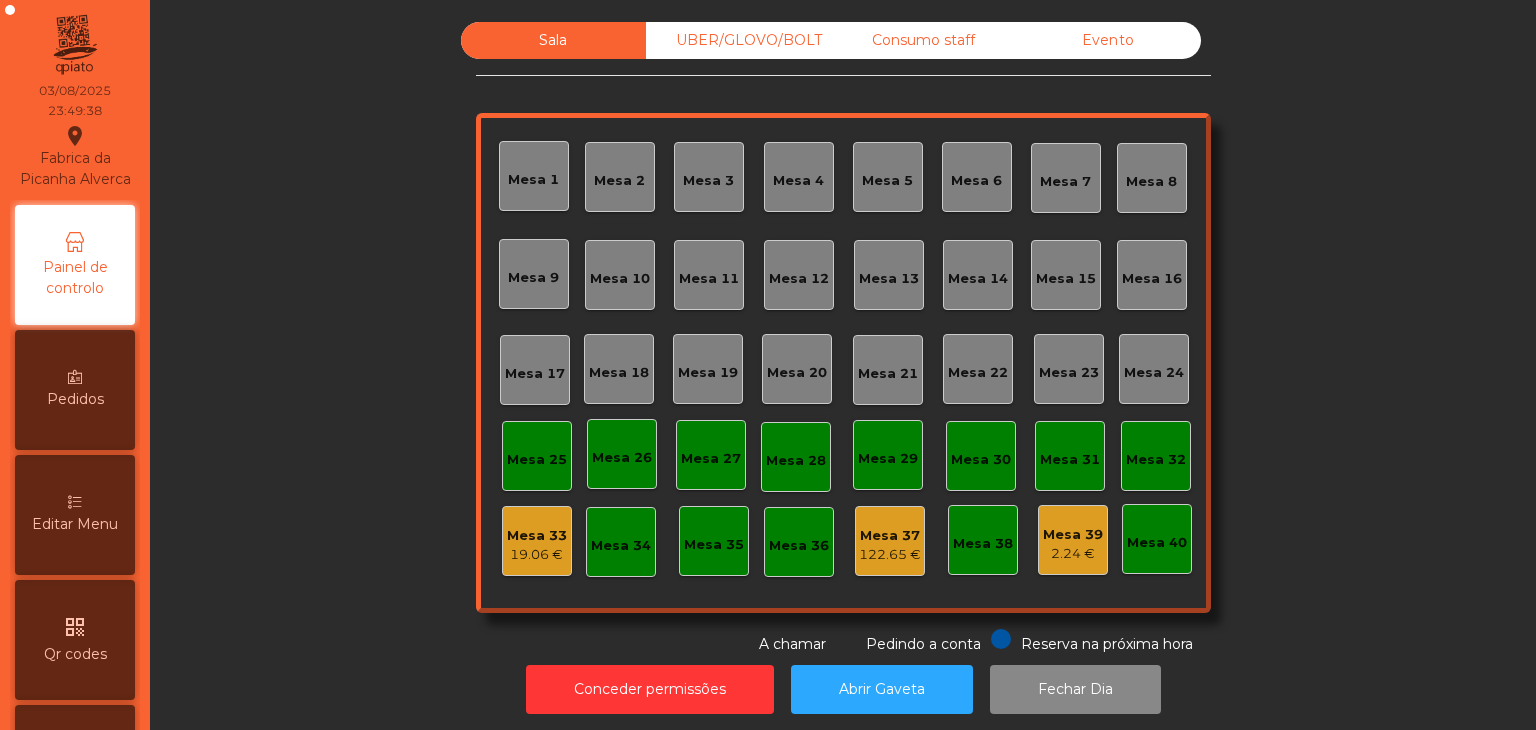 drag, startPoint x: 1023, startPoint y: 32, endPoint x: 1083, endPoint y: 37, distance: 60.207973 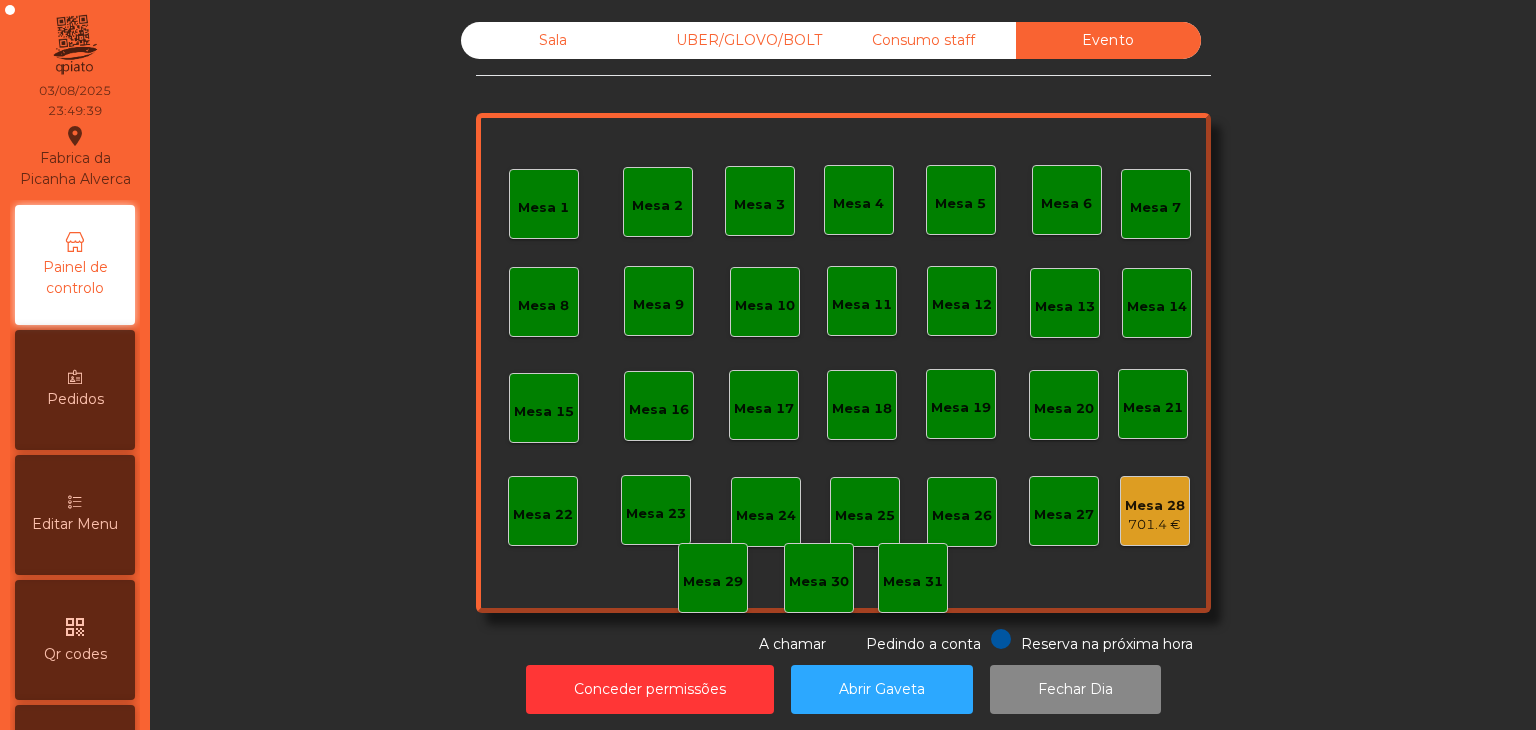 click on "Evento" 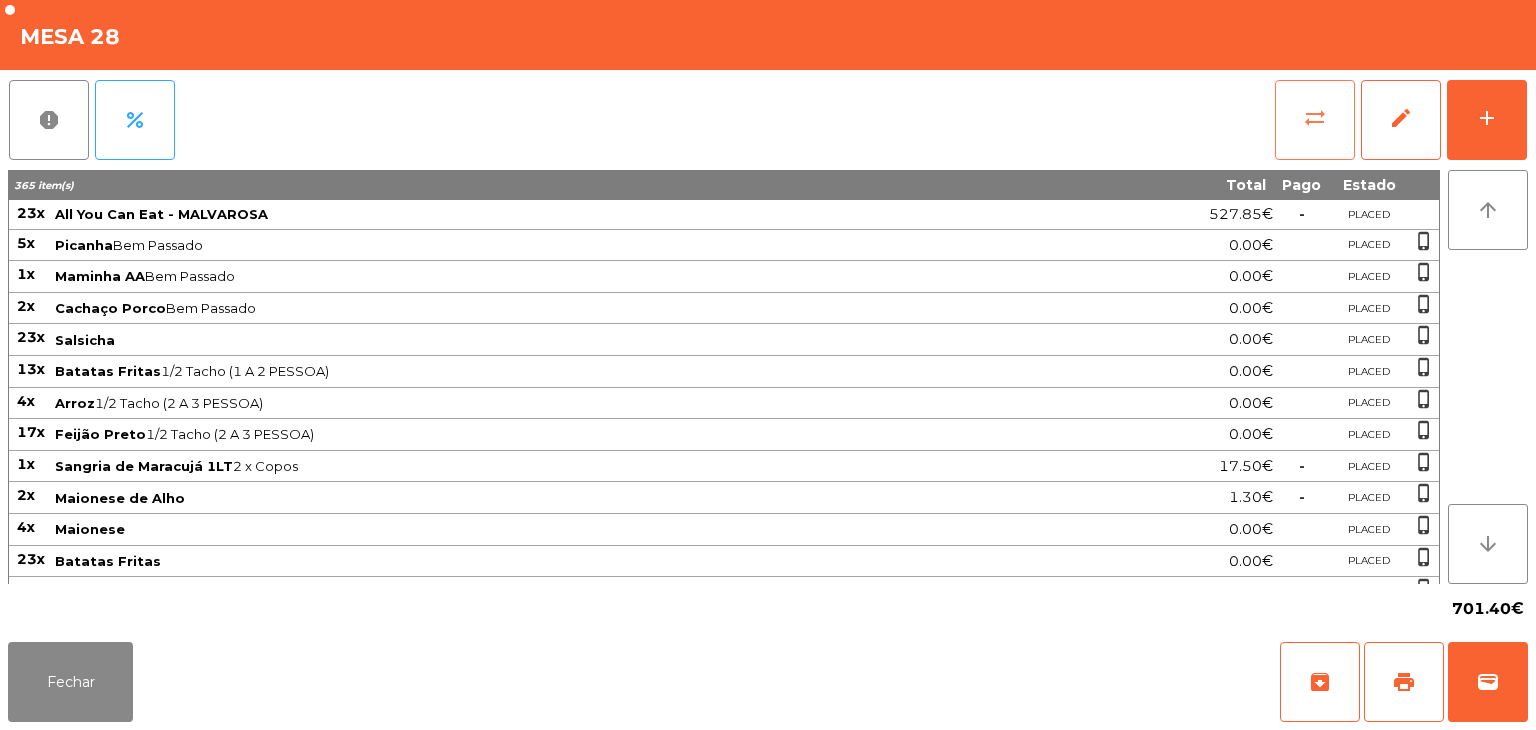 click on "sync_alt" 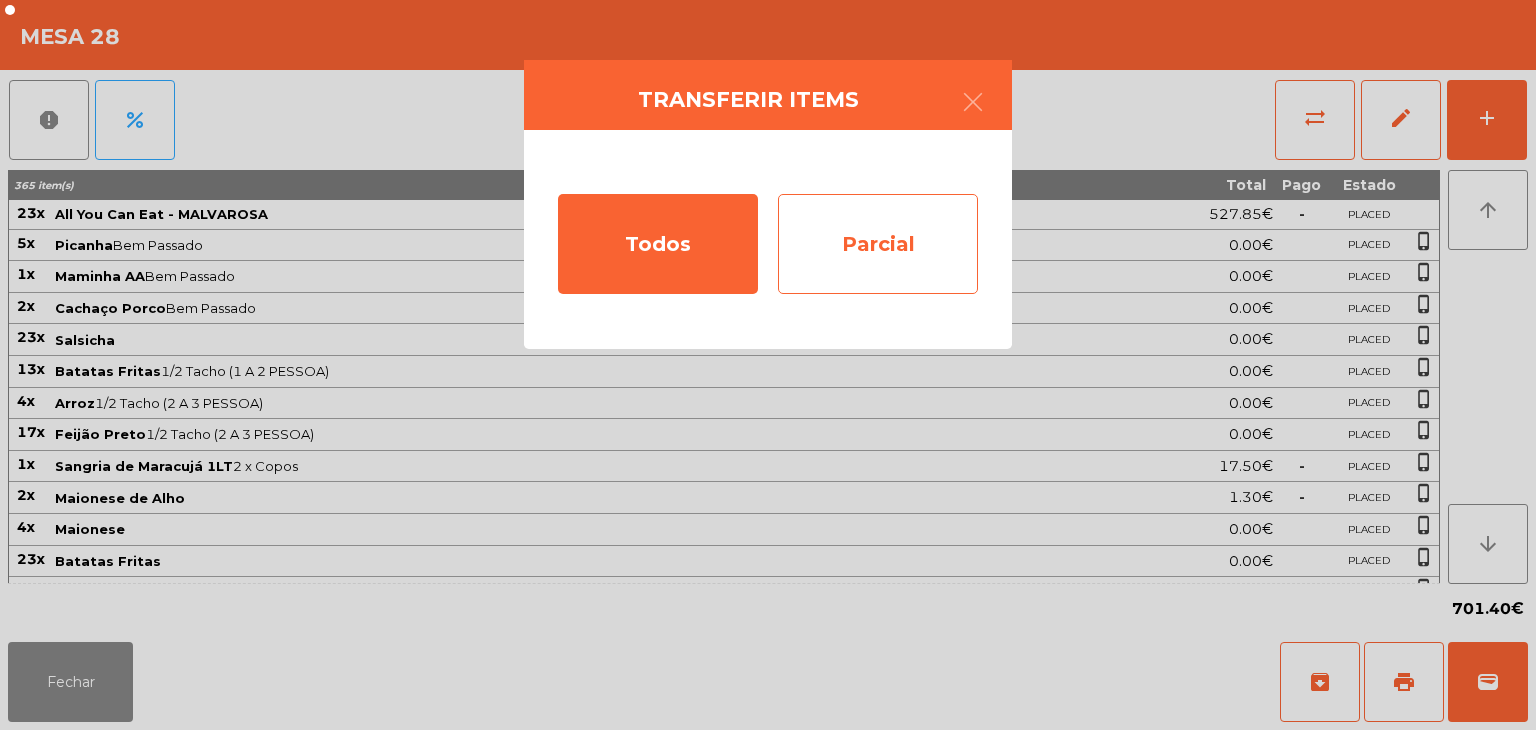 click on "Parcial" 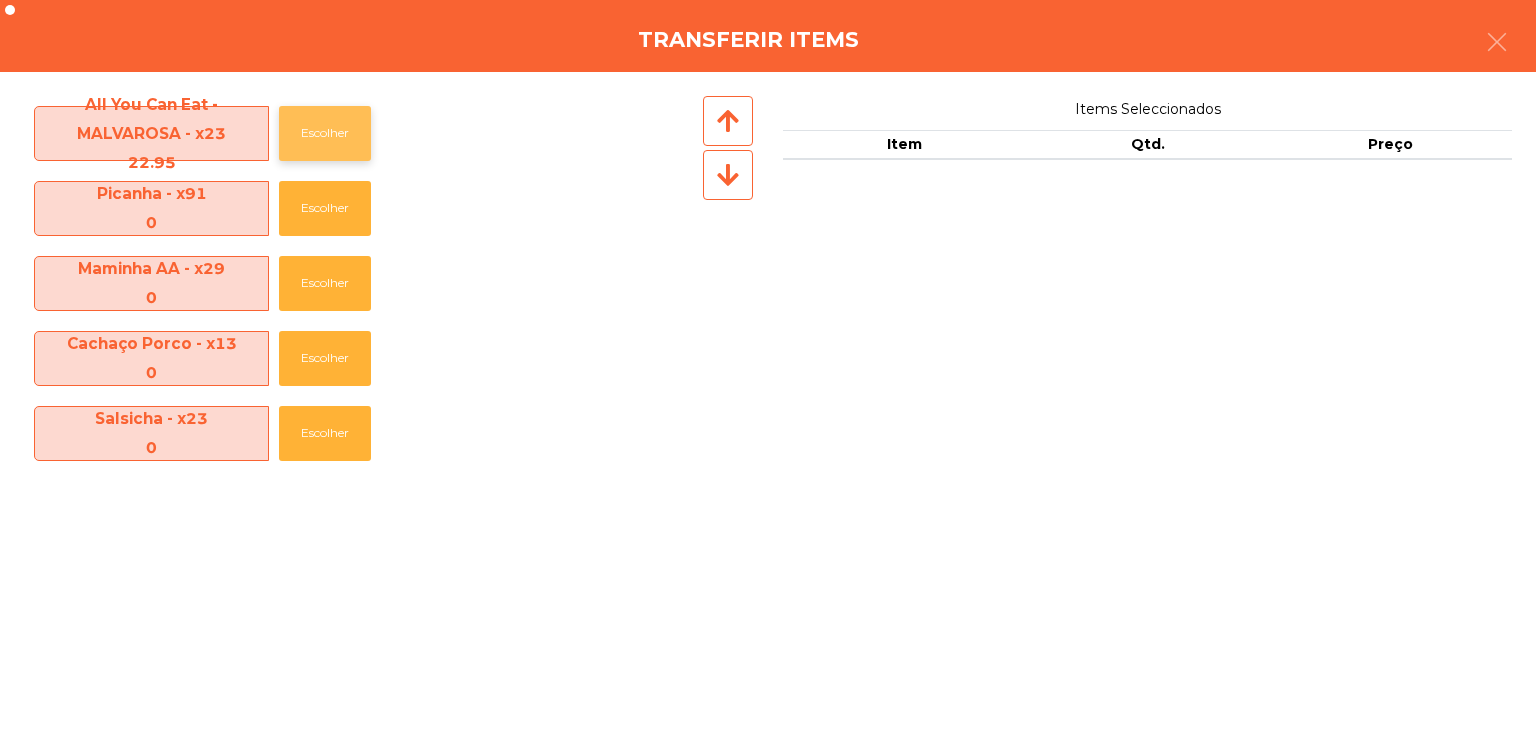 click on "Escolher" 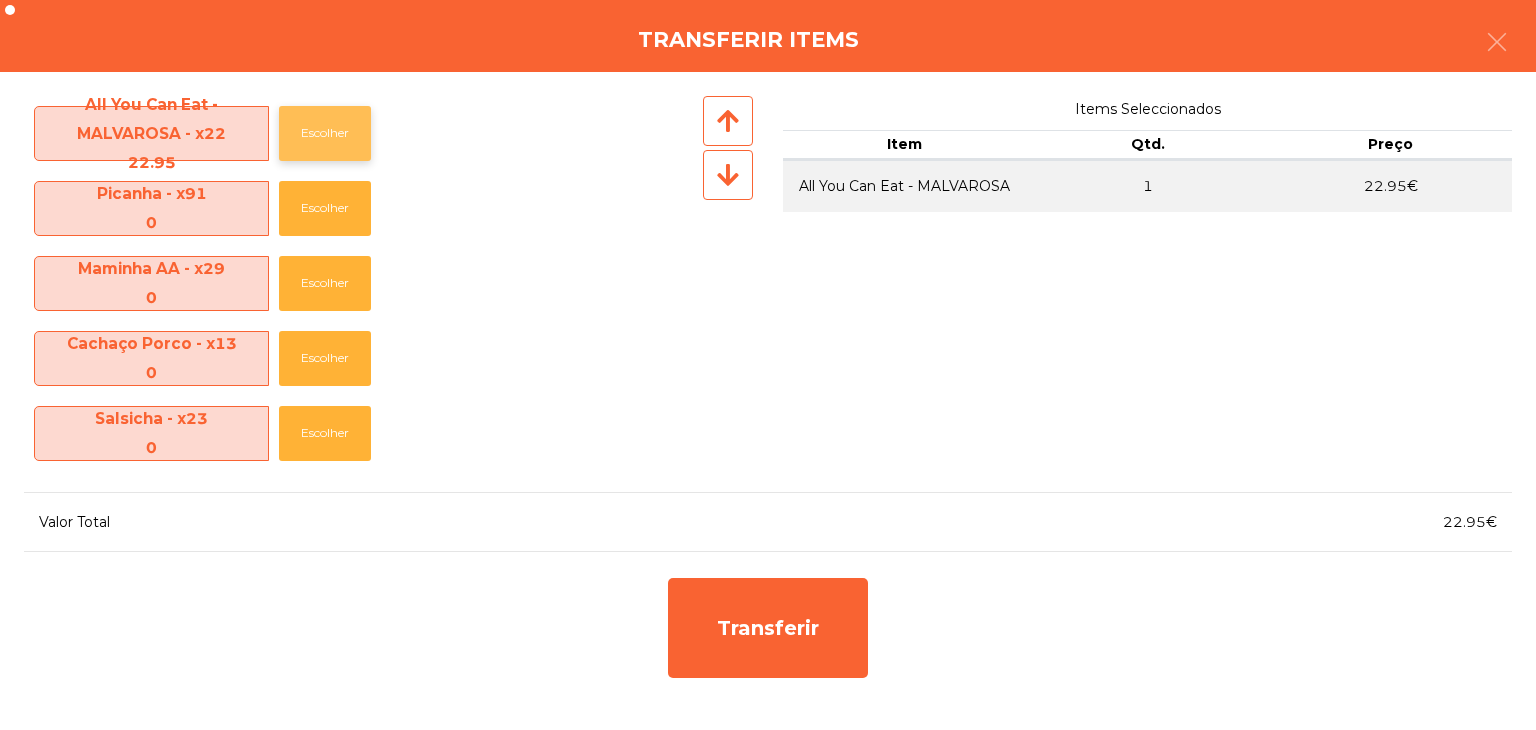 click on "Escolher" 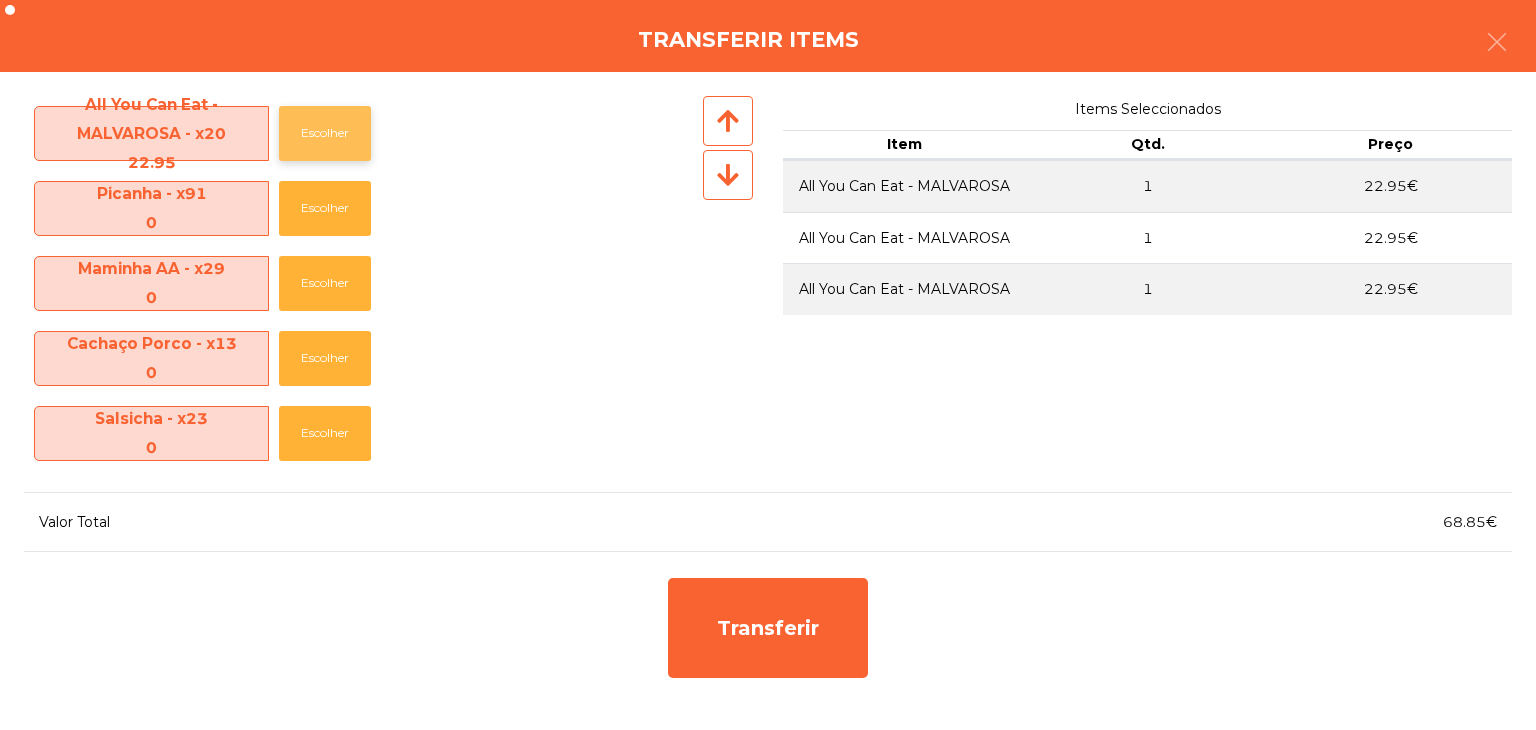 click on "Escolher" 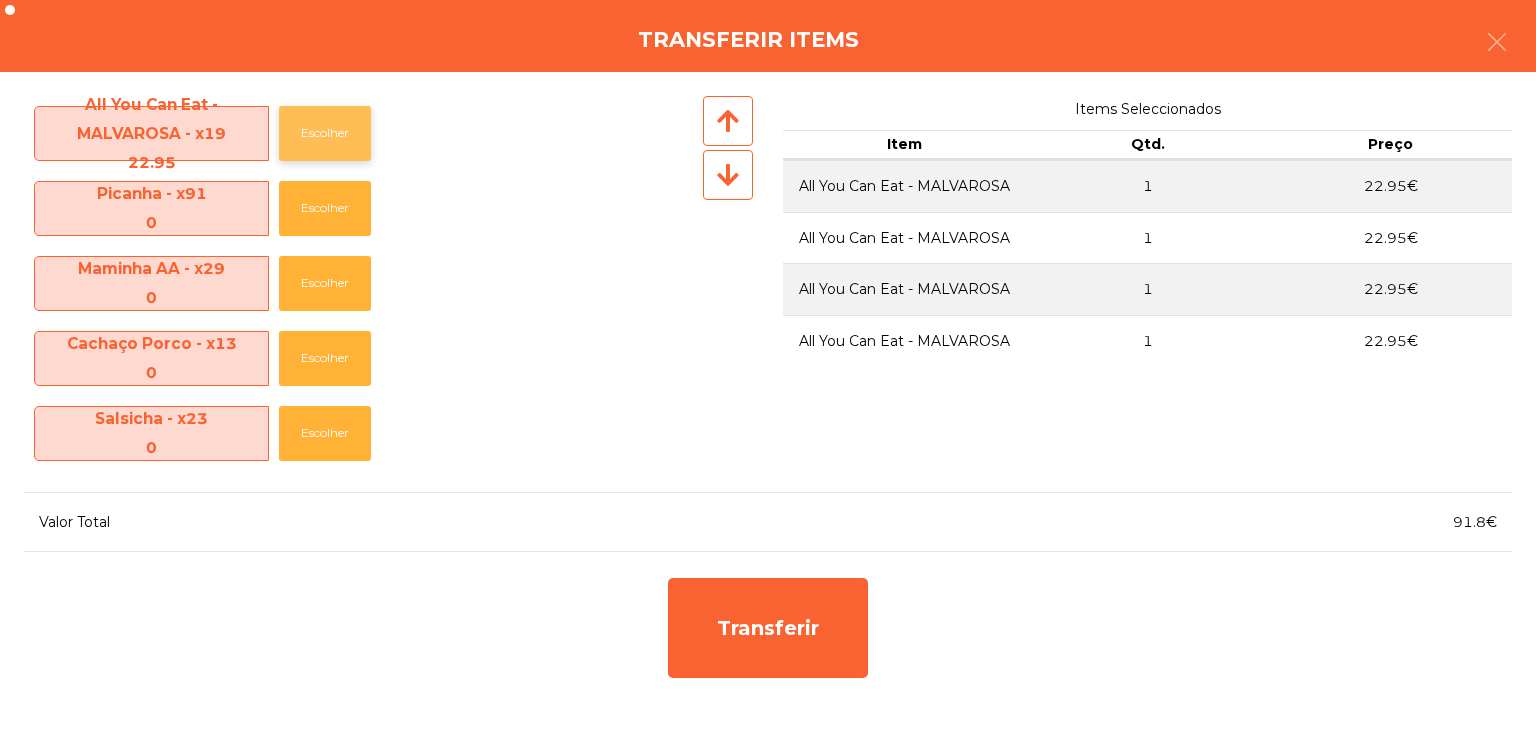 click on "Escolher" 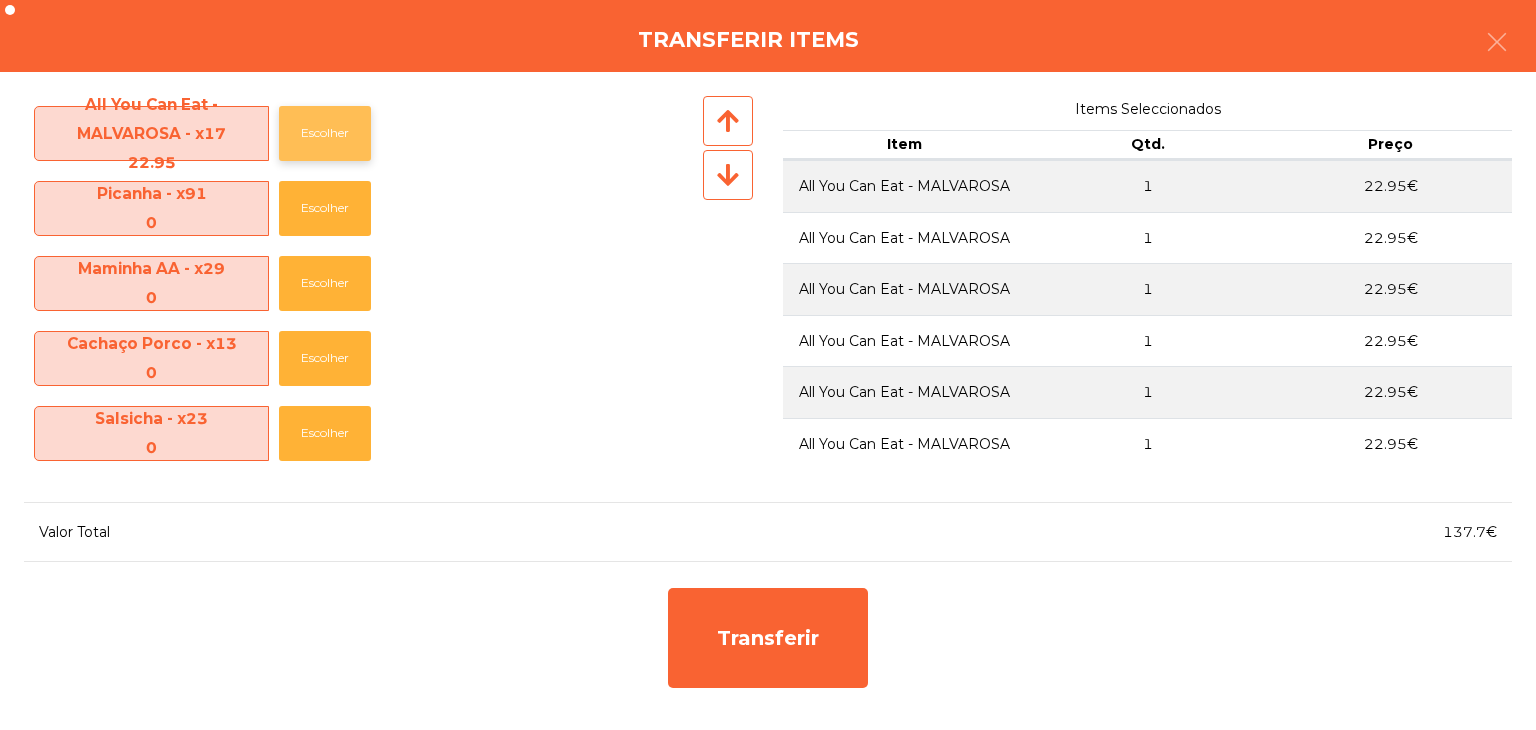 click on "Escolher" 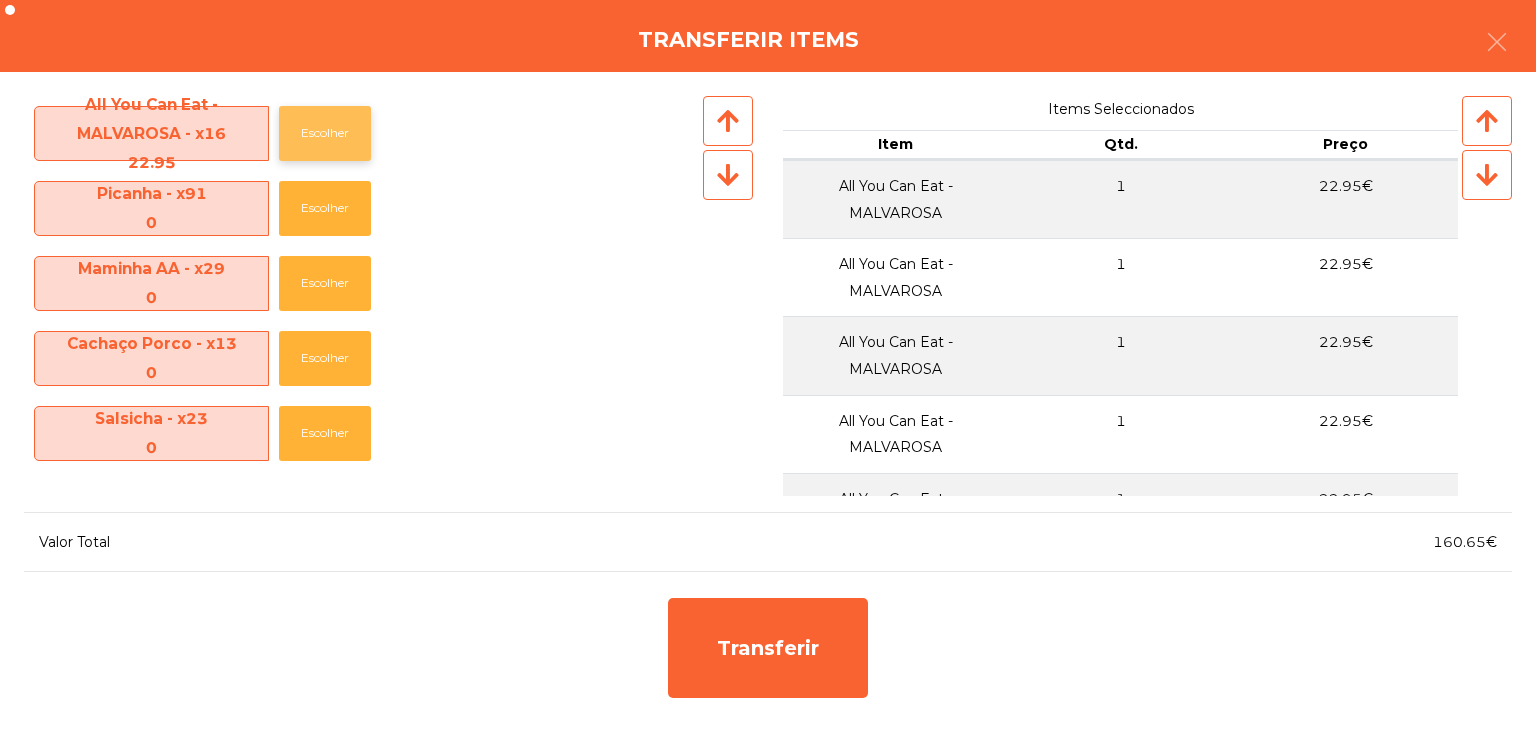 click on "Escolher" 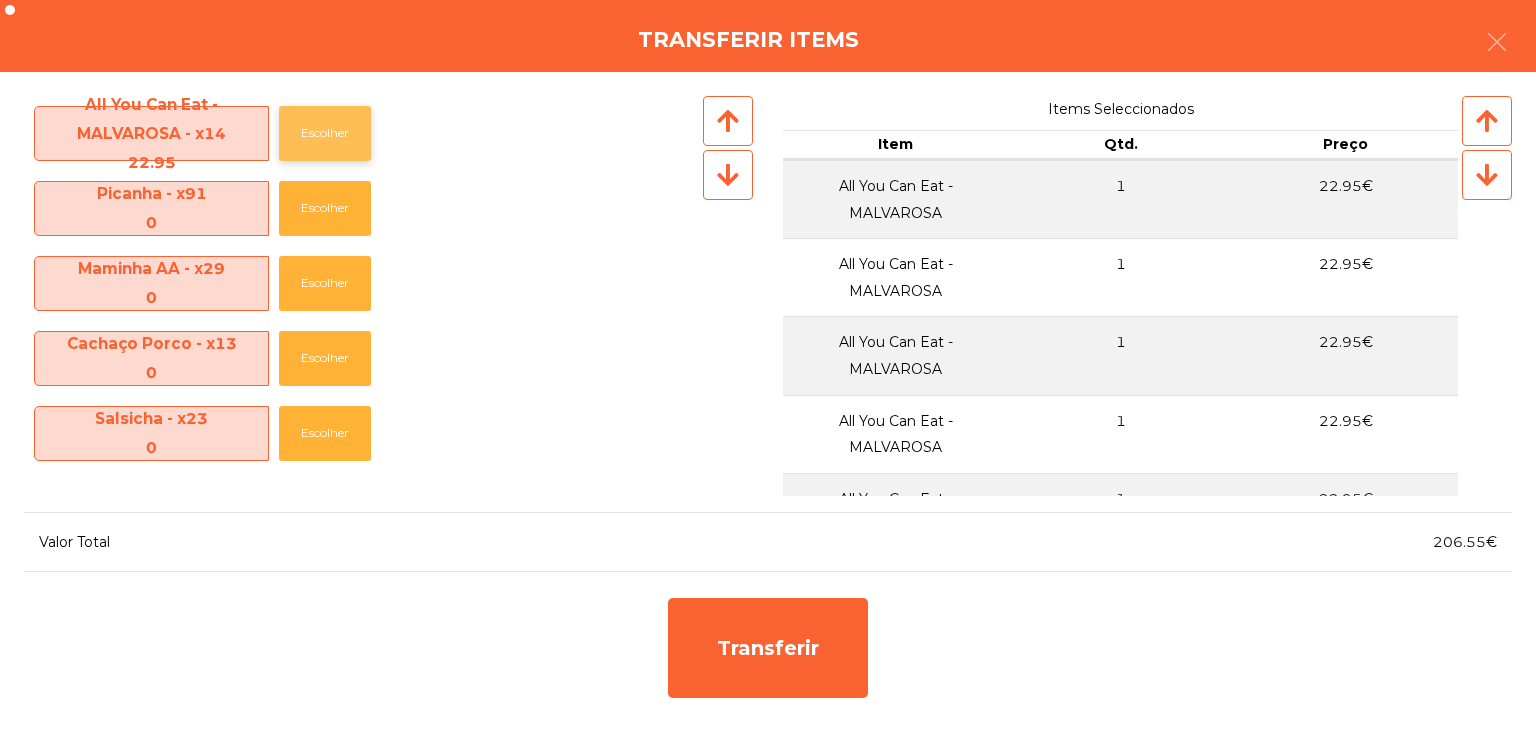 click on "Escolher" 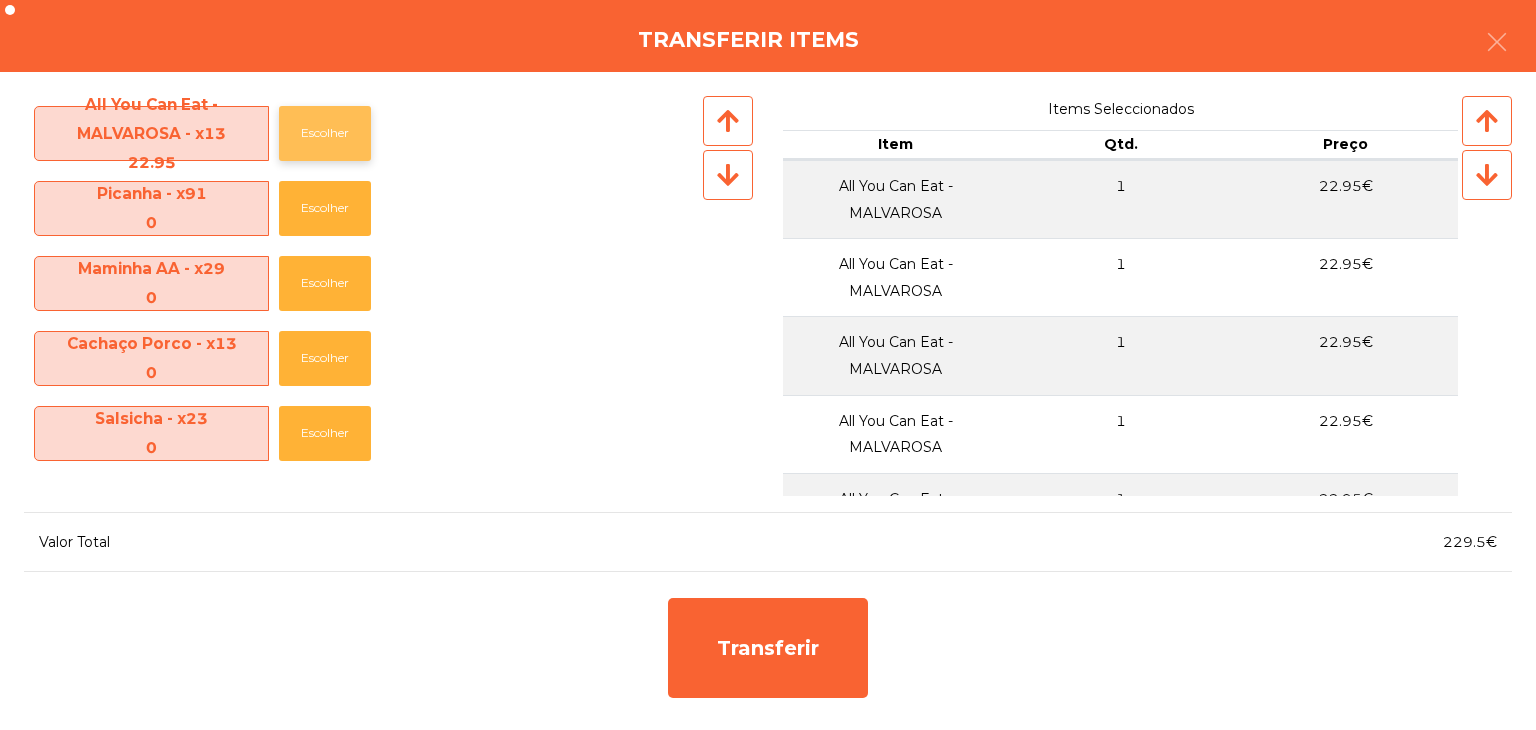 click on "Escolher" 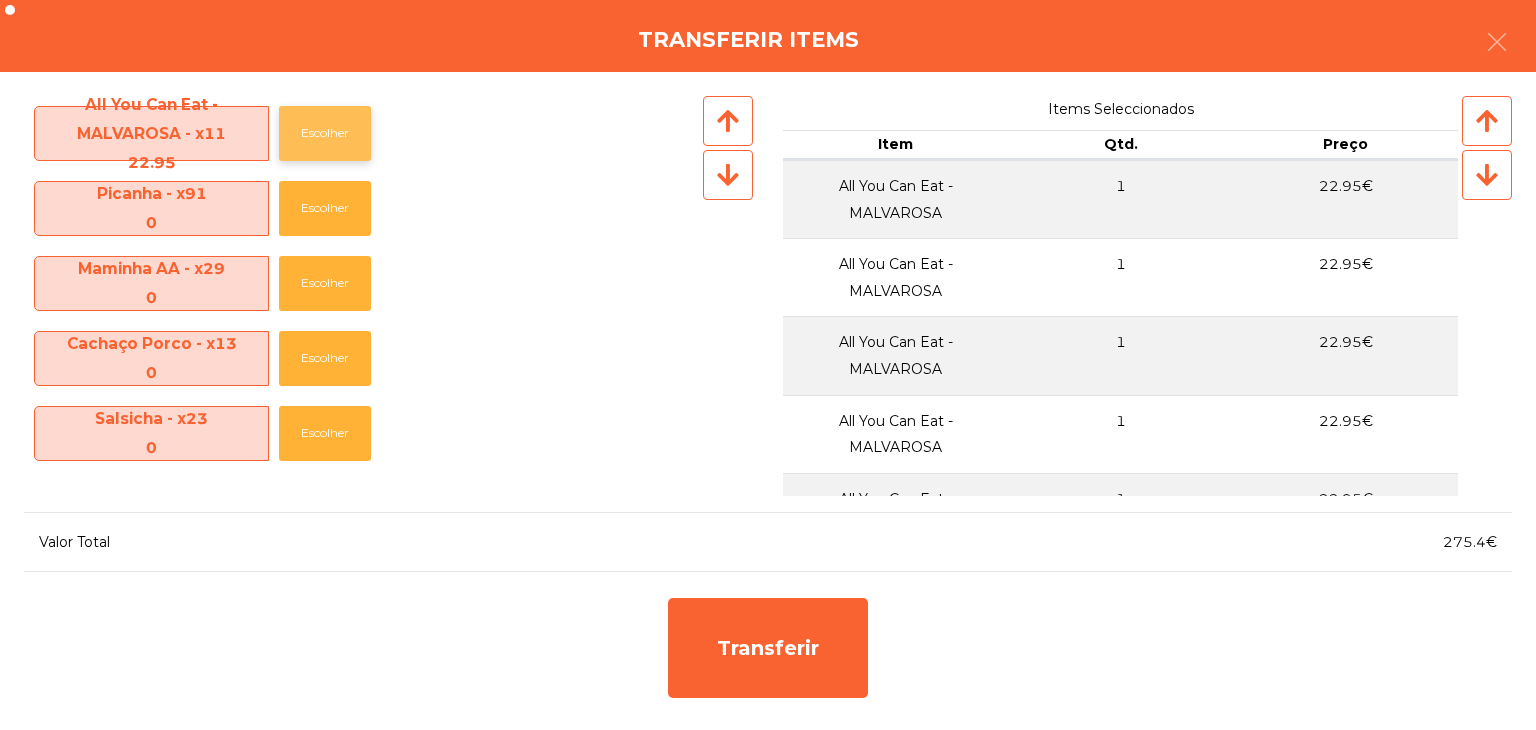 click on "Escolher" 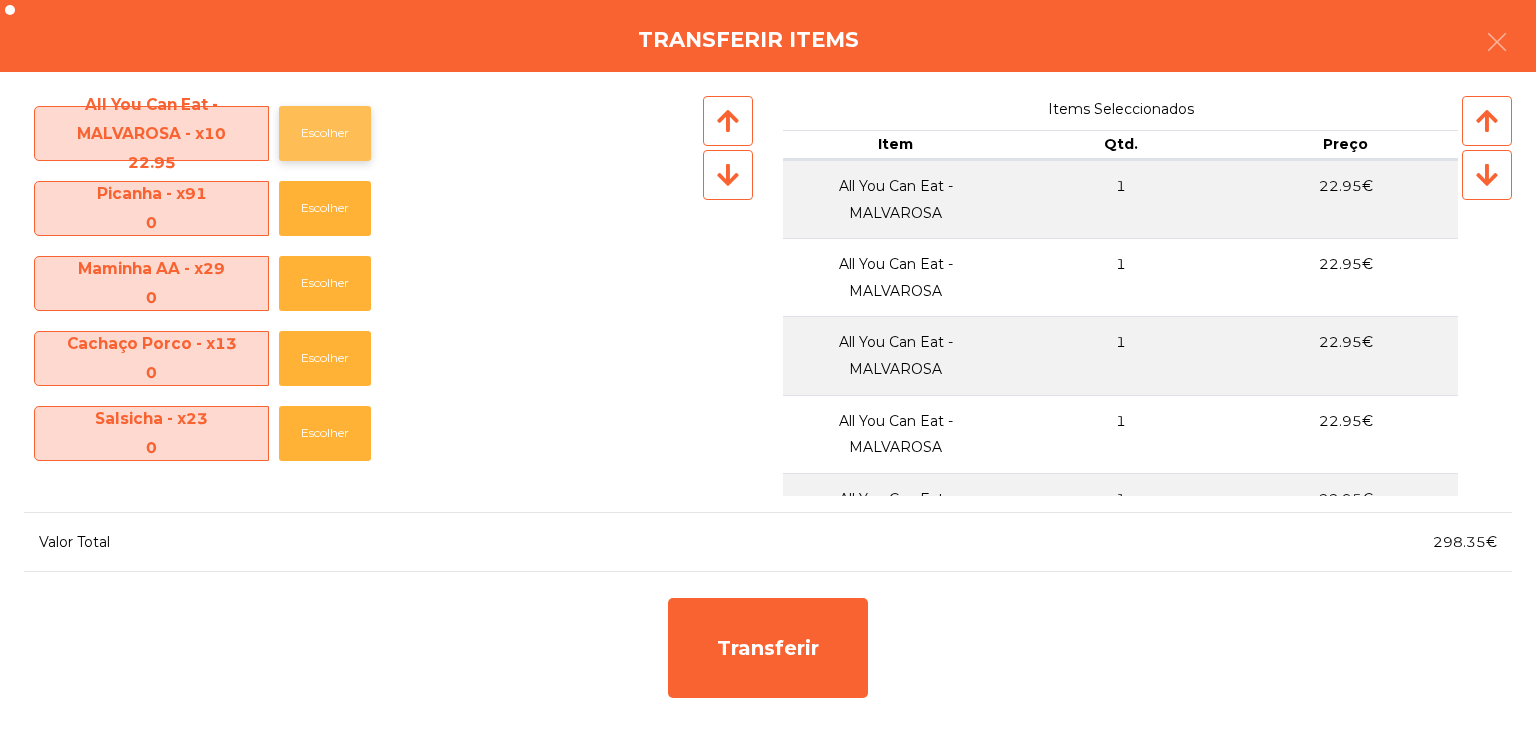 click on "Escolher" 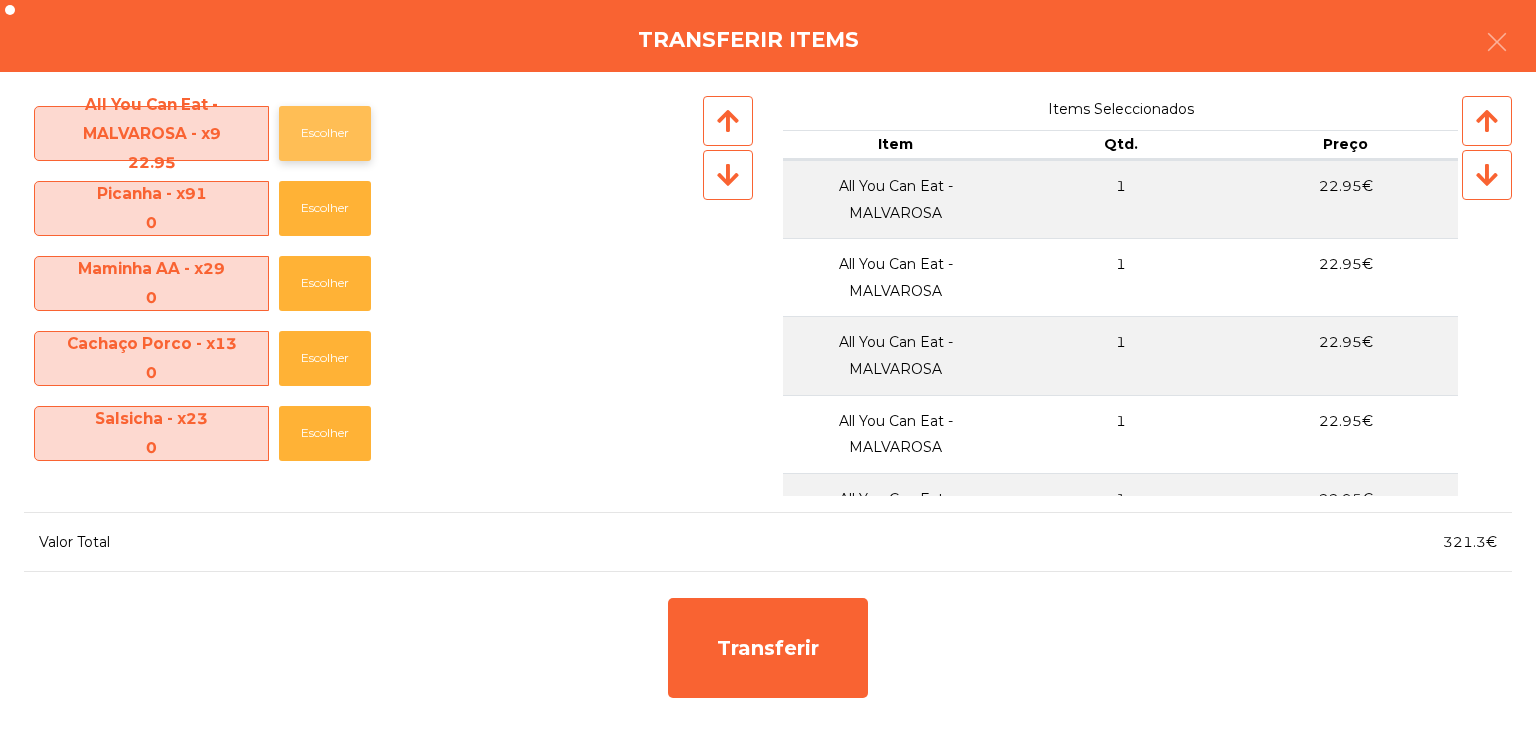 click on "Escolher" 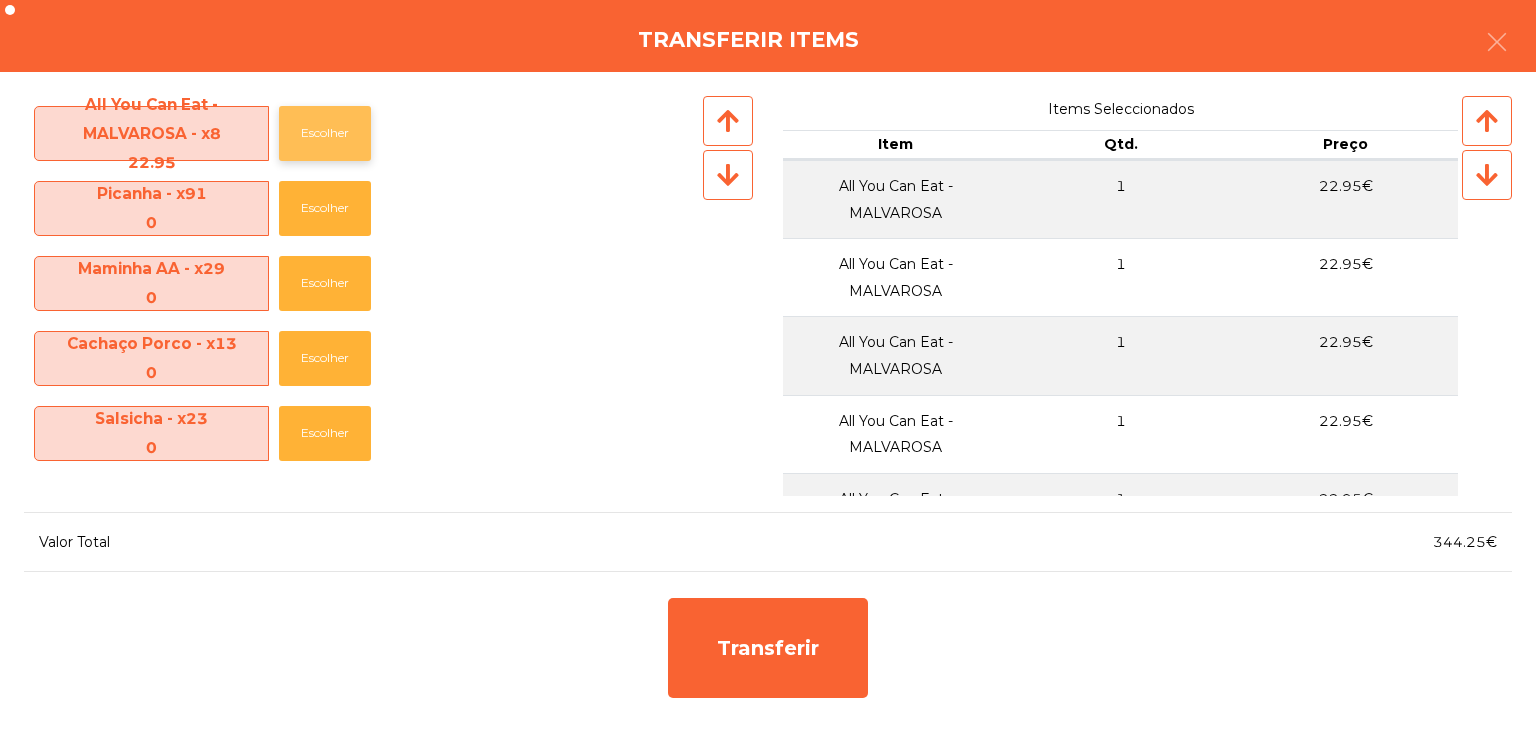 click on "Escolher" 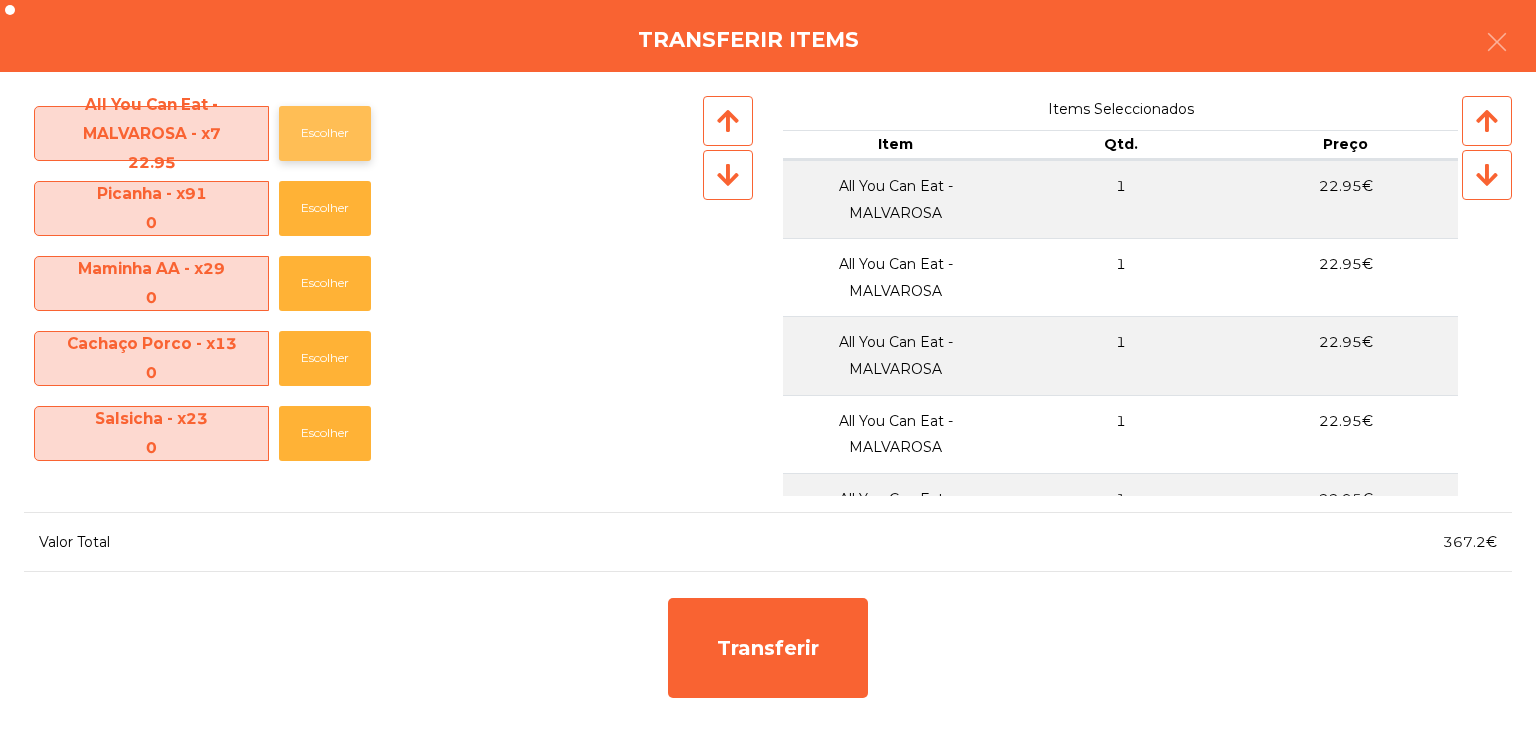click on "Escolher" 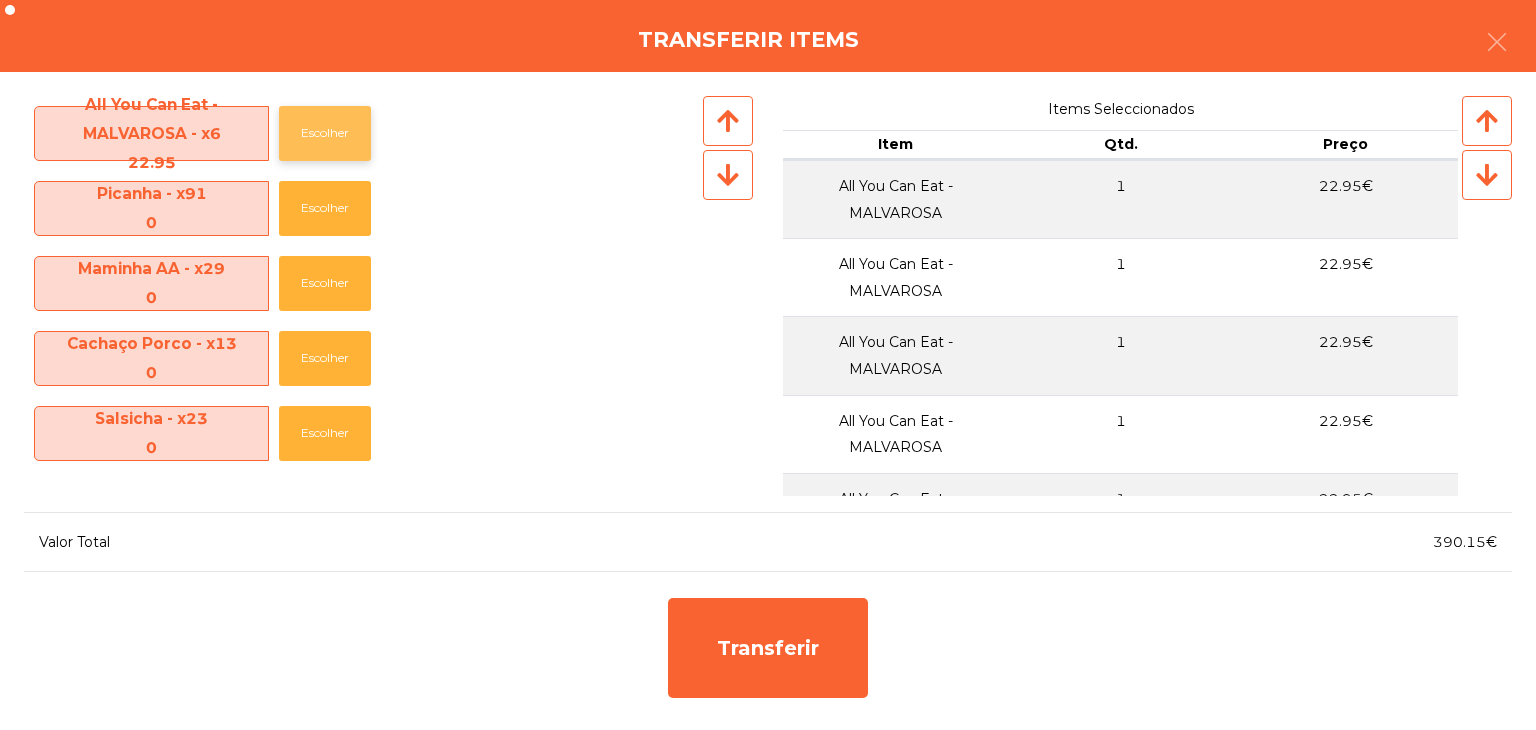 click on "Escolher" 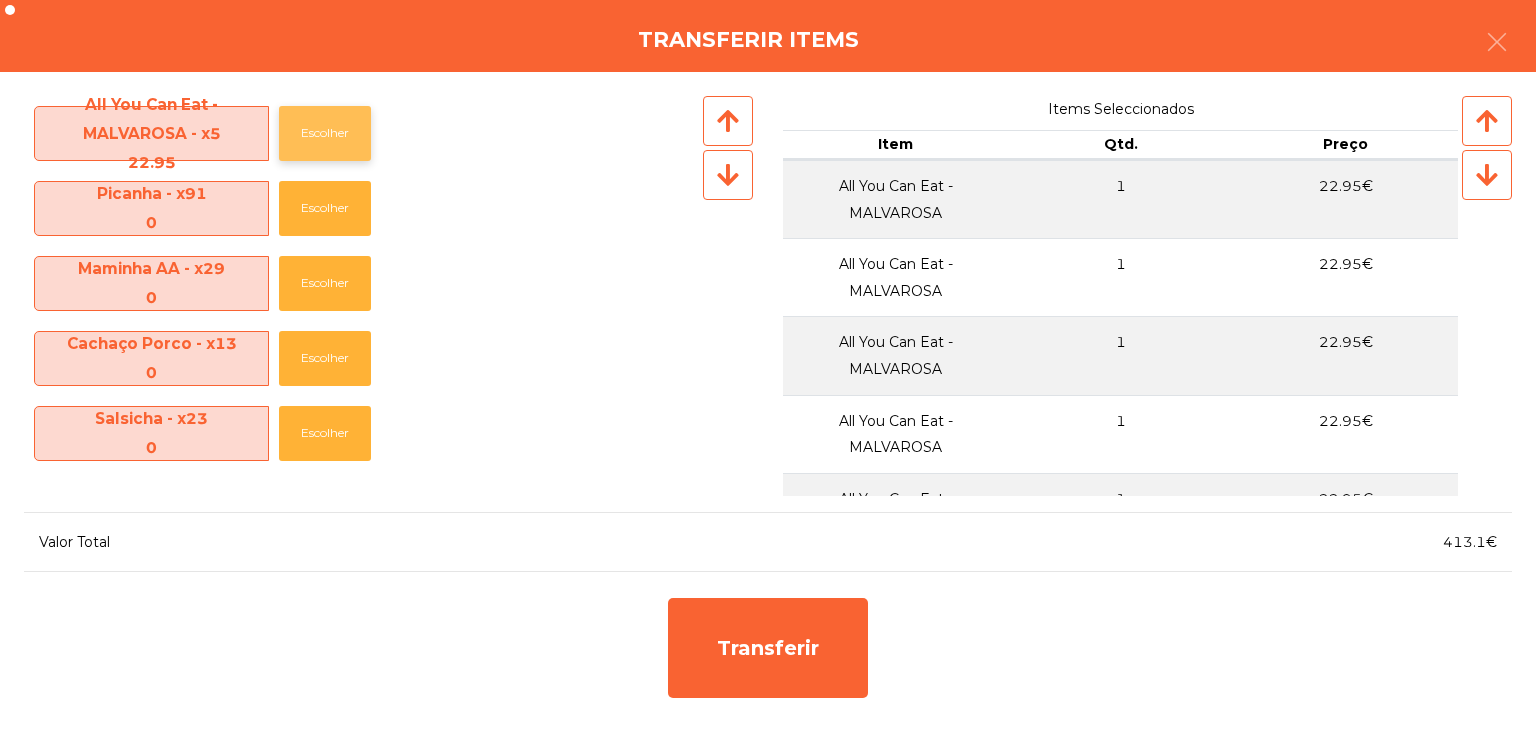 click on "Escolher" 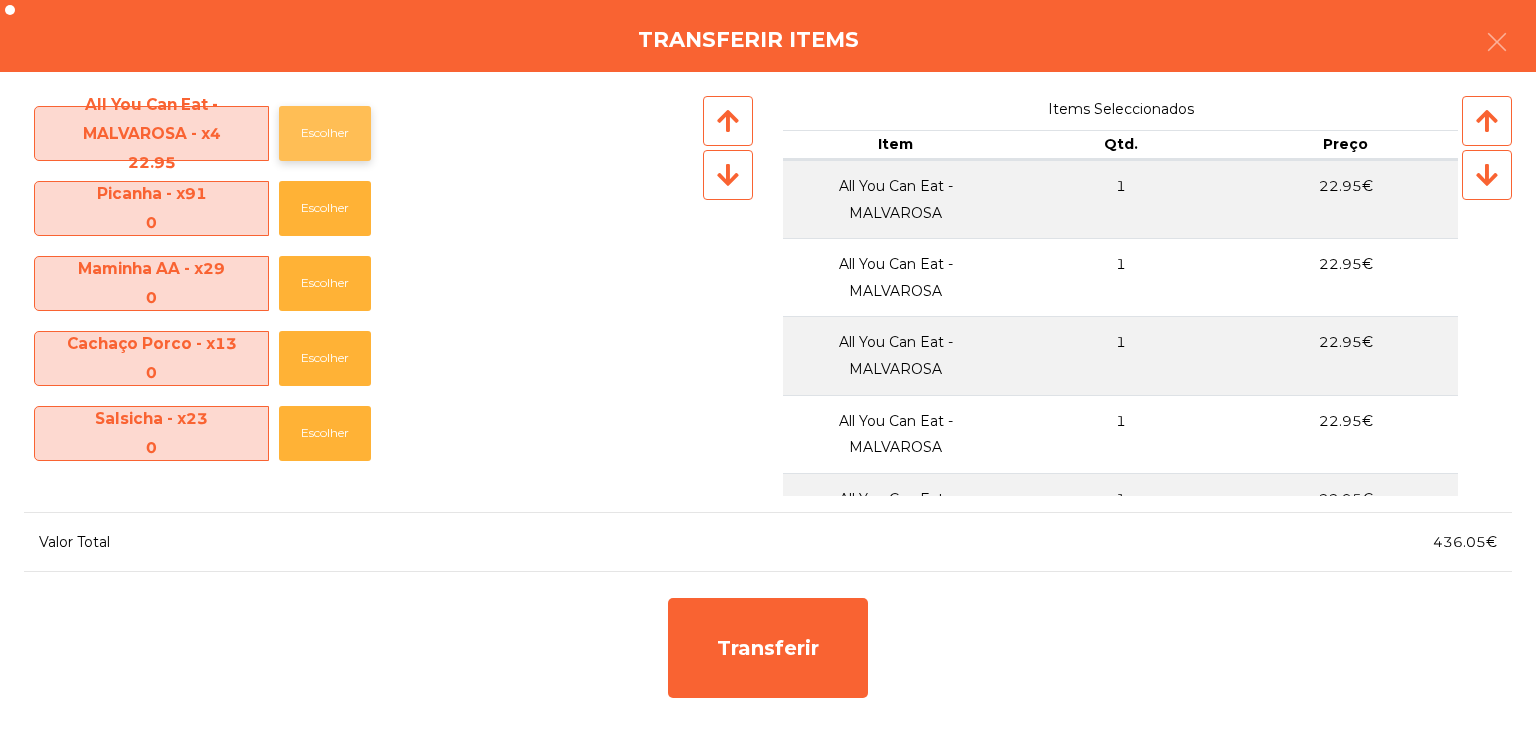 click on "Escolher" 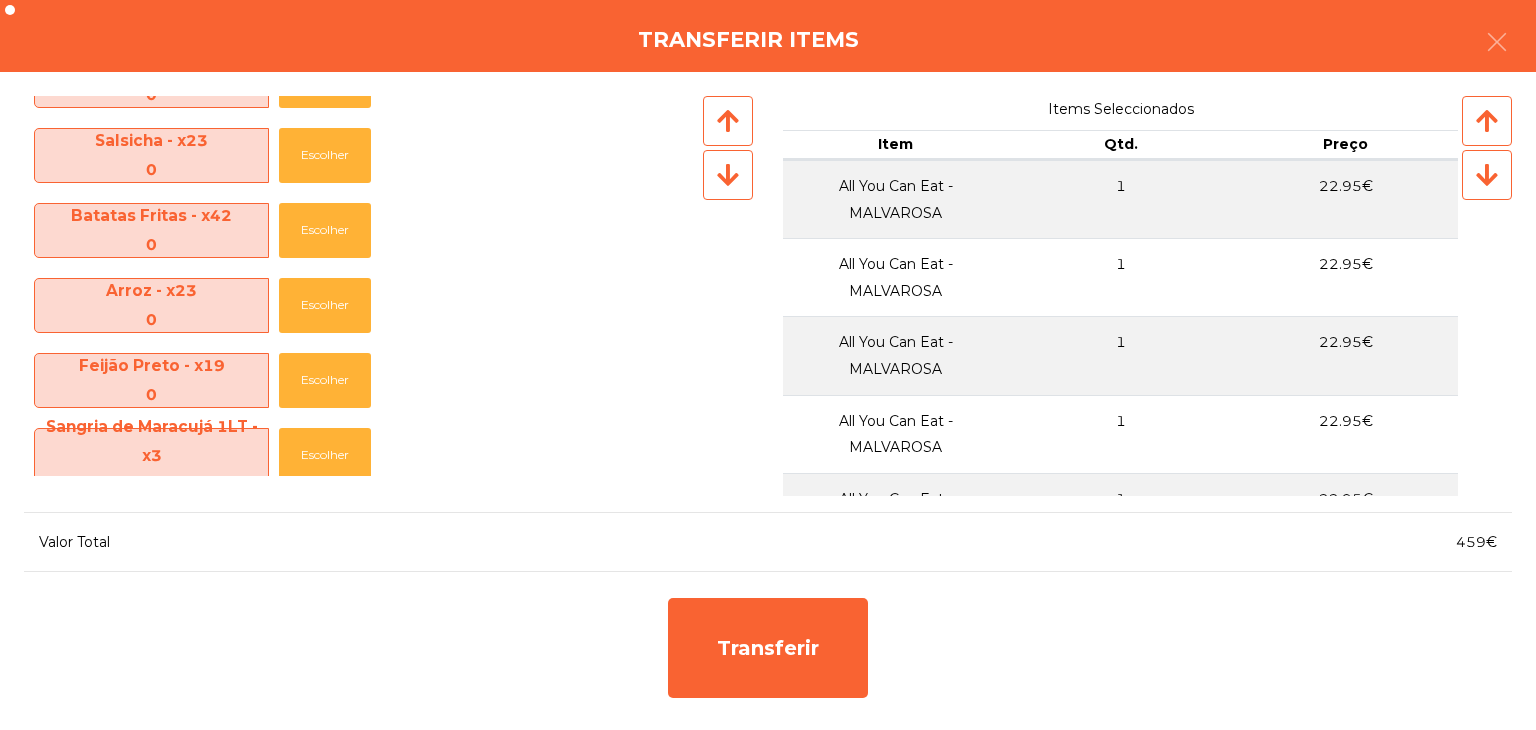 scroll, scrollTop: 400, scrollLeft: 0, axis: vertical 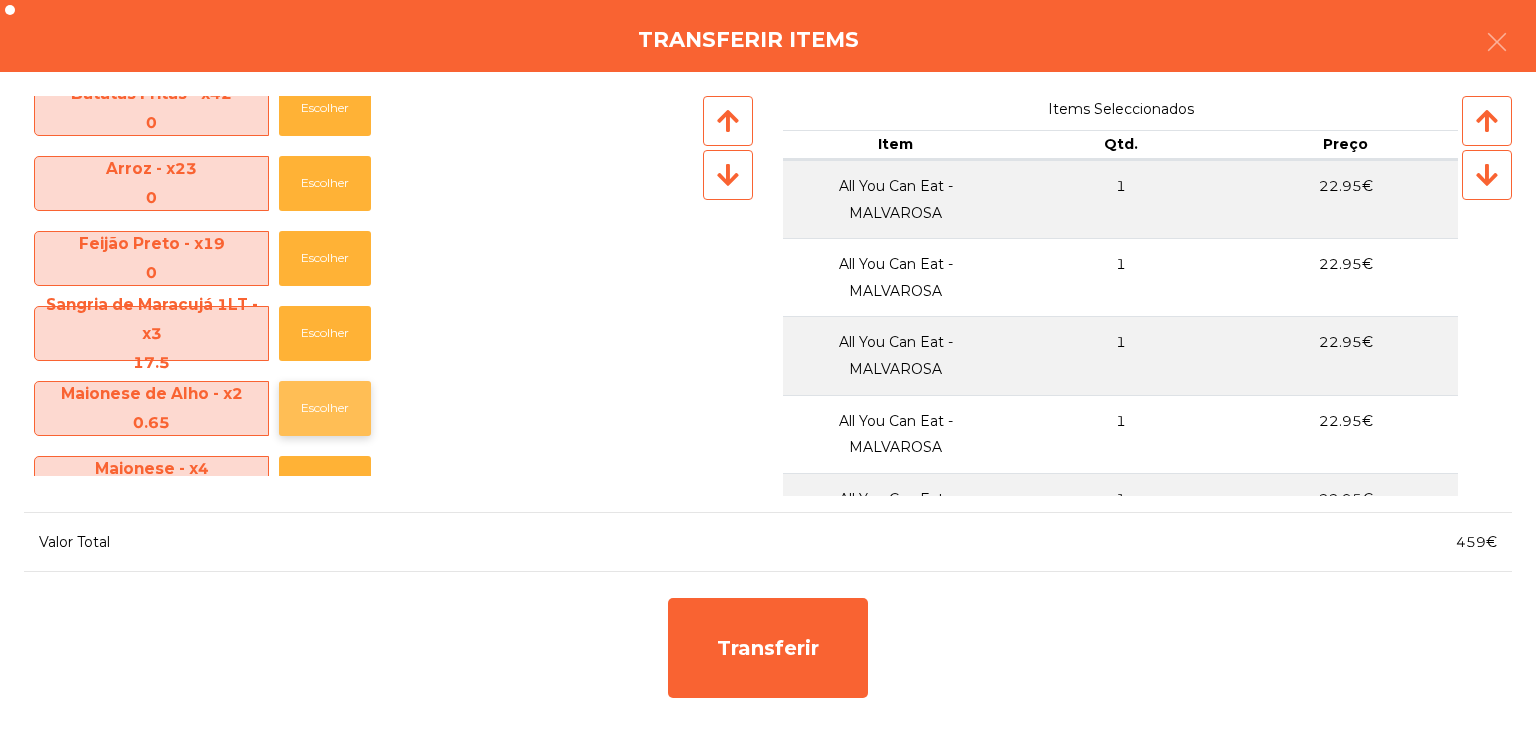 click on "Escolher" 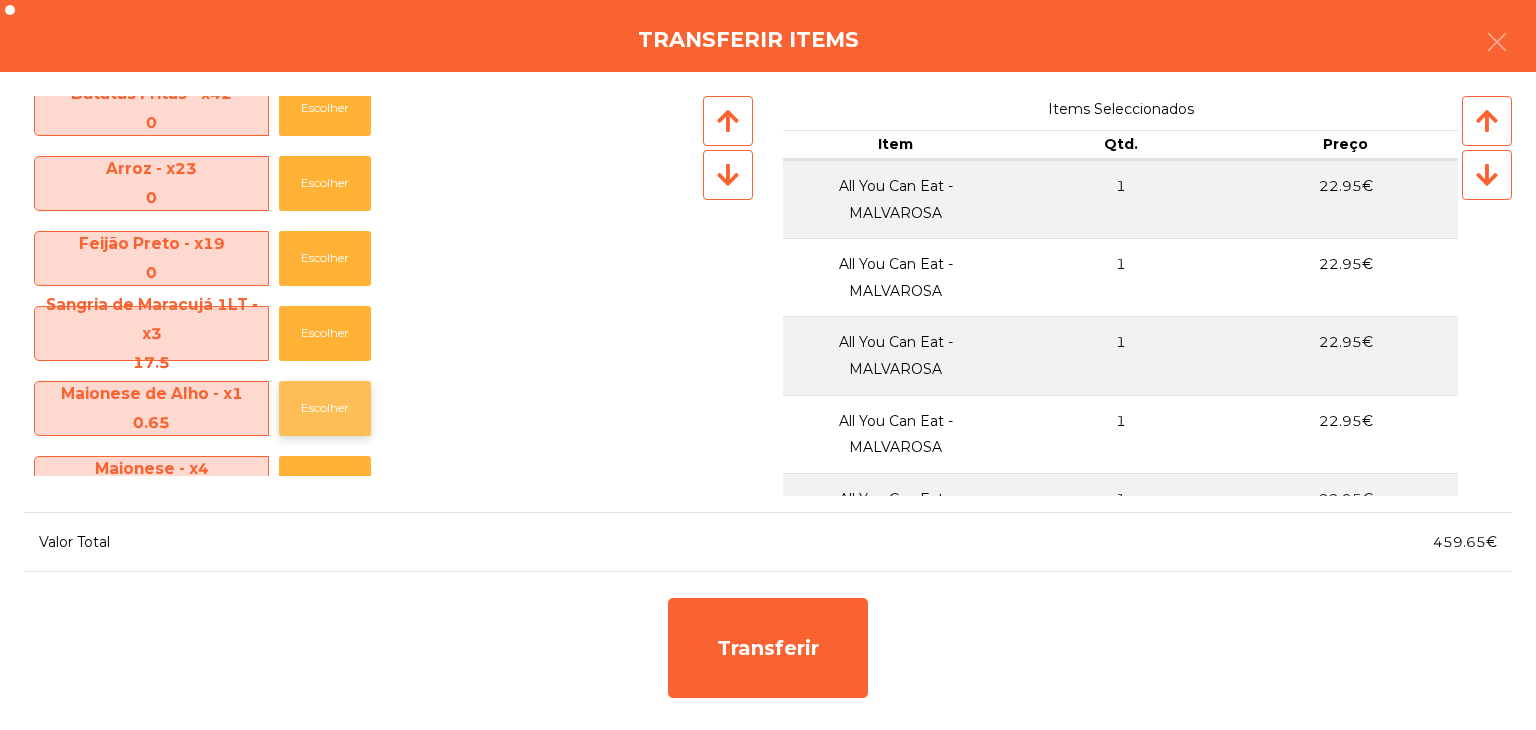 click on "Escolher" 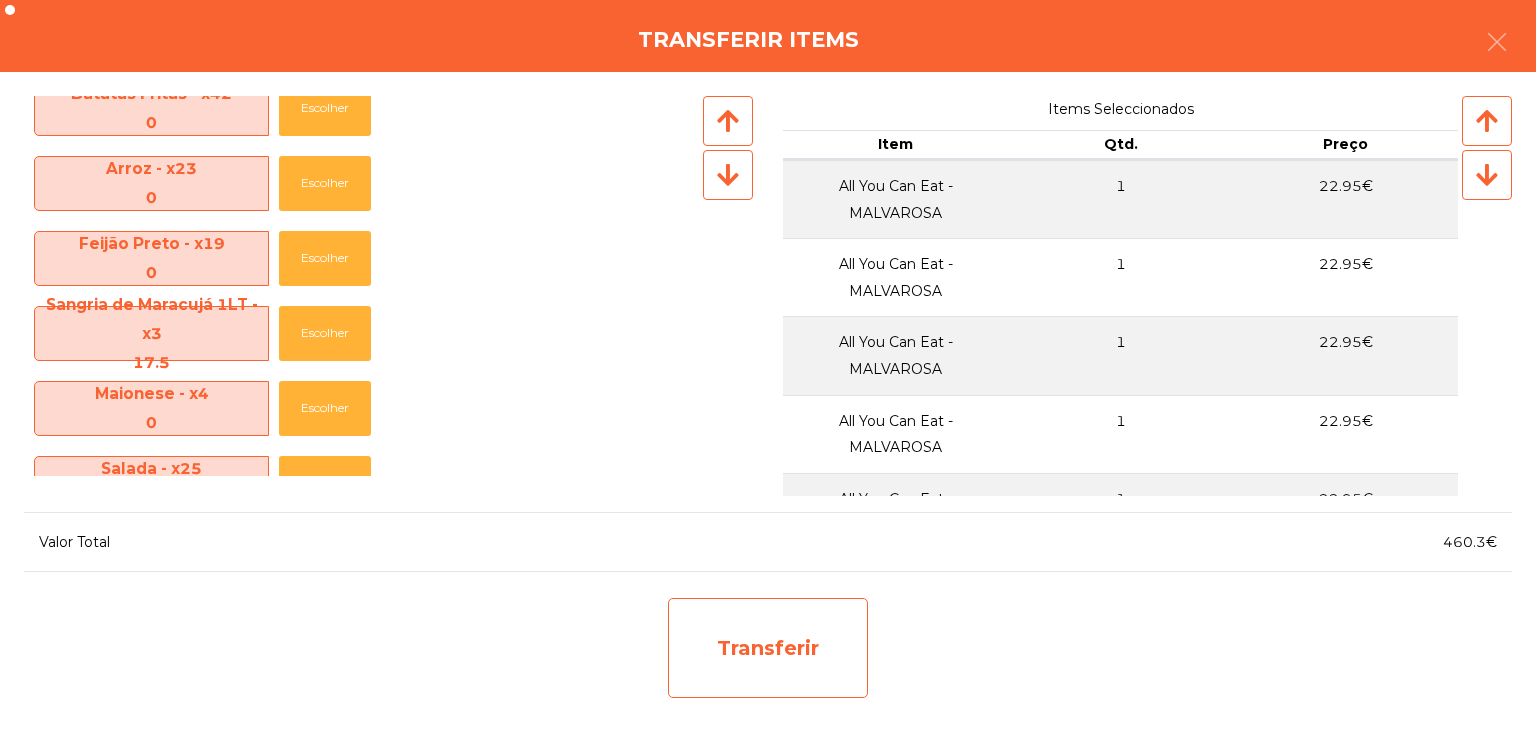 click on "Transferir" 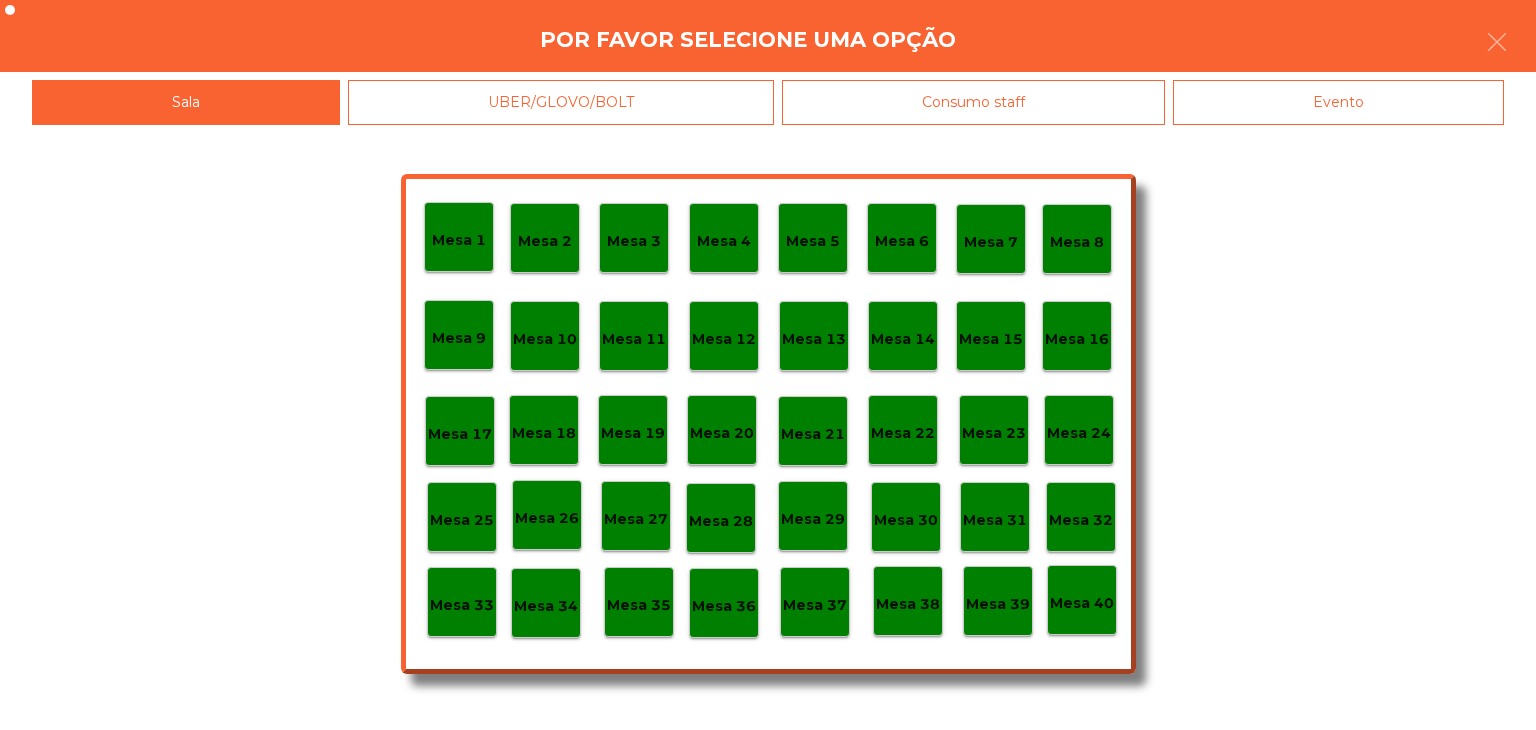 click on "Mesa 30" 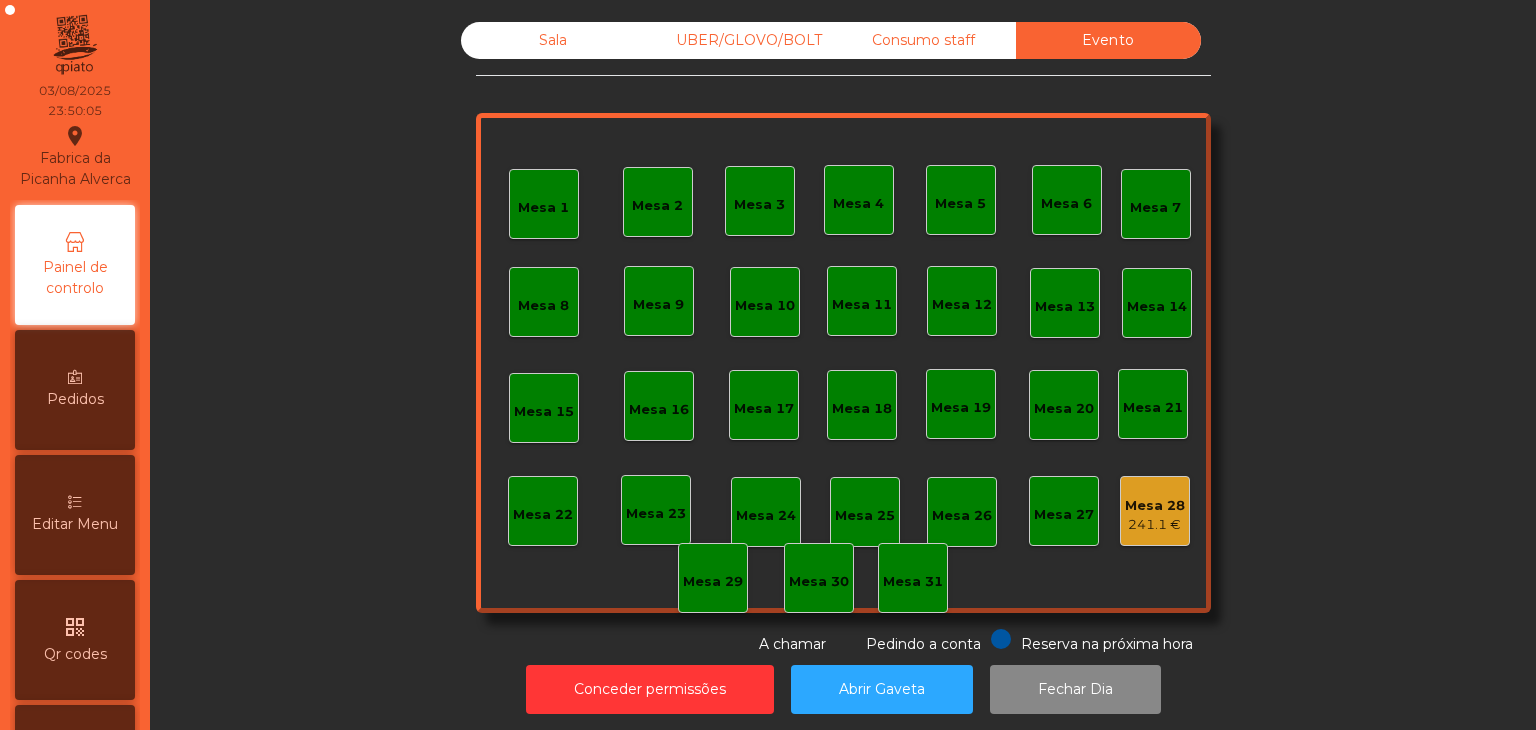 click on "Mesa 28" 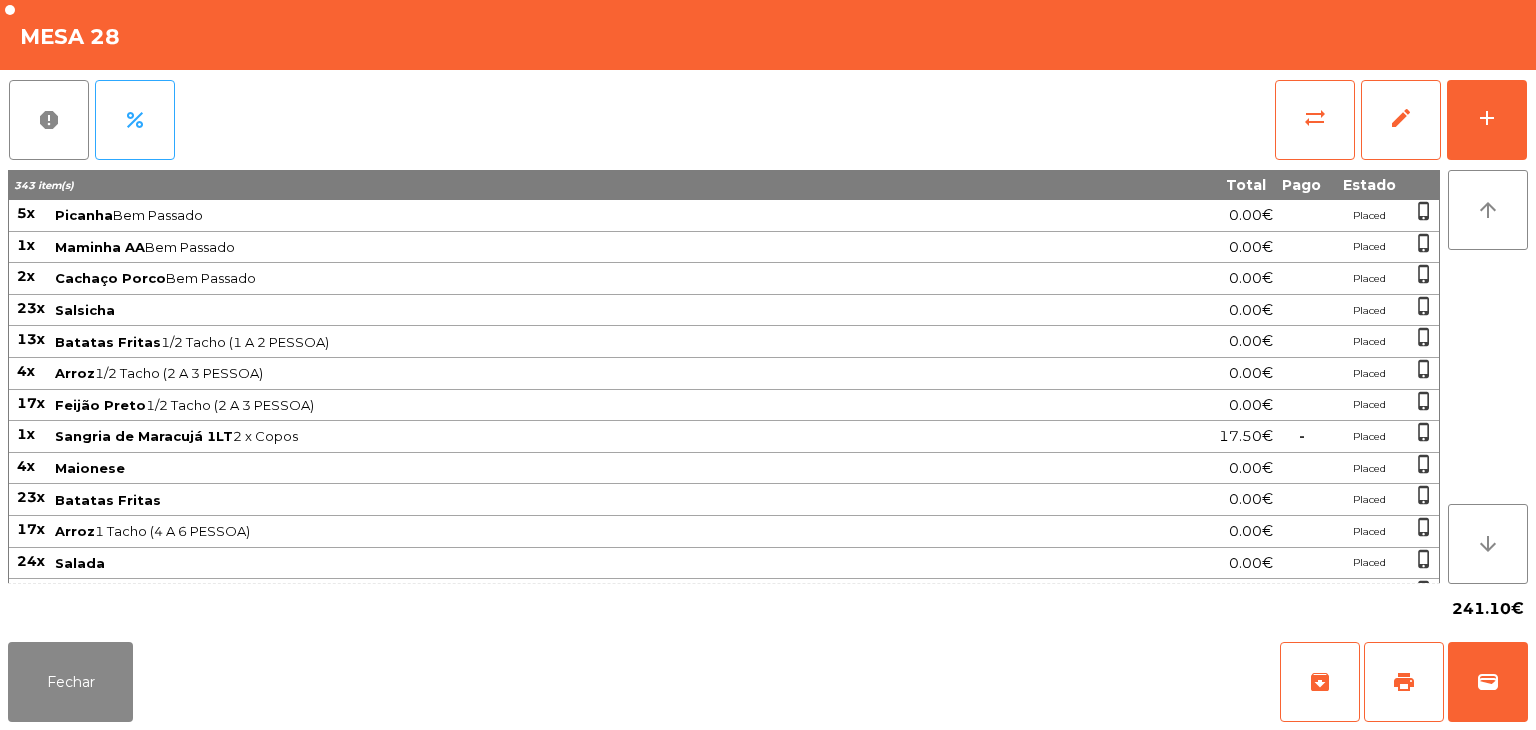 click on "5x" 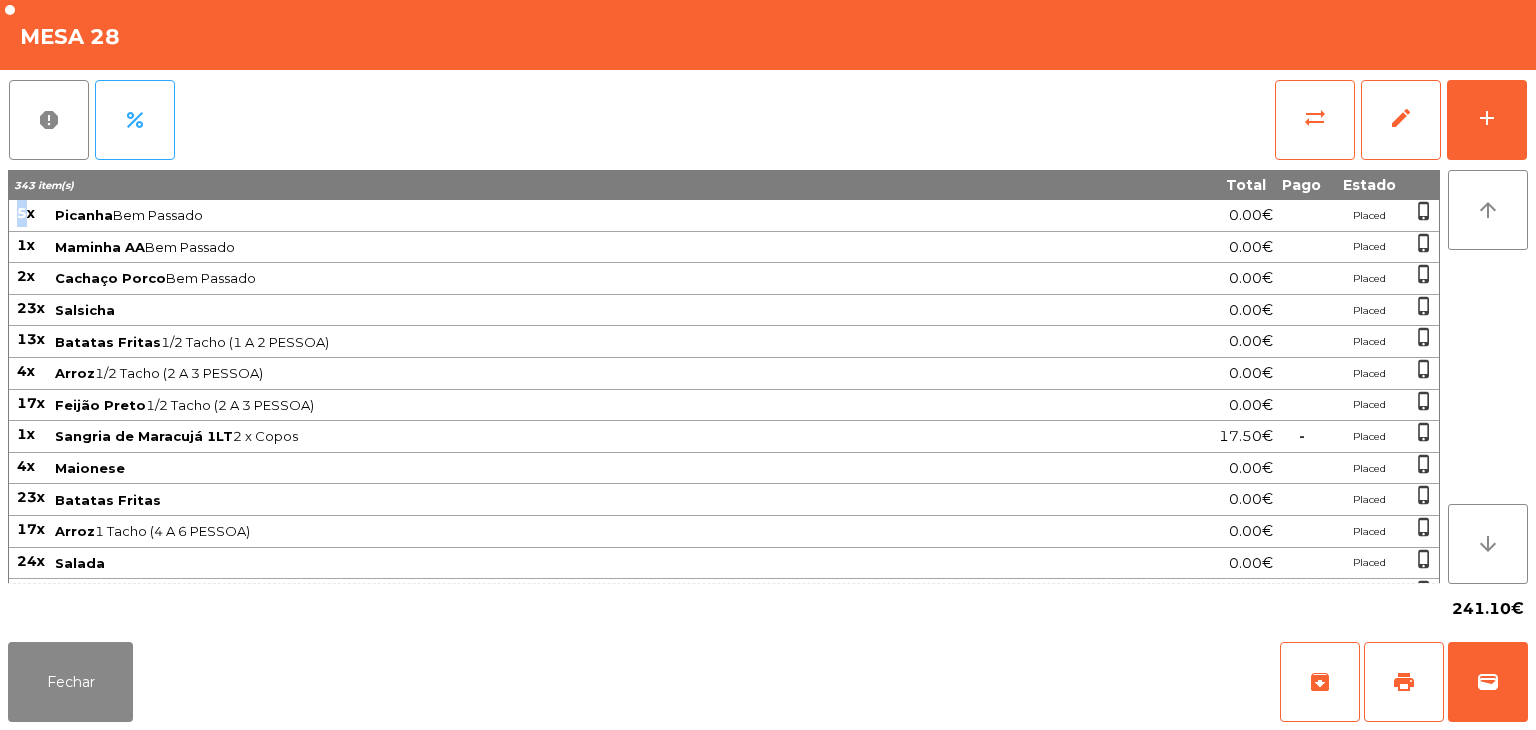 click on "5x" 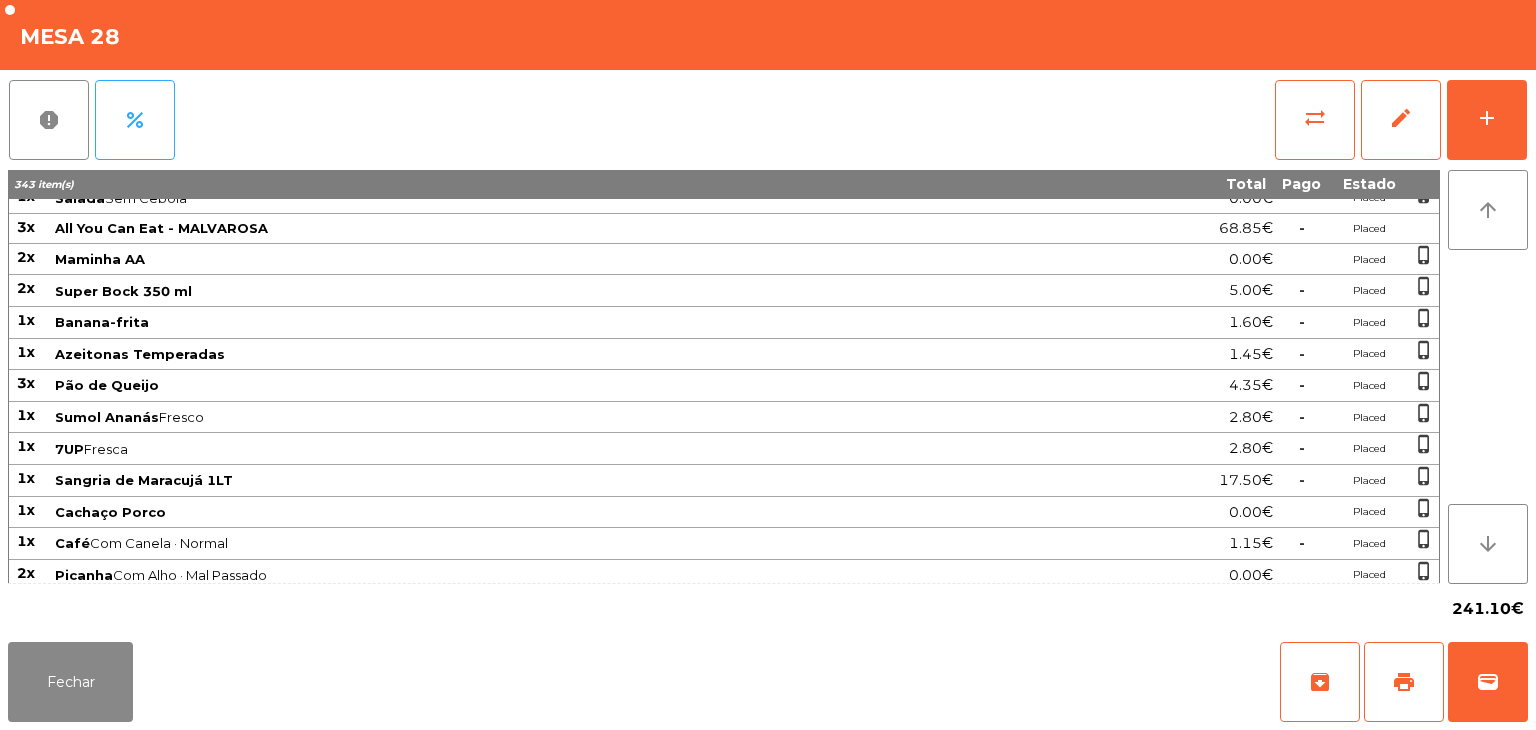 scroll, scrollTop: 1278, scrollLeft: 0, axis: vertical 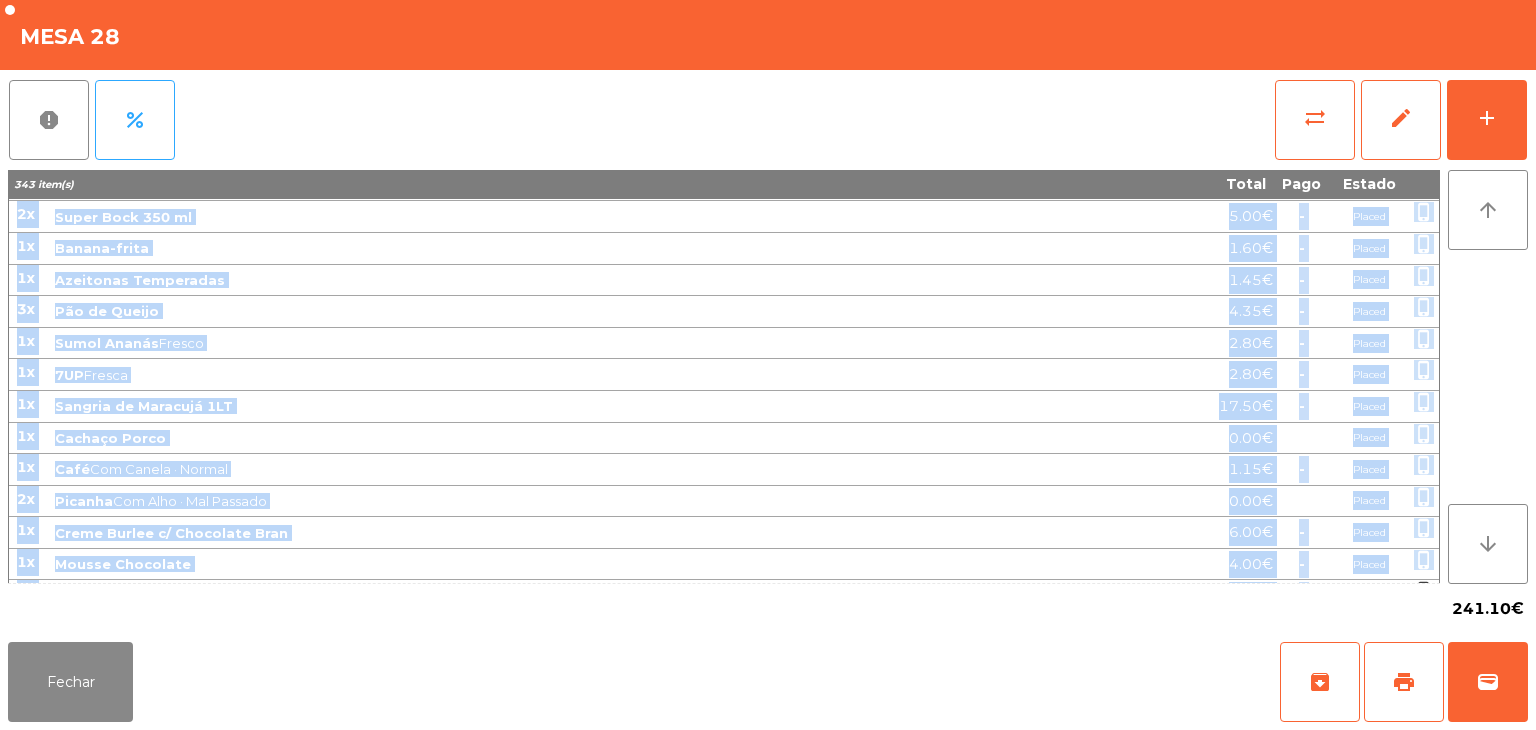drag, startPoint x: 15, startPoint y: 206, endPoint x: 1381, endPoint y: 571, distance: 1413.924 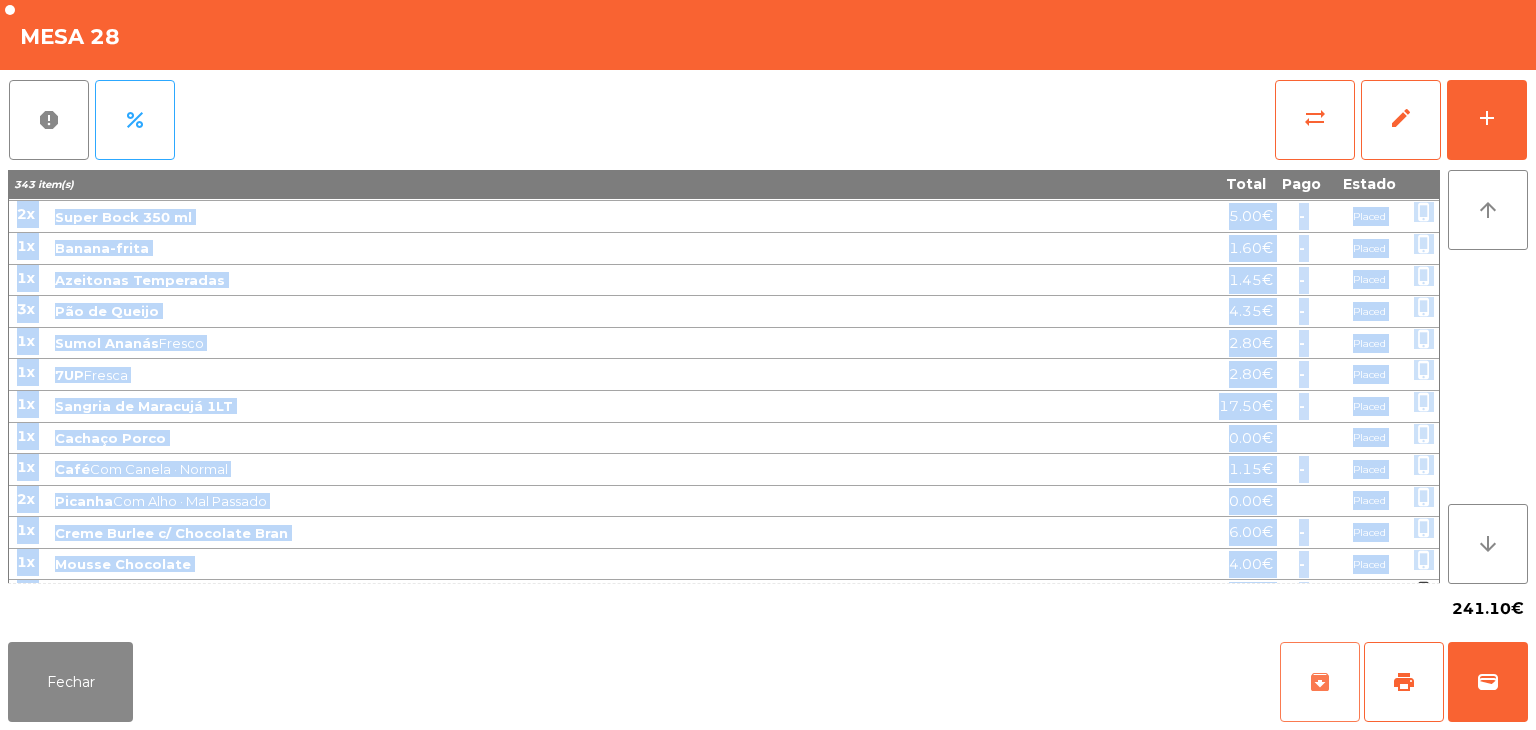 copy on "5x Picanha  Bem Passado  0.00€ Placed  phone_iphone  1x Maminha AA  Bem Passado  0.00€ Placed  phone_iphone  2x Cachaço Porco  Bem Passado  0.00€ Placed  phone_iphone  23x Salsicha 0.00€ Placed  phone_iphone  13x Batatas Fritas  1/2 Tacho (1 A 2 PESSOA)  0.00€ Placed  phone_iphone  4x Arroz  1/2 Tacho (2 A 3 PESSOA)  0.00€ Placed  phone_iphone  17x Feijão Preto  1/2 Tacho (2 A 3 PESSOA)  0.00€ Placed  phone_iphone  1x Sangria de Maracujá 1LT  2 x Copos  17.50€  -  Placed  phone_iphone  4x Maionese 0.00€ Placed  phone_iphone  23x Batatas Fritas 0.00€ Placed  phone_iphone  17x Arroz  1 Tacho (4 A 6 PESSOA)  0.00€ Placed  phone_iphone  24x Salada 0.00€ Placed  phone_iphone  15x Salada Vinagrete 0.00€ Placed  phone_iphone  12x Picanha  Com Alho · Mal Passado  0.00€ Placed  phone_iphone  17x Picanha  Médio  0.00€ Placed  phone_iphone  40x Picanha  Com Alho · Médio  0.00€ Placed  phone_iphone  6x Maminha AA  Medio  0.00€ Placed  phone_iphone  6x Batatas Fritas  1 Tacho (3 A 4 PESSOA)  0.00€ Placed  phone_iphone ..." 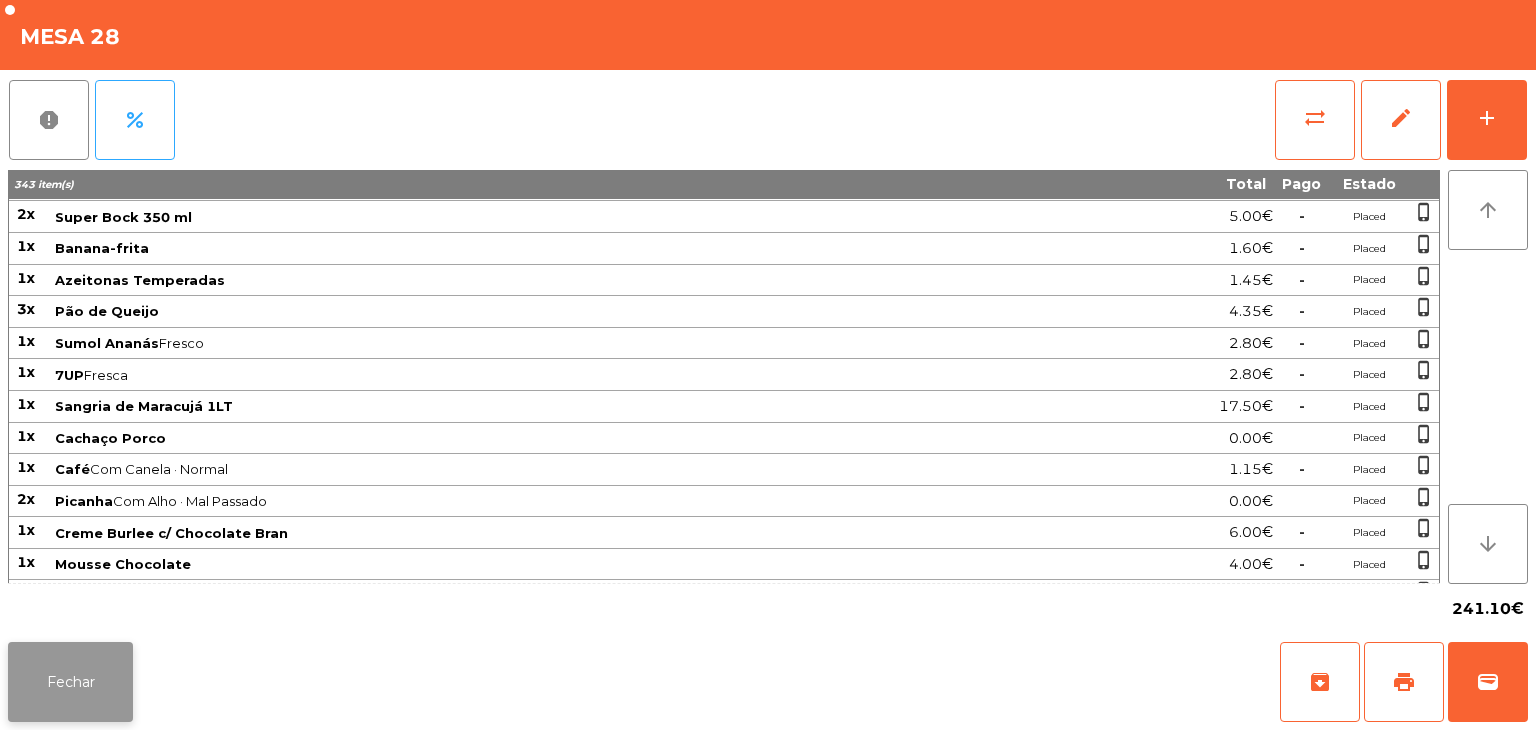 click on "Fechar" 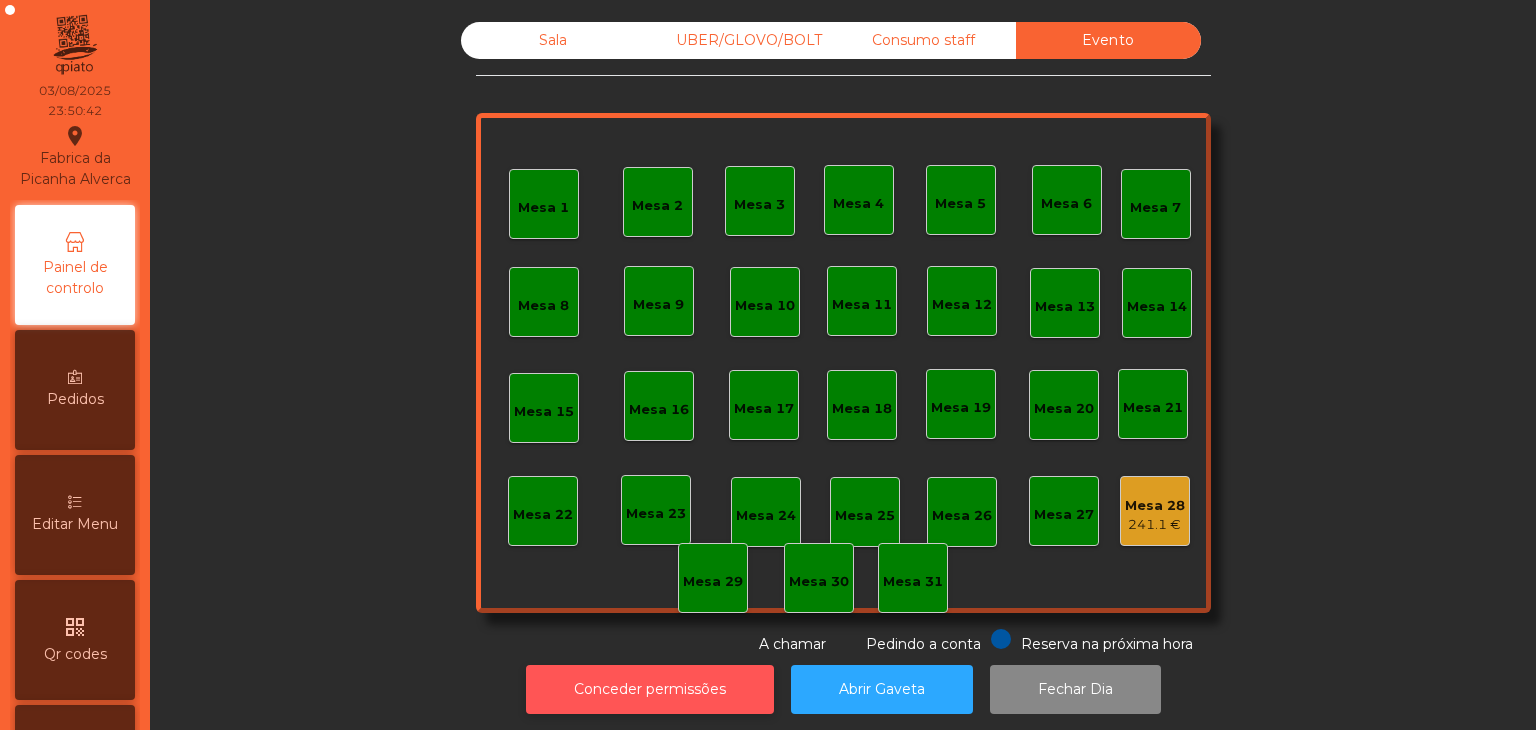 click on "Conceder permissões" 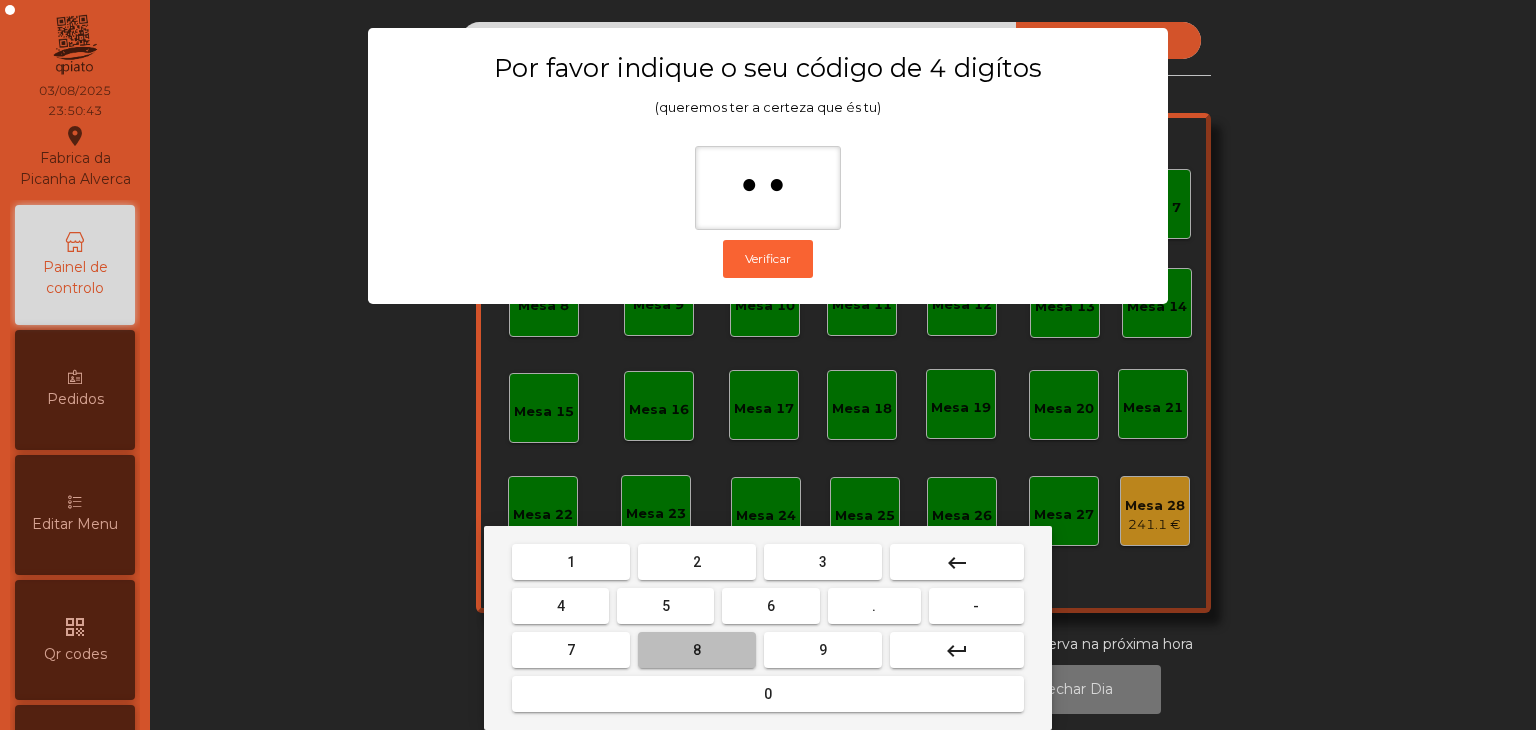 type on "***" 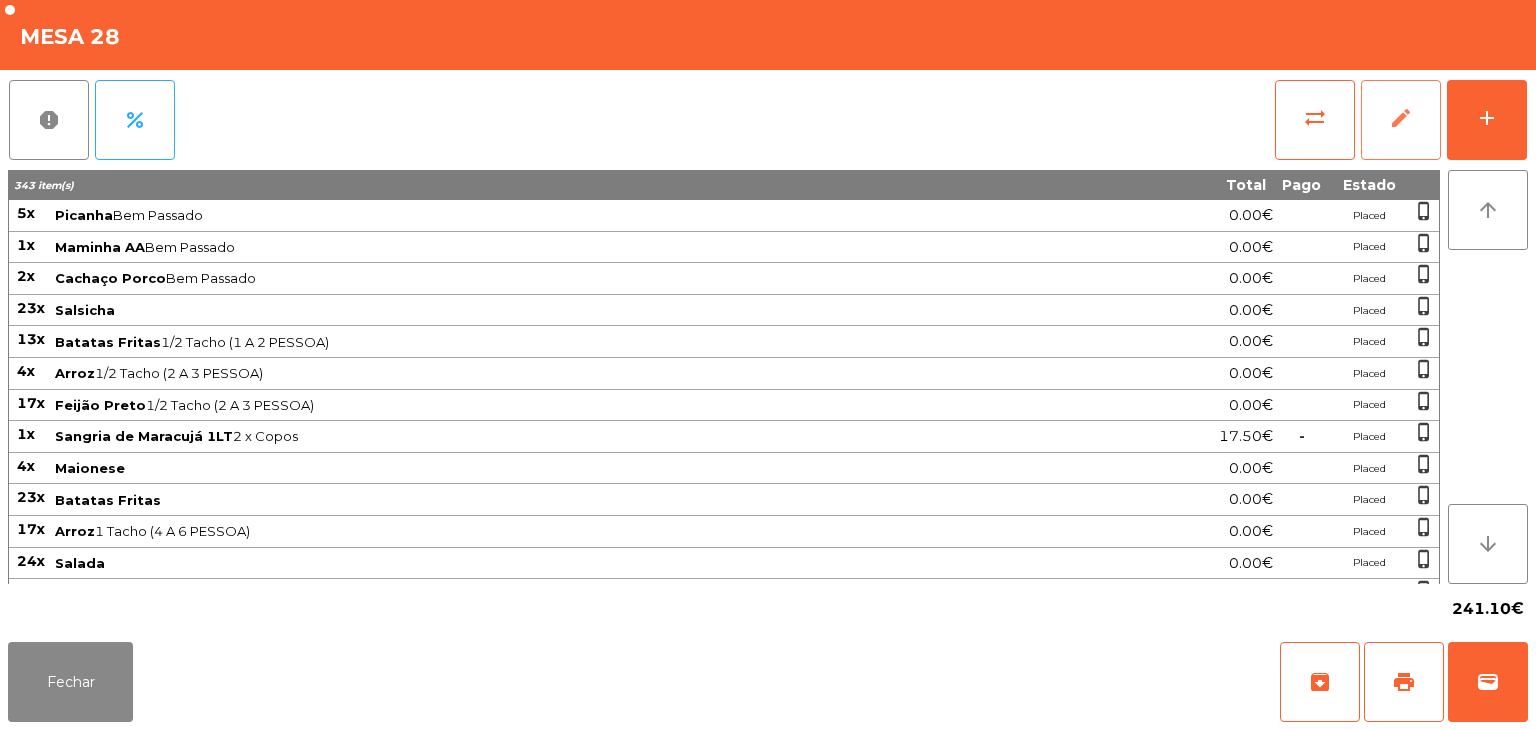 click on "edit" 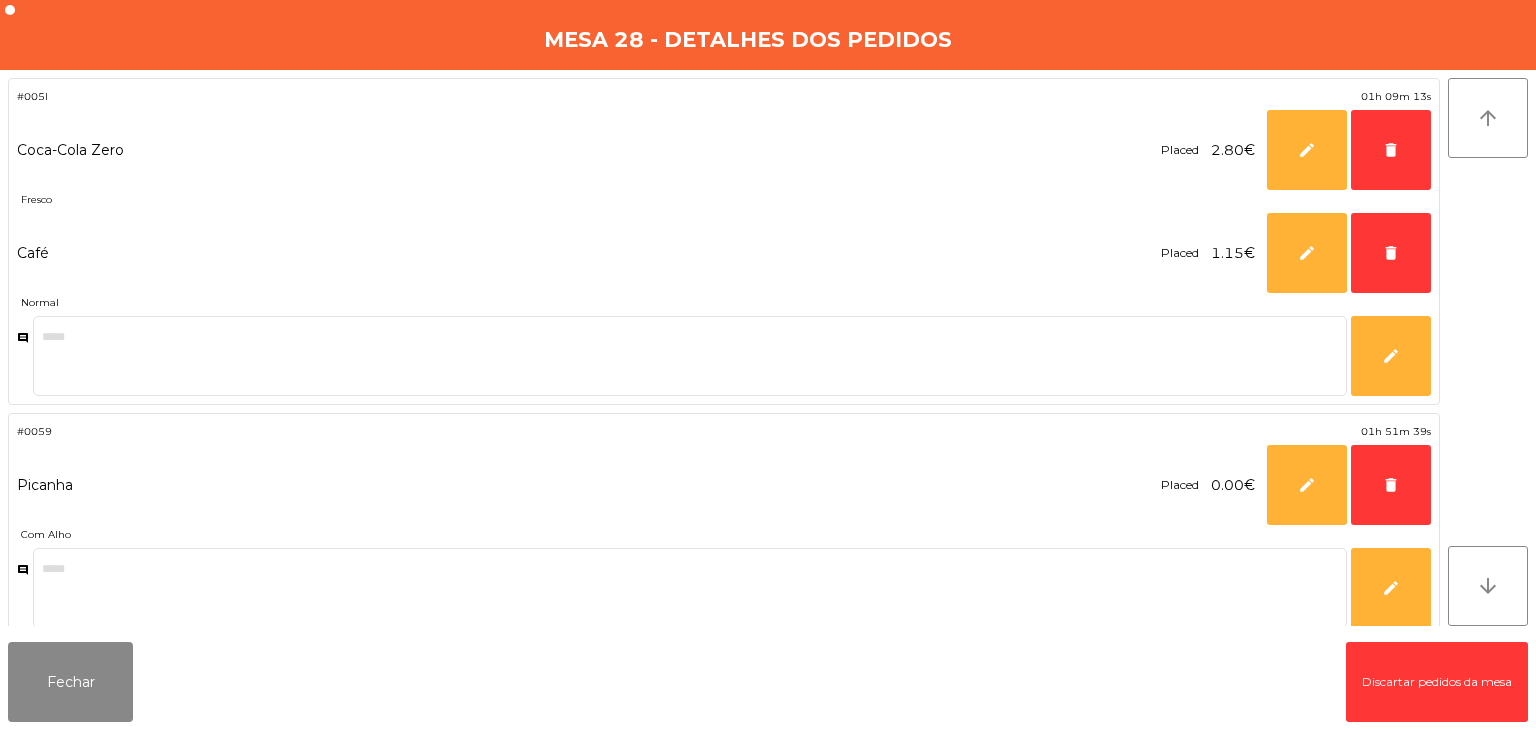 click on "Discartar pedidos da mesa" 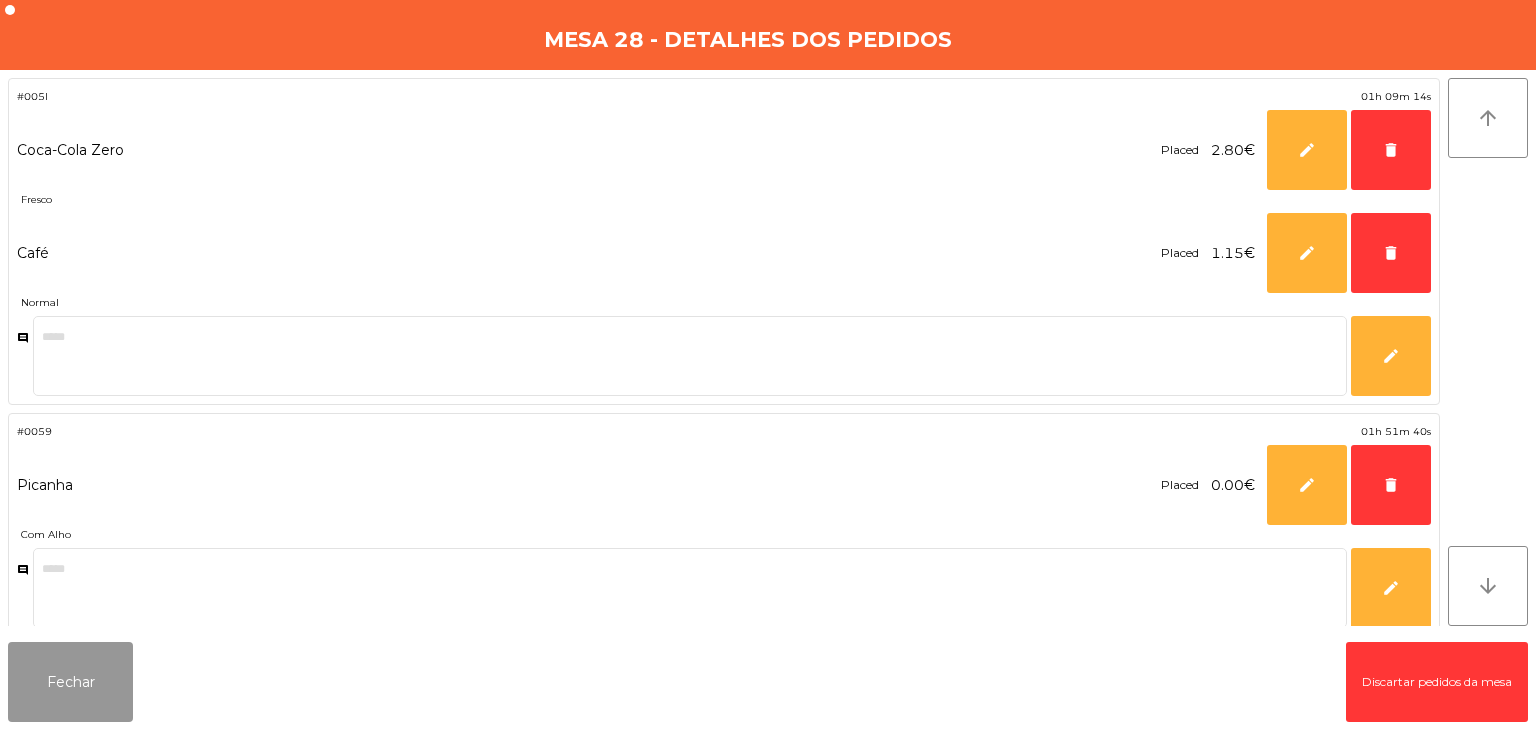 click on "Fechar" 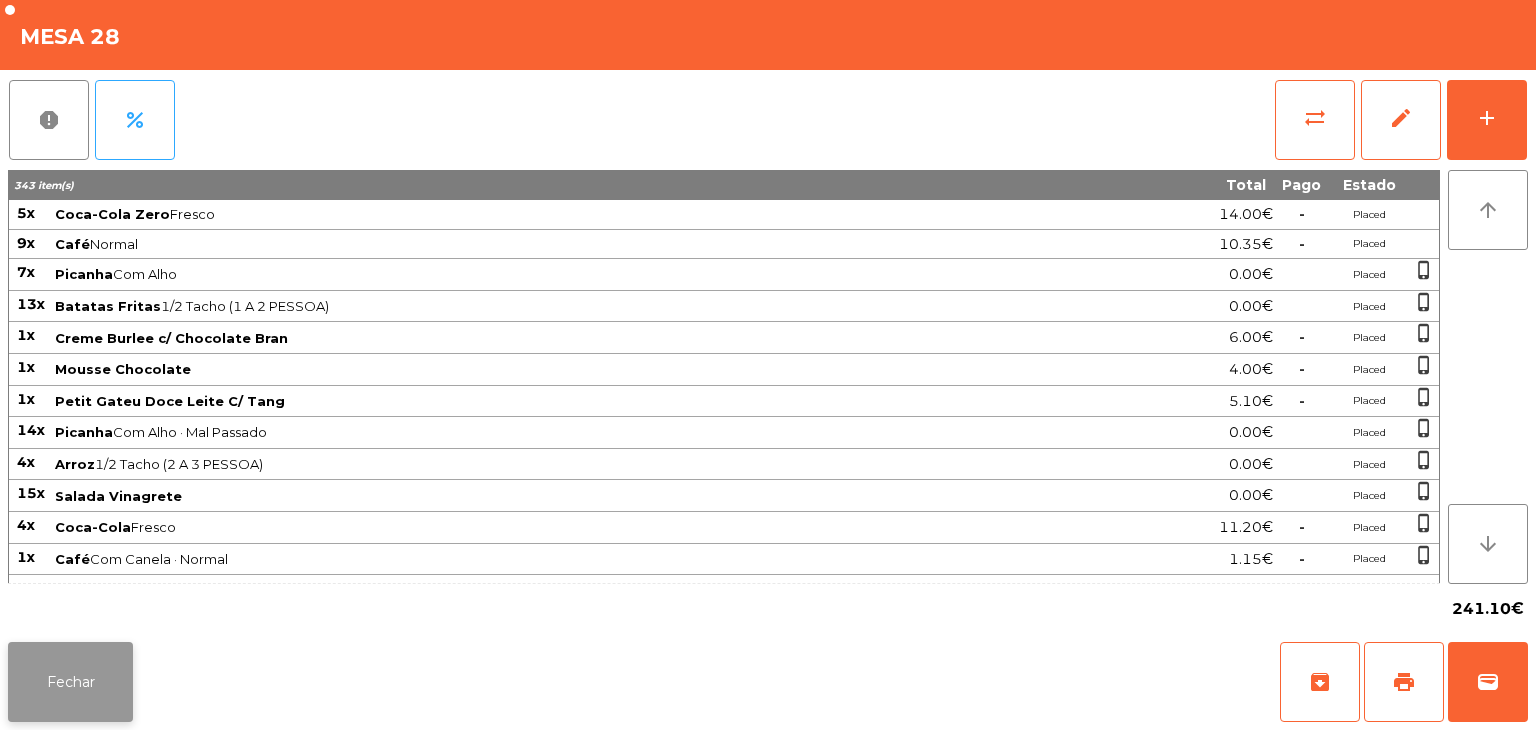 click on "Fechar" 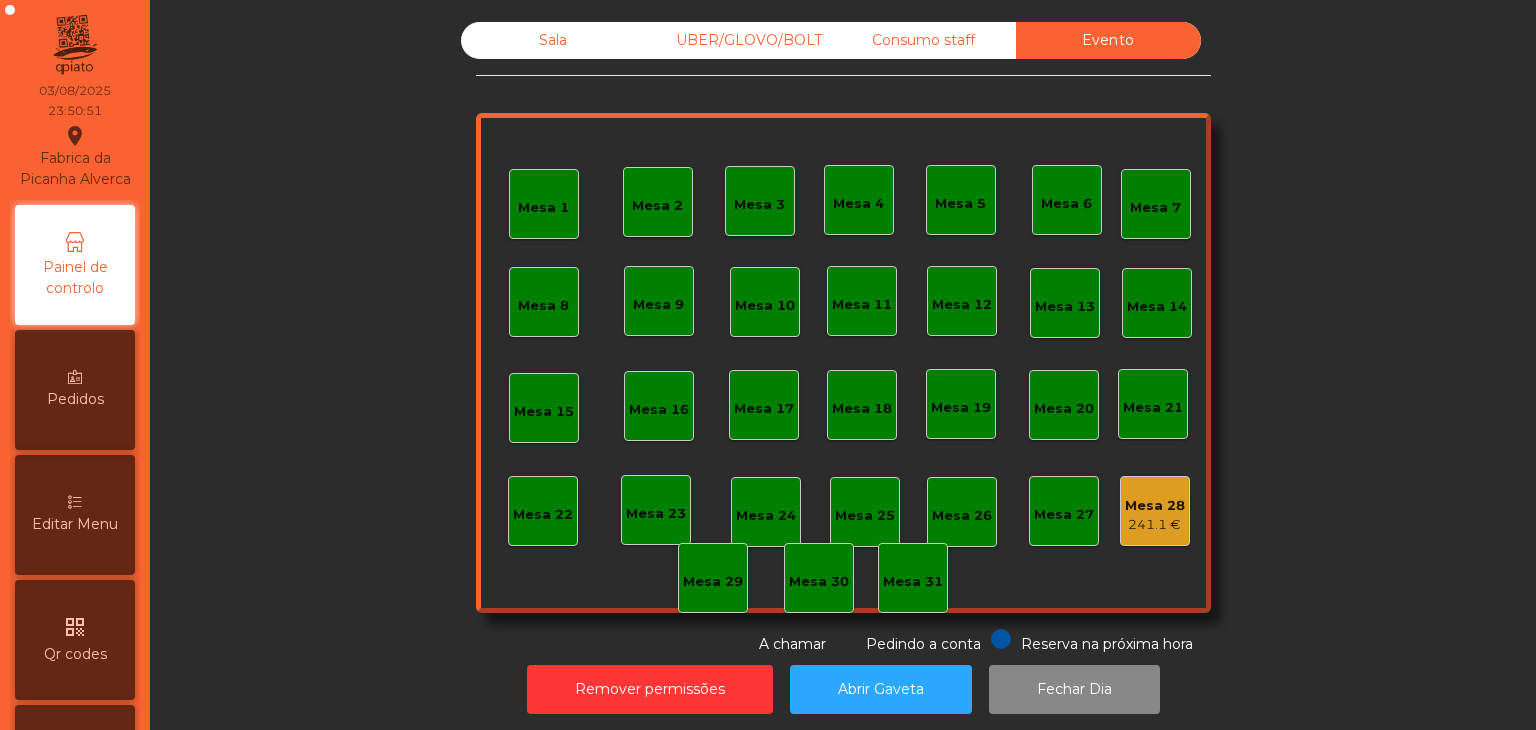 click on "Sala   UBER/GLOVO/BOLT   Consumo staff   Evento   Mesa 1   Mesa 2   Mesa 3   Mesa 4   Mesa 5   Mesa 6   Mesa 7   Mesa 8   Mesa 9   Mesa 10   Mesa 11   Mesa 12   Mesa 13   Mesa 14   Mesa 15   Mesa 16   Mesa 17   Mesa 18   Mesa 19   Mesa 20   Mesa 21   Mesa 22   Mesa 23   Mesa 24   Mesa 25   Mesa 26   Mesa 27   Mesa 28   241.1 €   Mesa 29   Mesa 30   Mesa 31  Reserva na próxima hora Pedindo a conta A chamar" 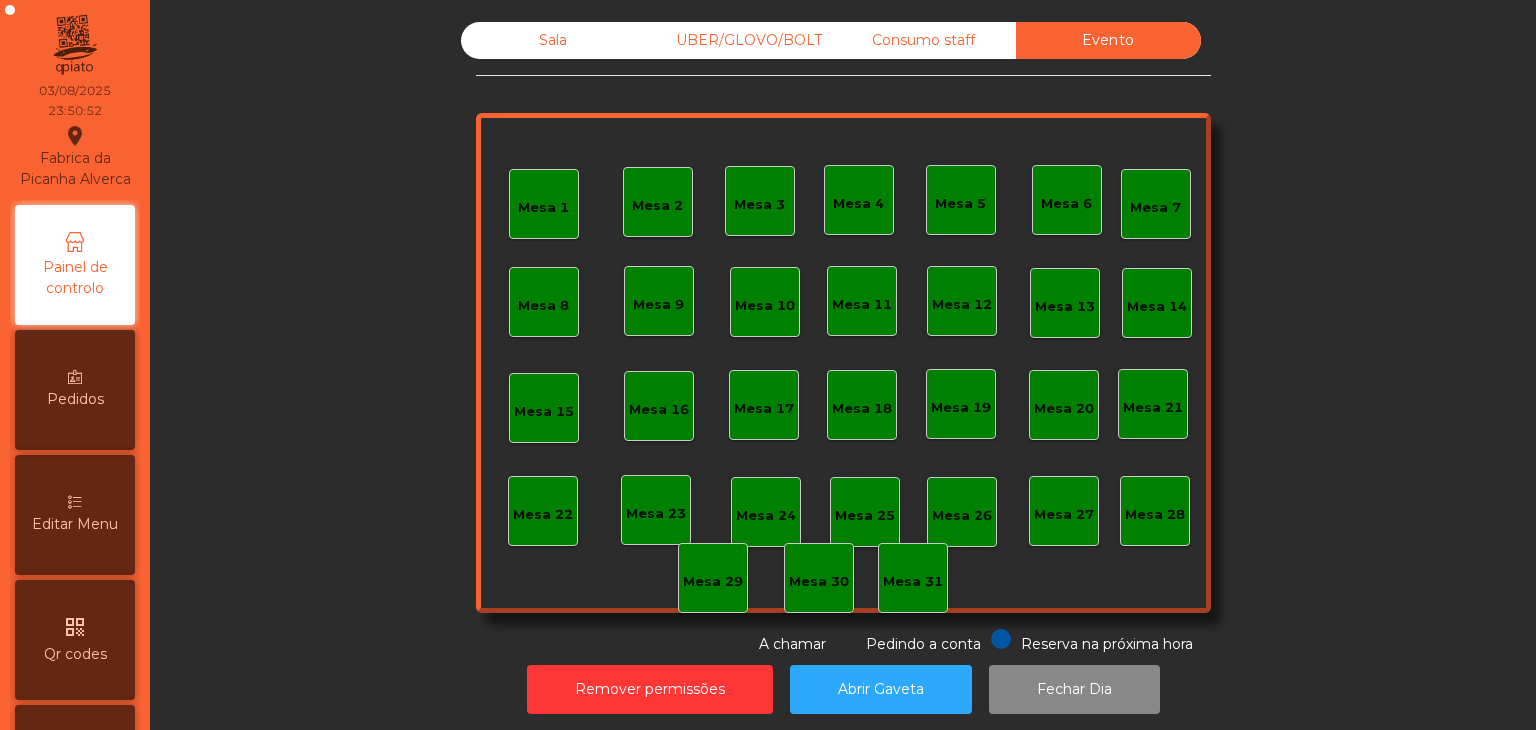 click on "UBER/GLOVO/BOLT" 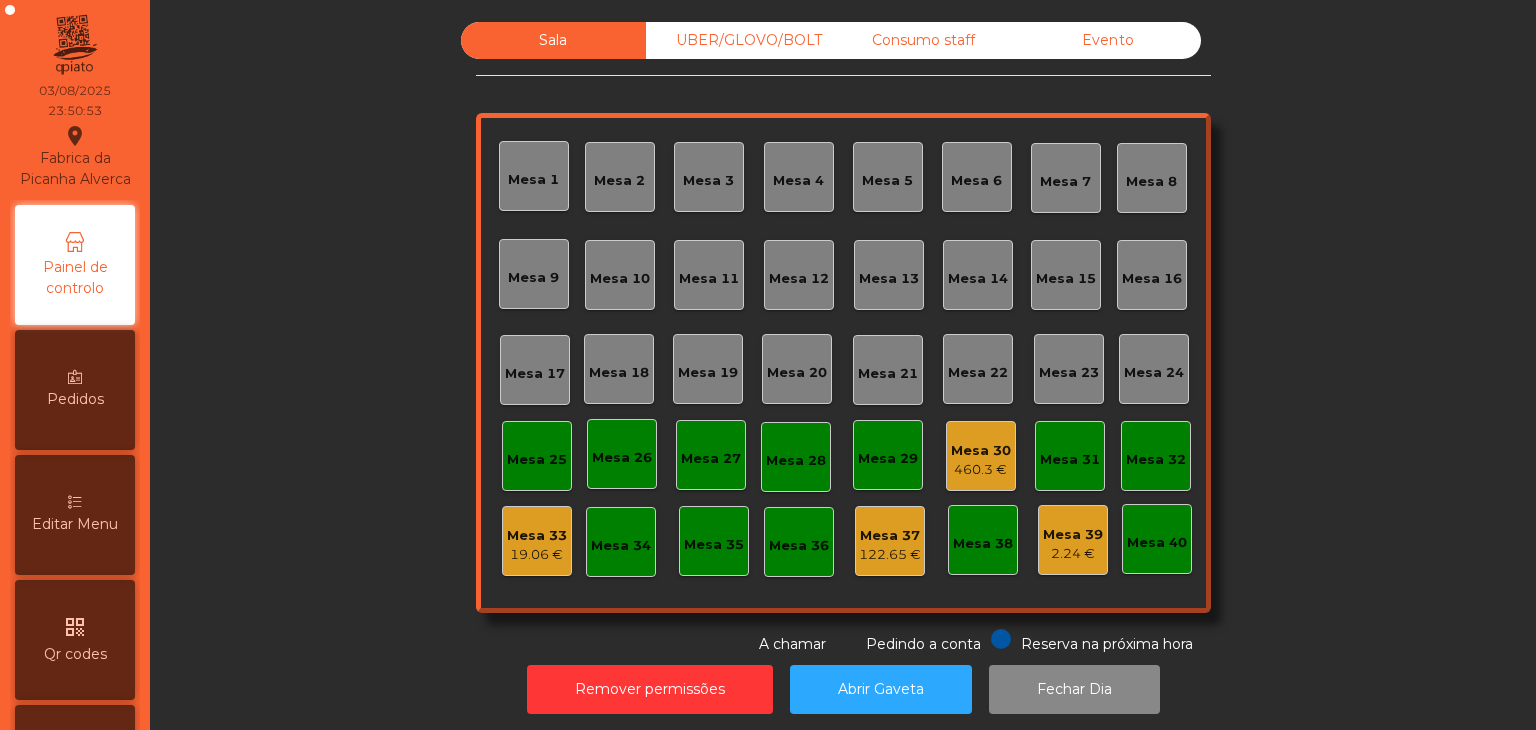 click on "460.3 €" 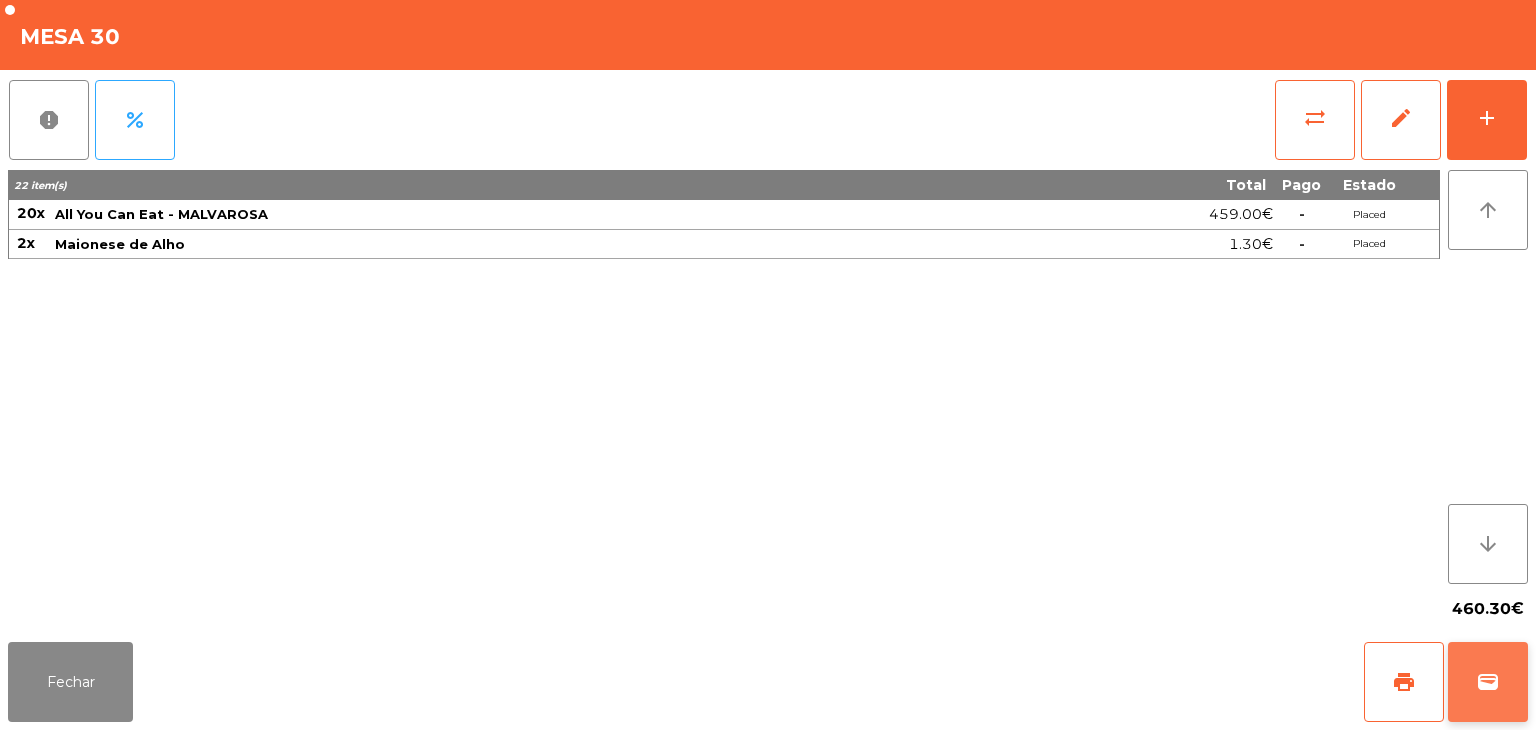 click on "wallet" 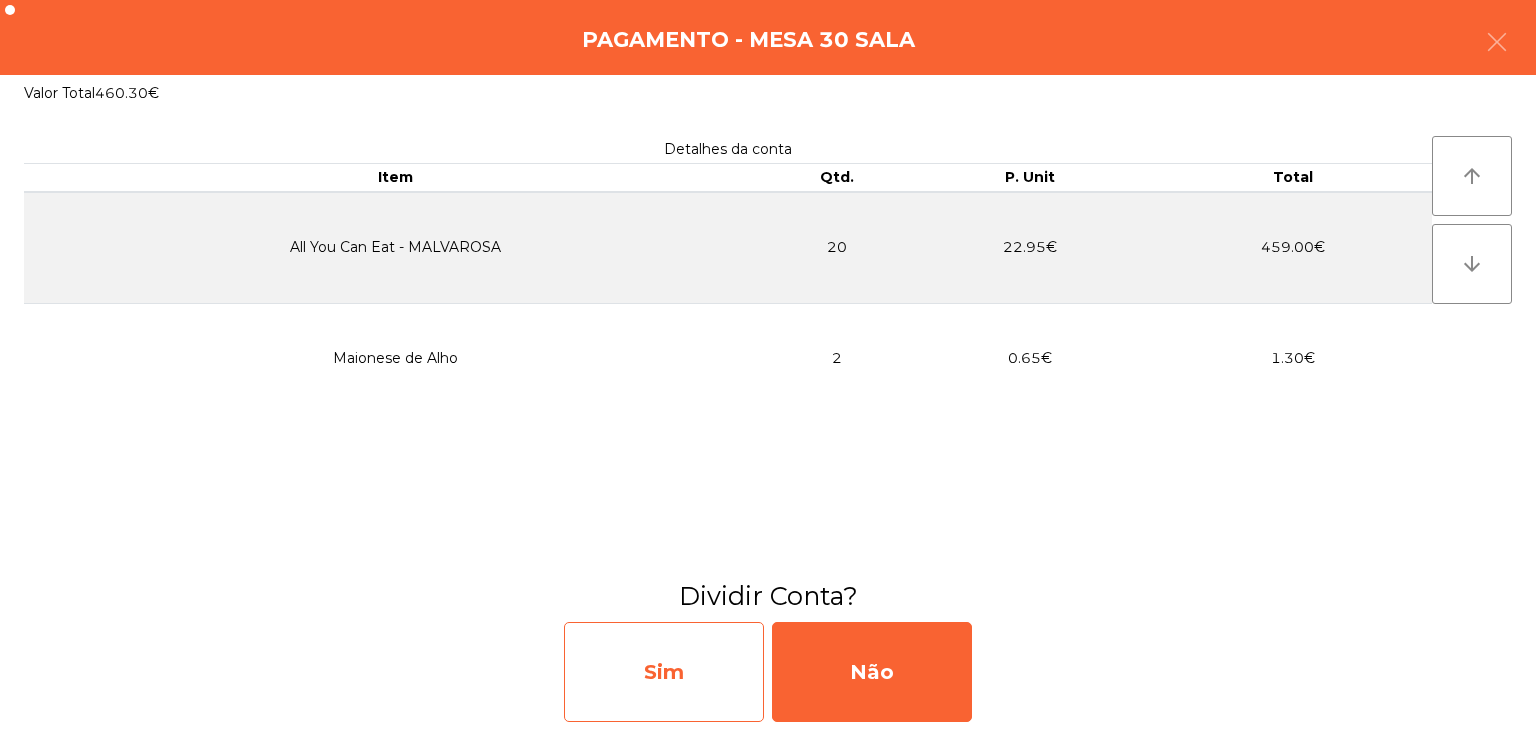 click on "Sim" 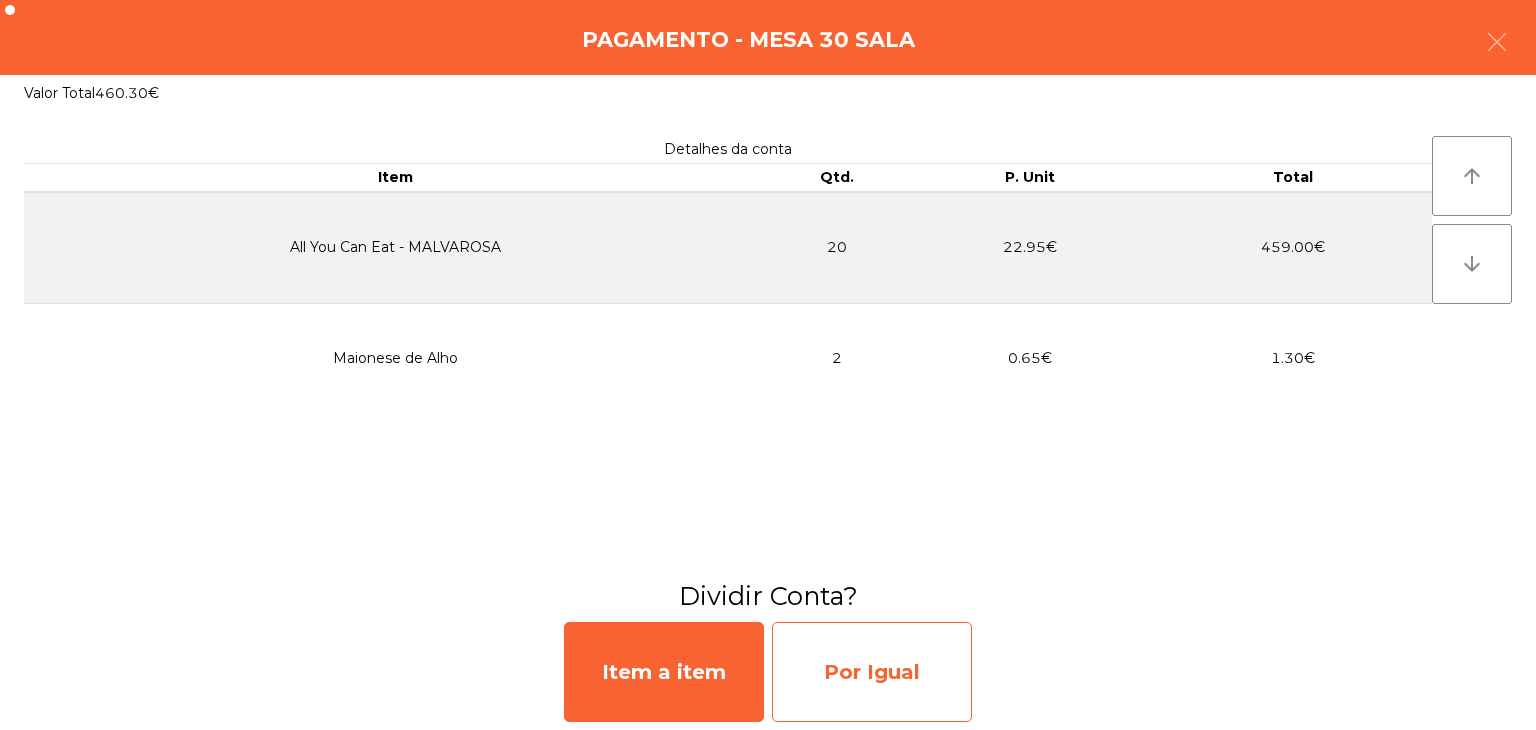 click on "Por Igual" 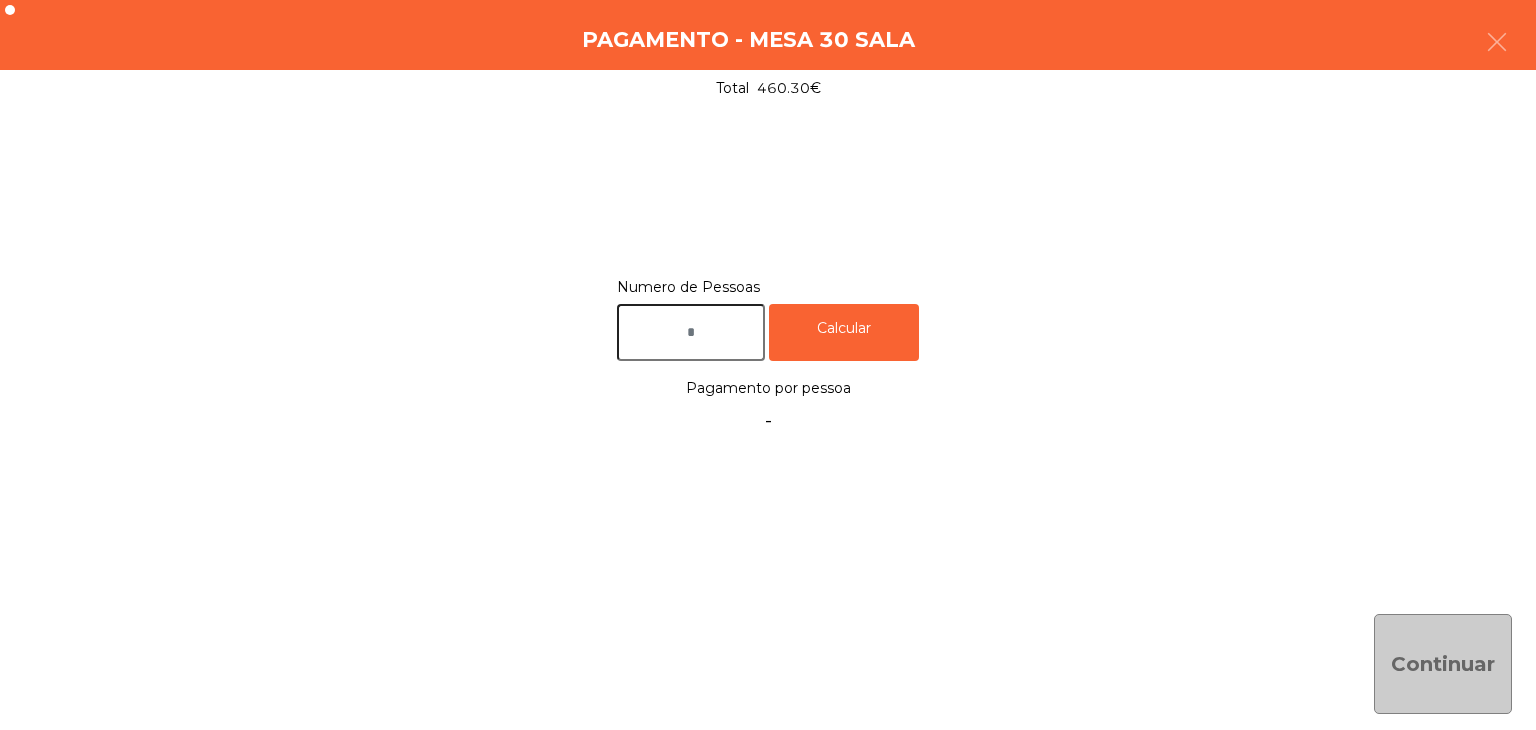 click 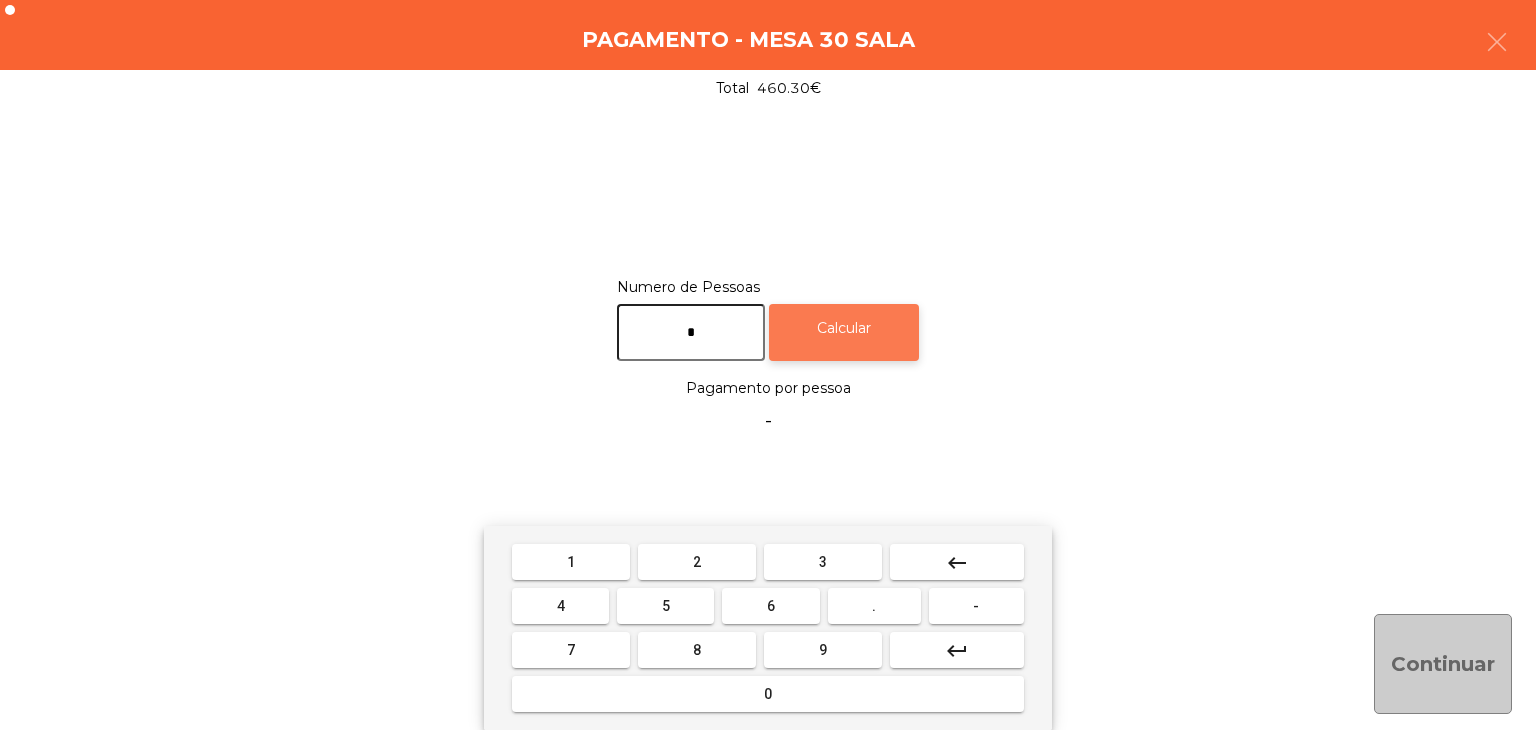 type on "*" 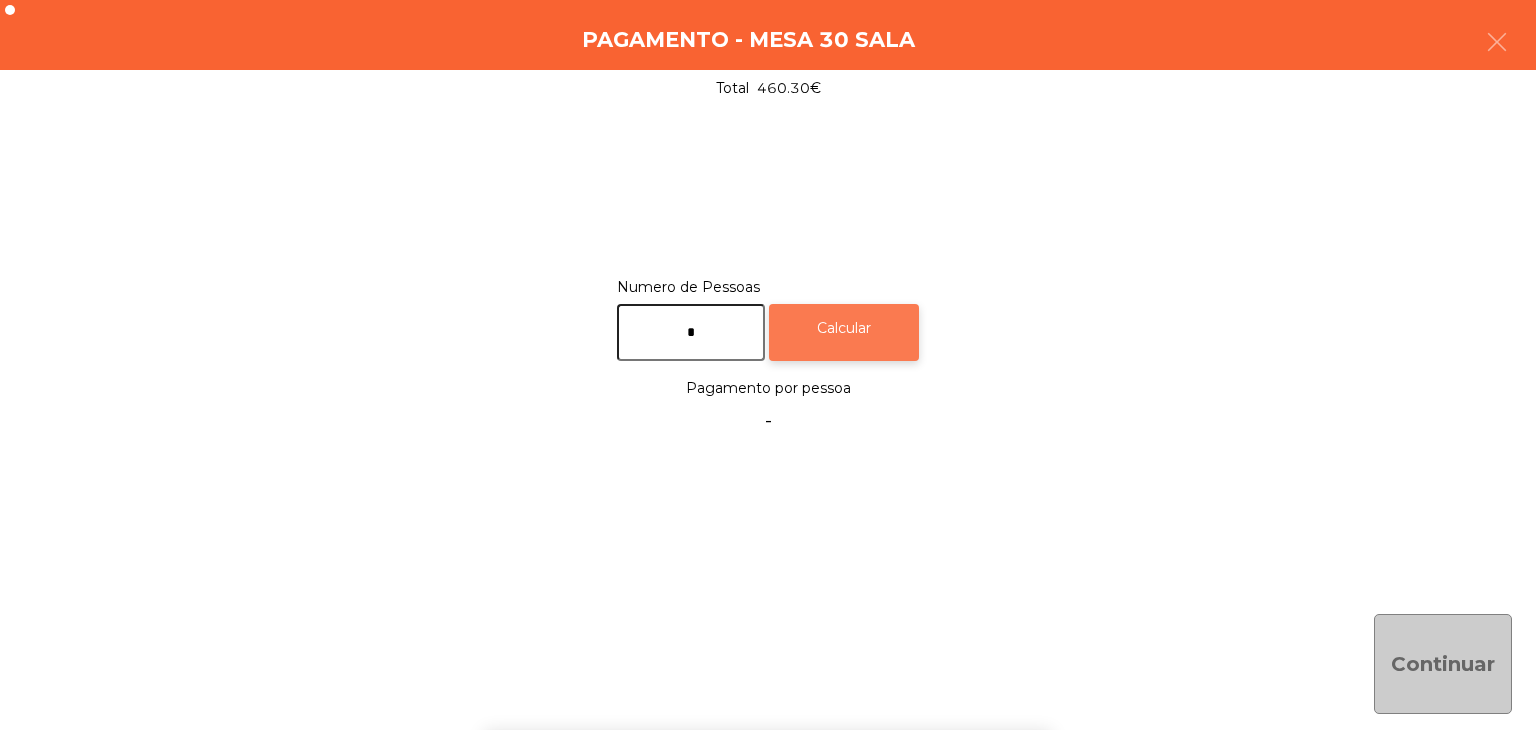 click on "Calcular" 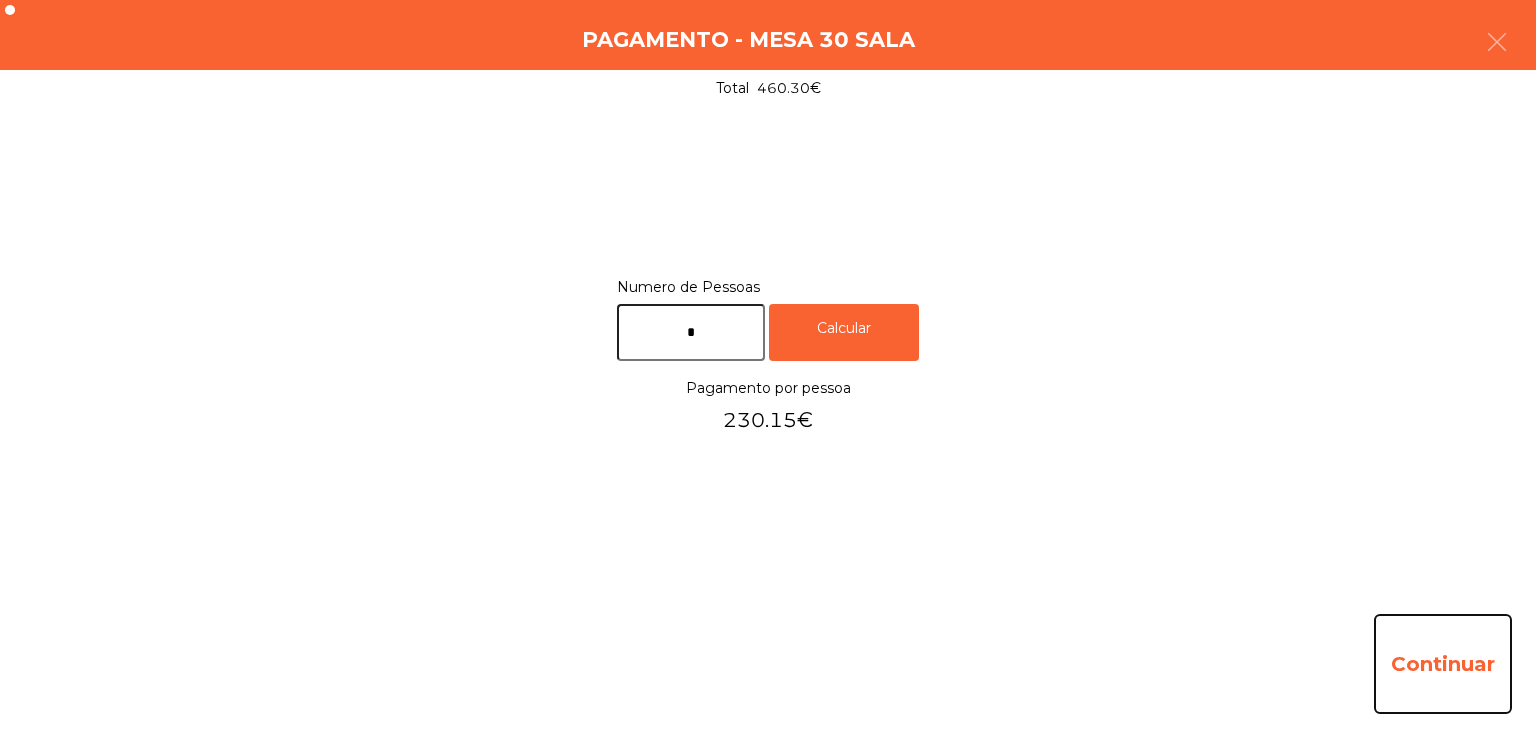 click on "Continuar" 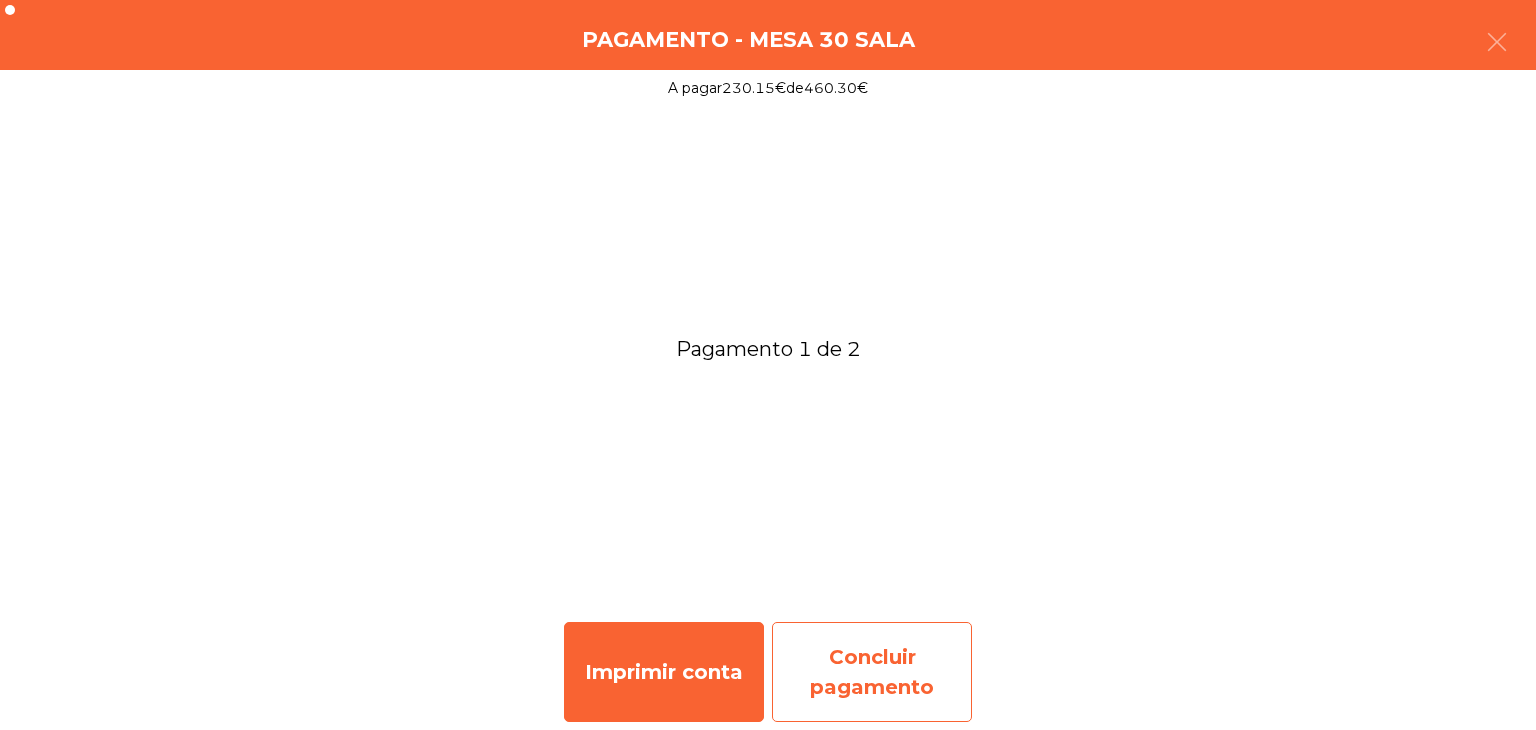 click on "Concluir pagamento" 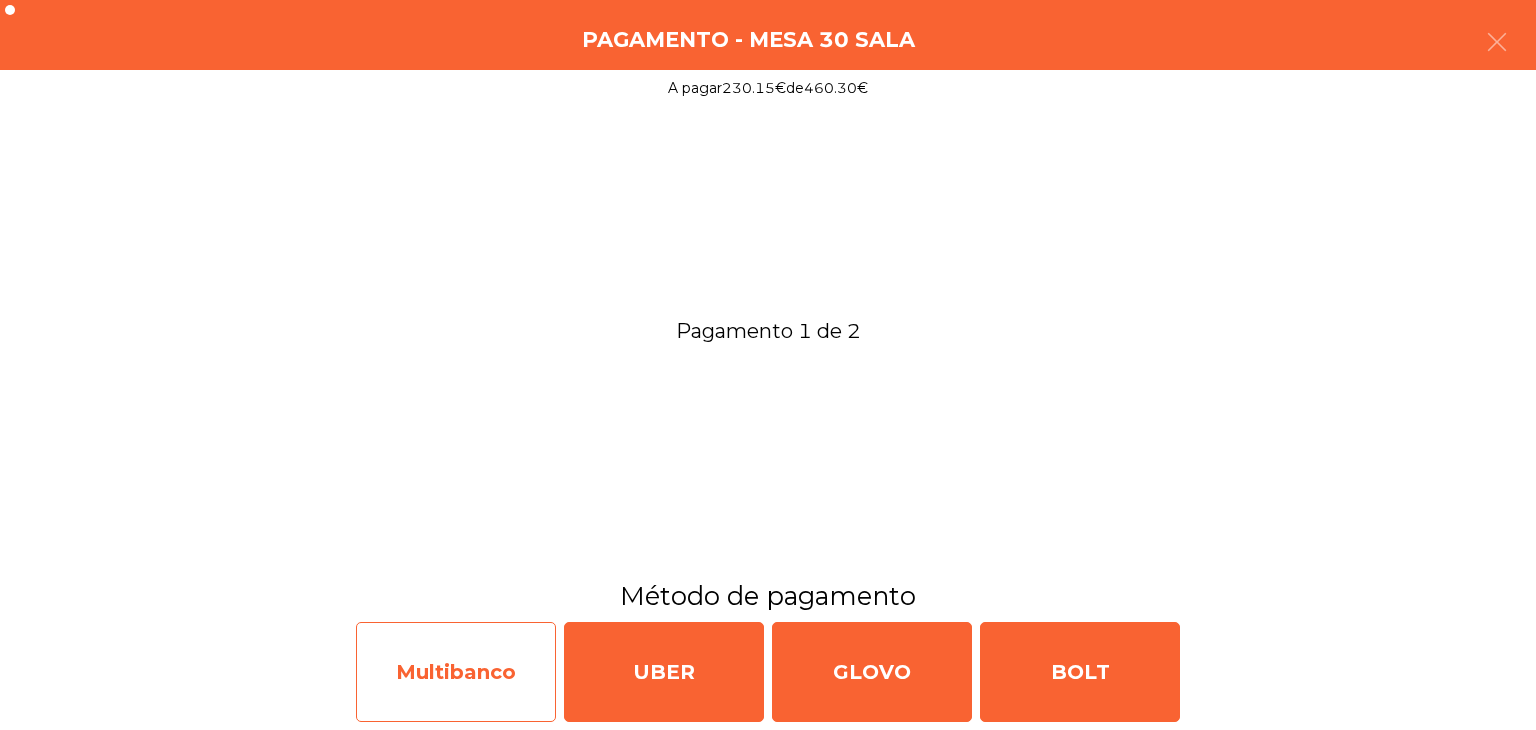 click on "Multibanco" 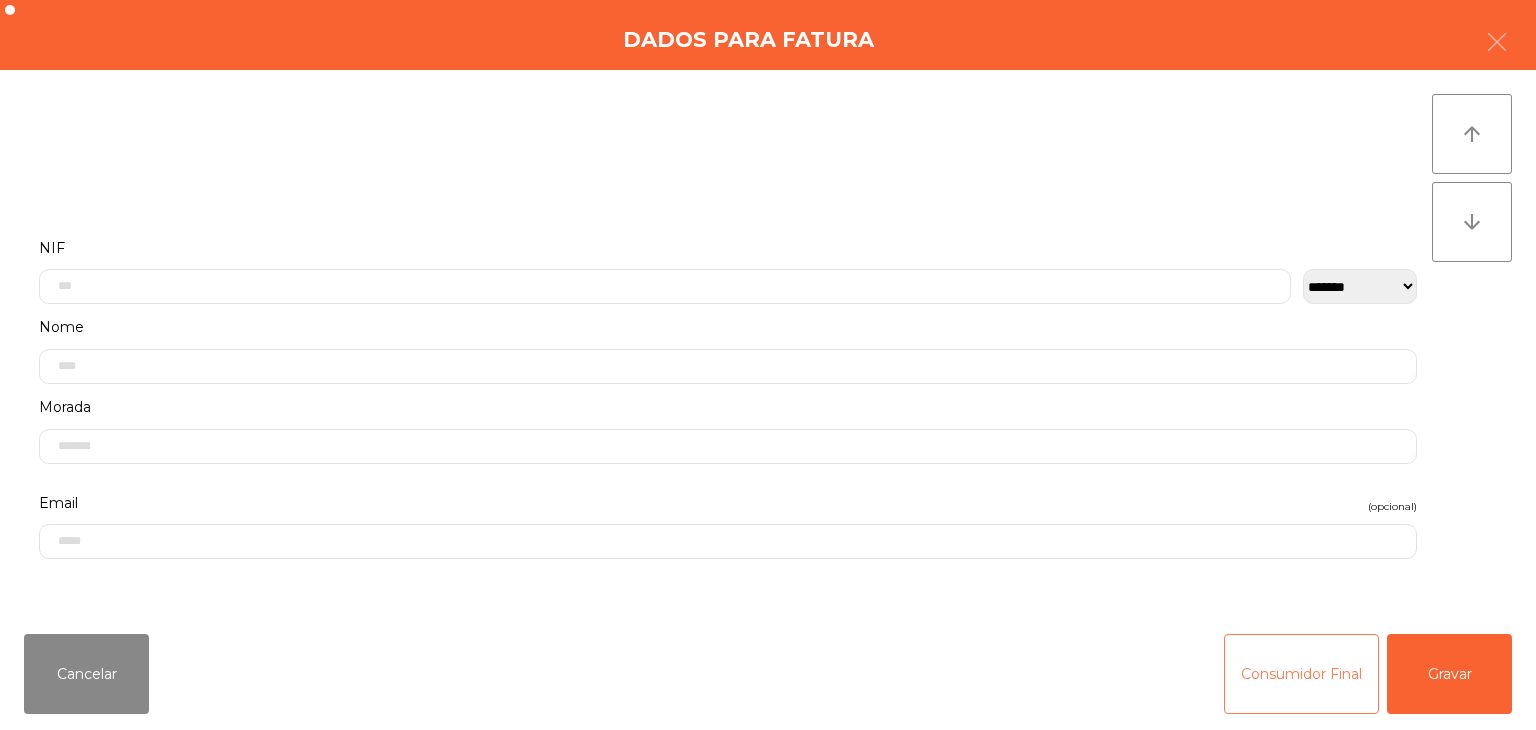 click on "Consumidor Final" 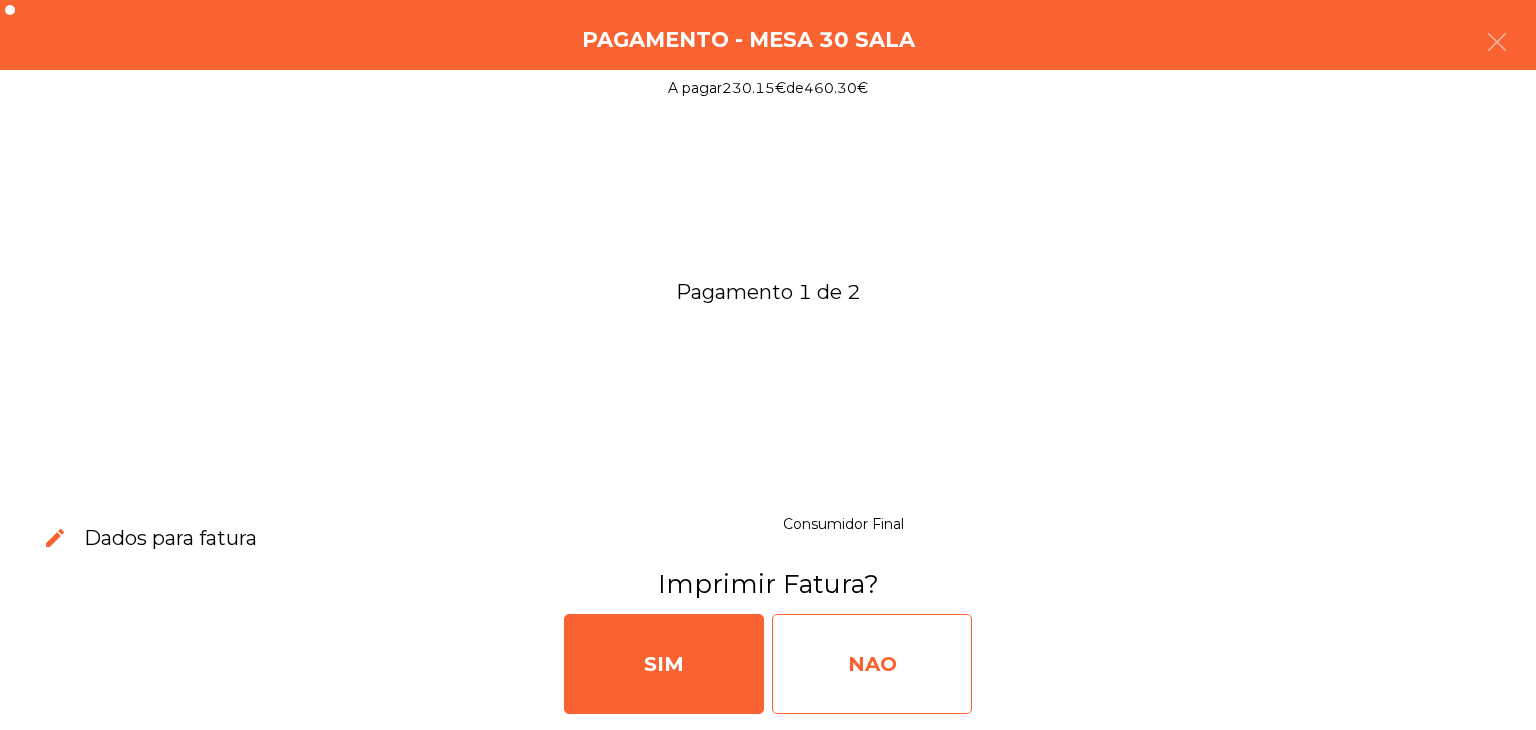 click on "NAO" 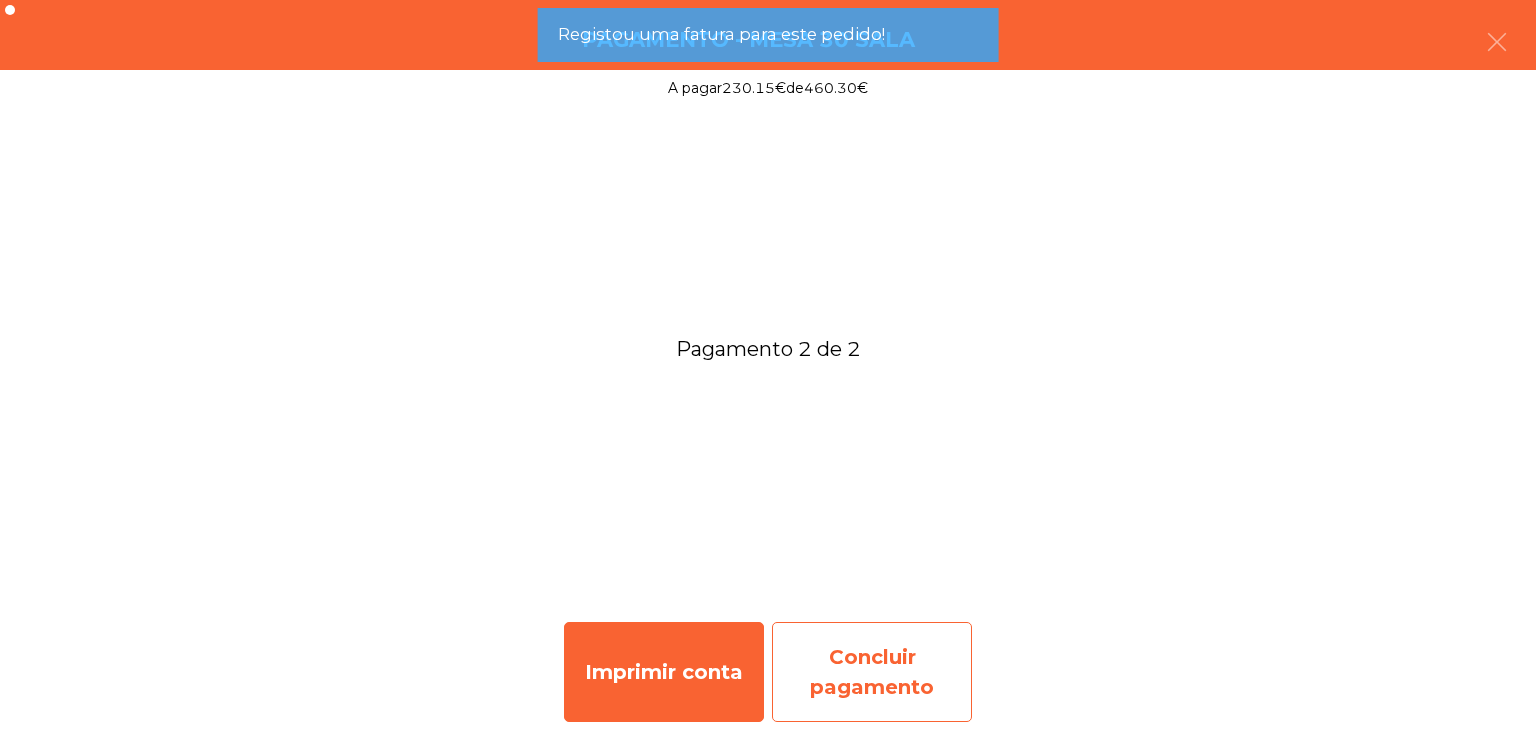 click on "Concluir pagamento" 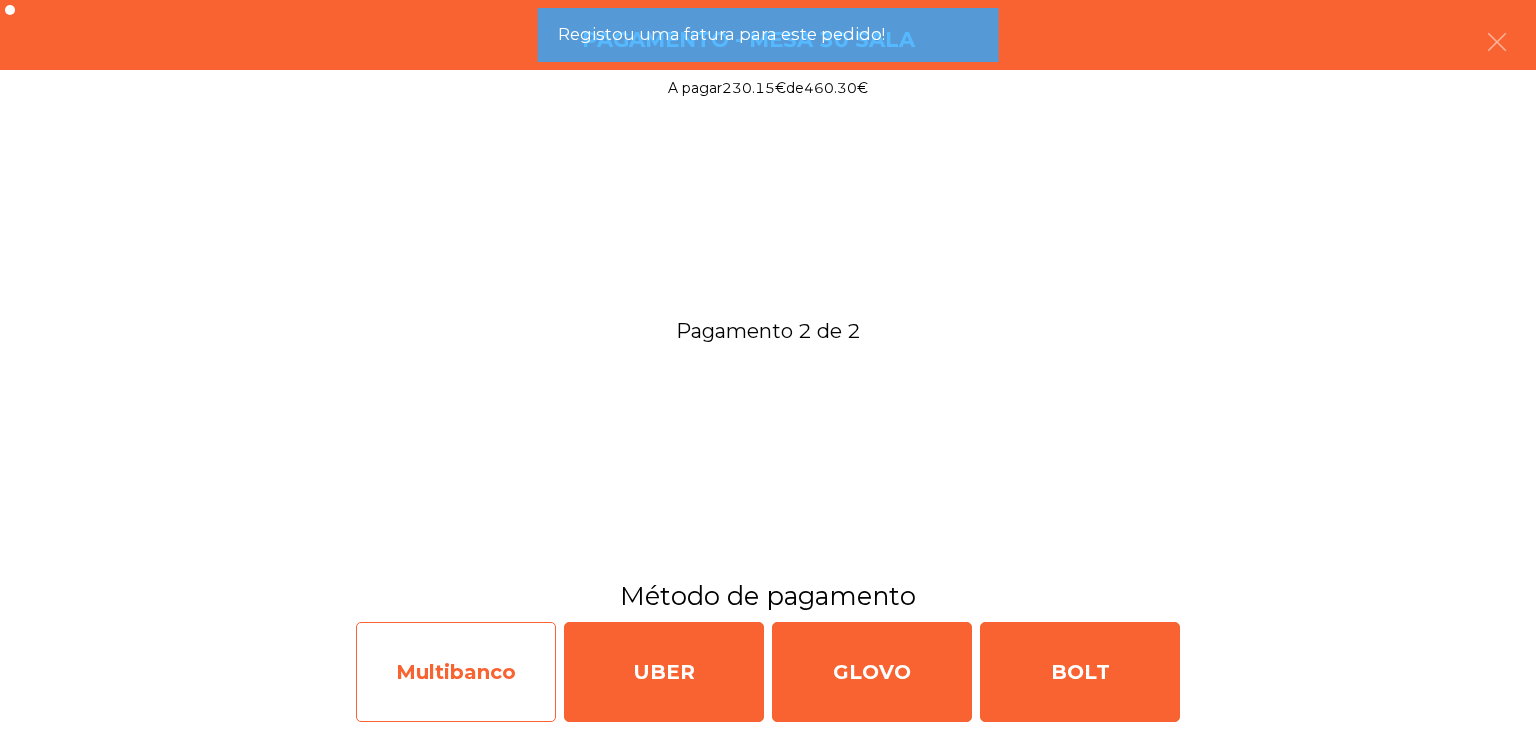 click on "Multibanco" 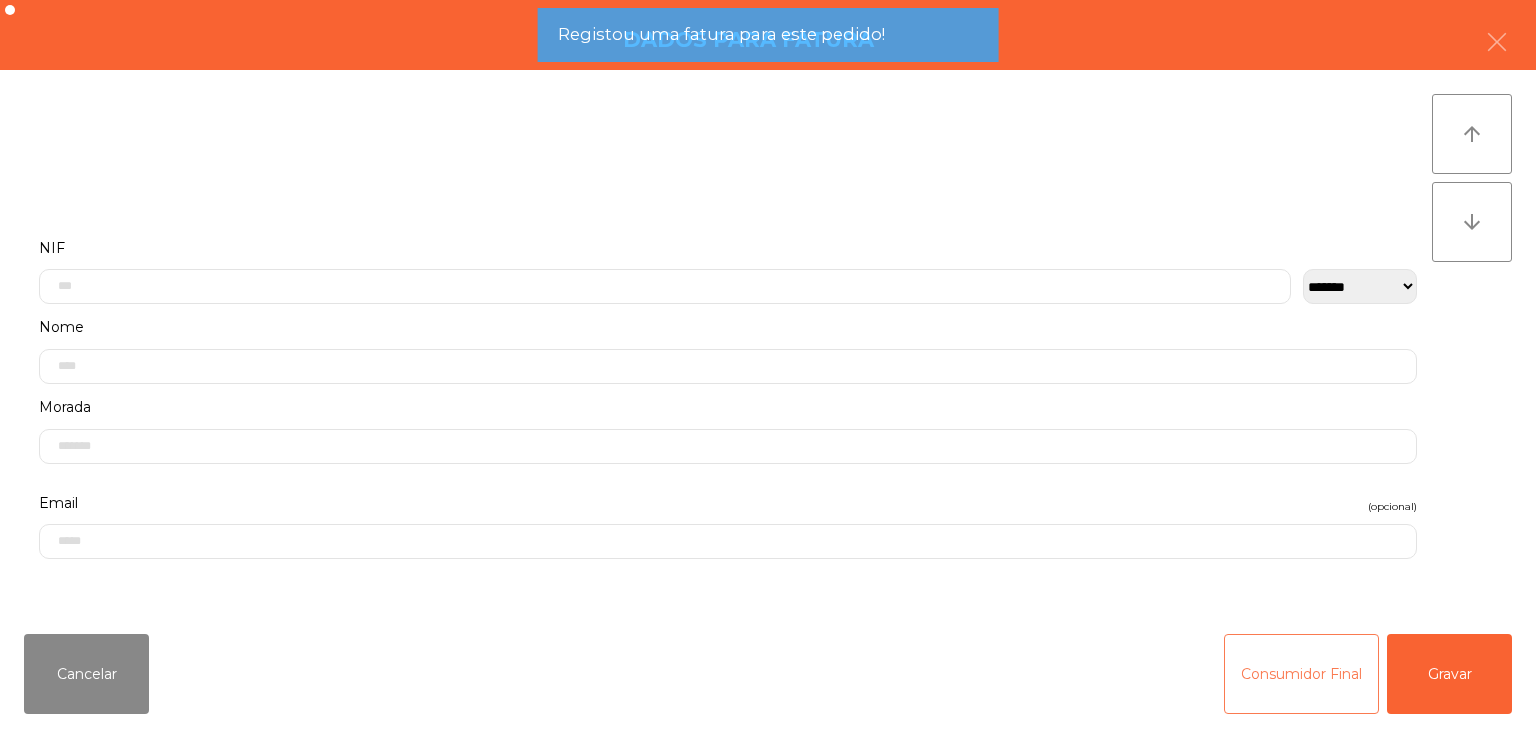 click on "Consumidor Final" 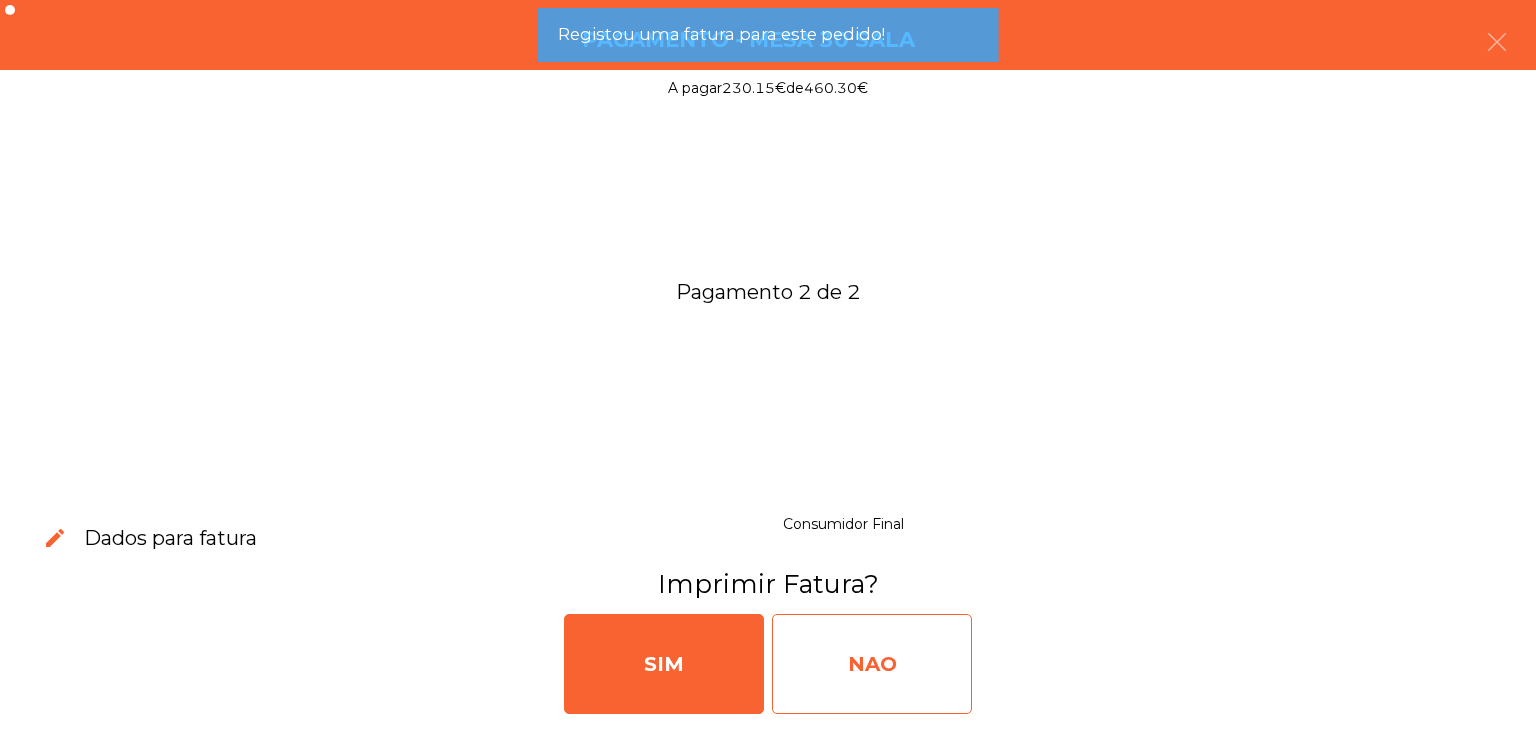 click on "NAO" 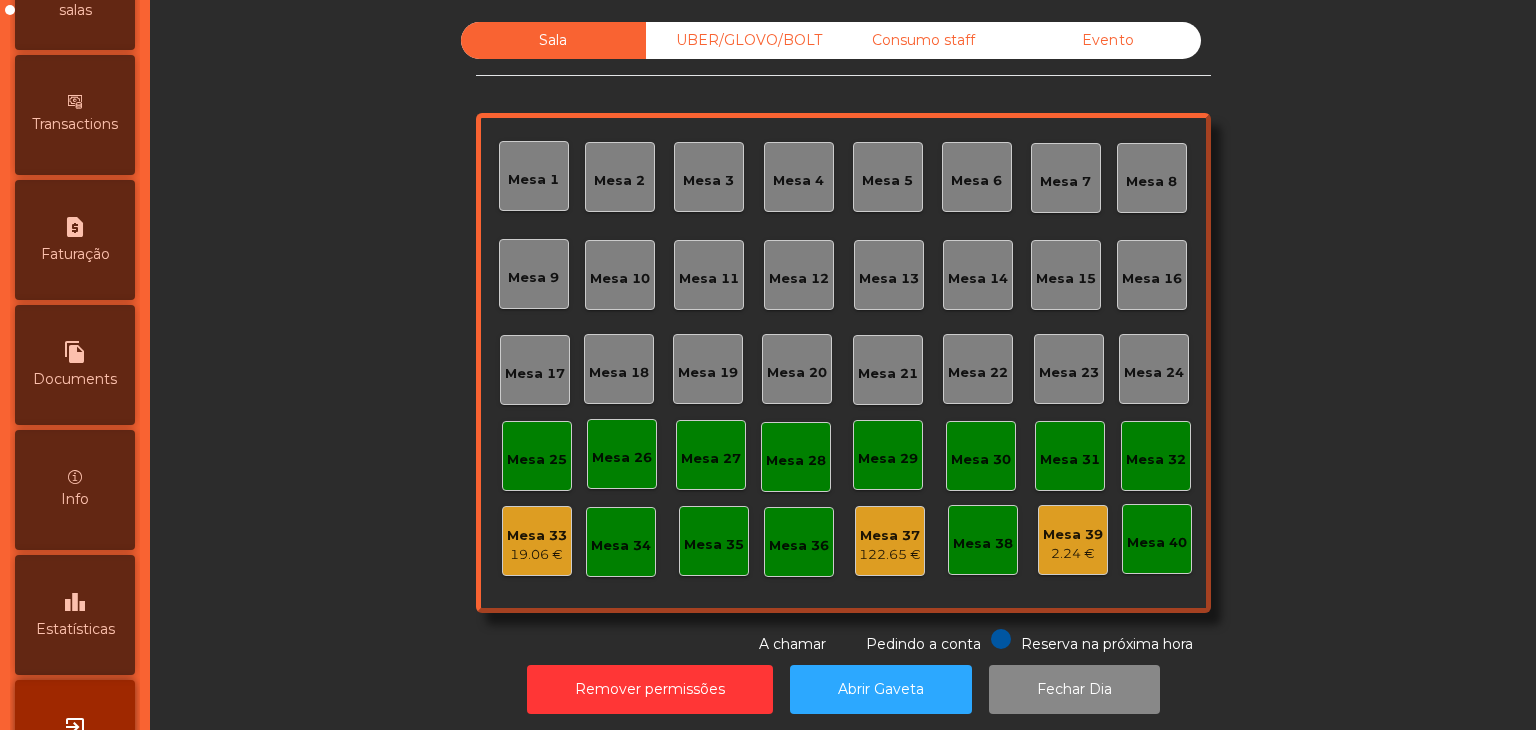 click on "exit_to_app  Sair" at bounding box center [75, 740] 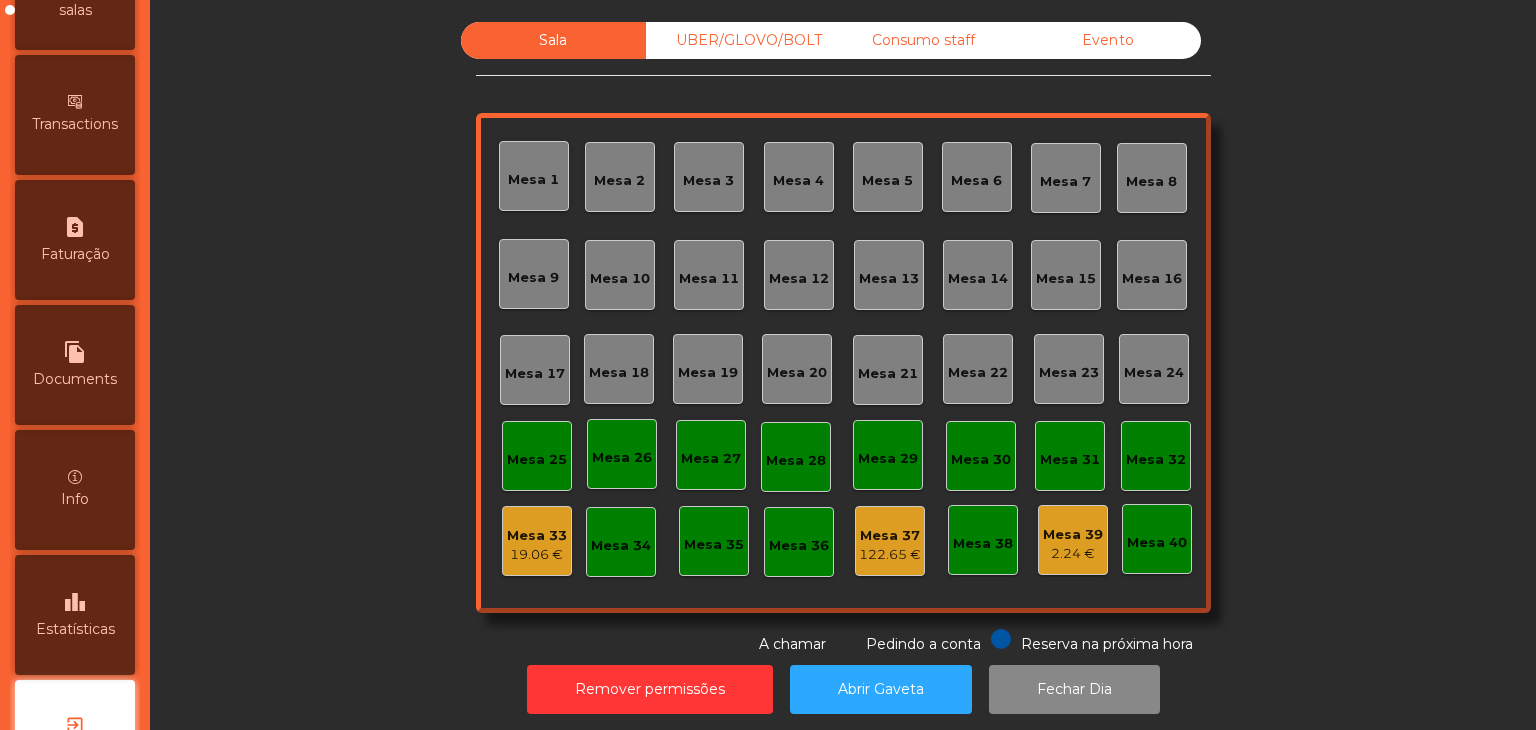 scroll, scrollTop: 1006, scrollLeft: 0, axis: vertical 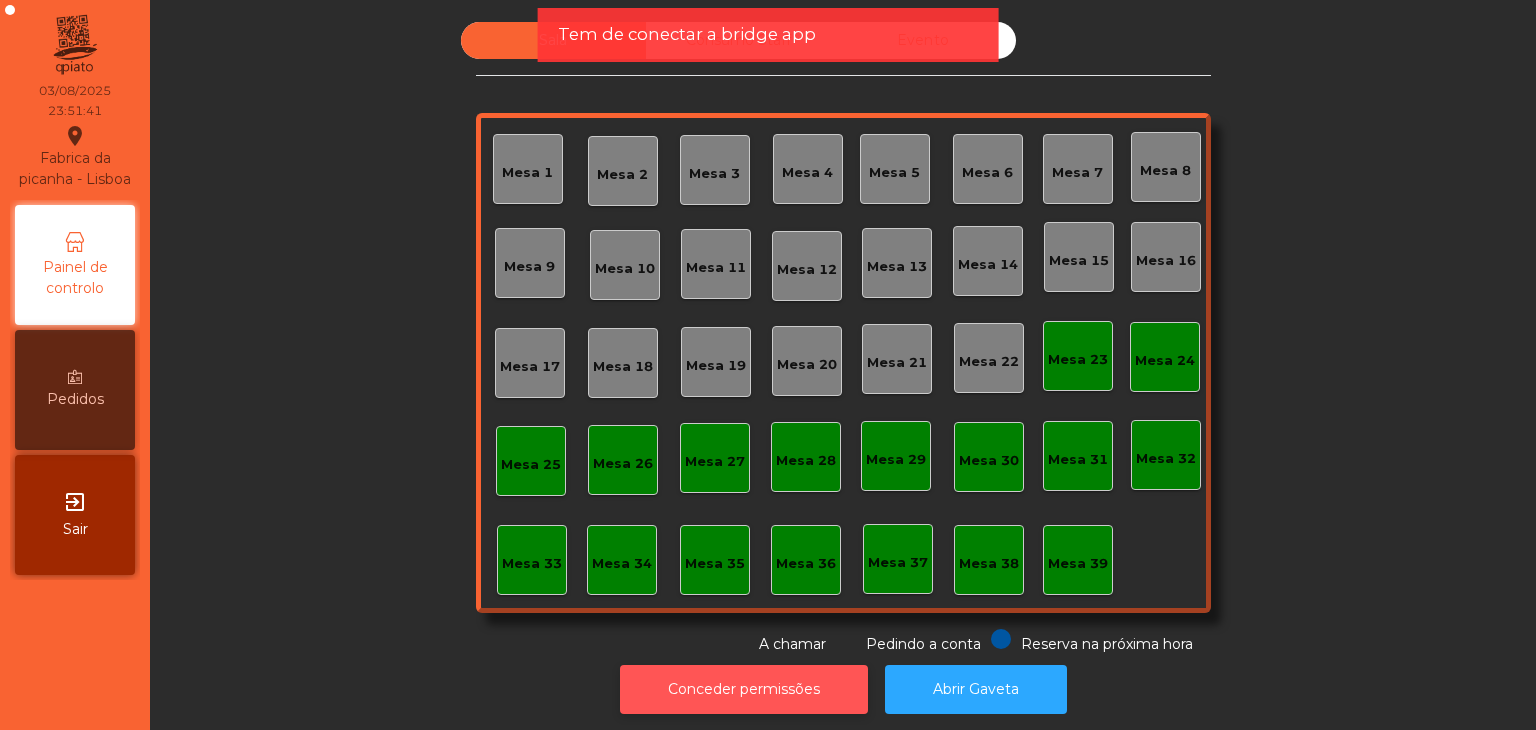 click on "Conceder permissões" 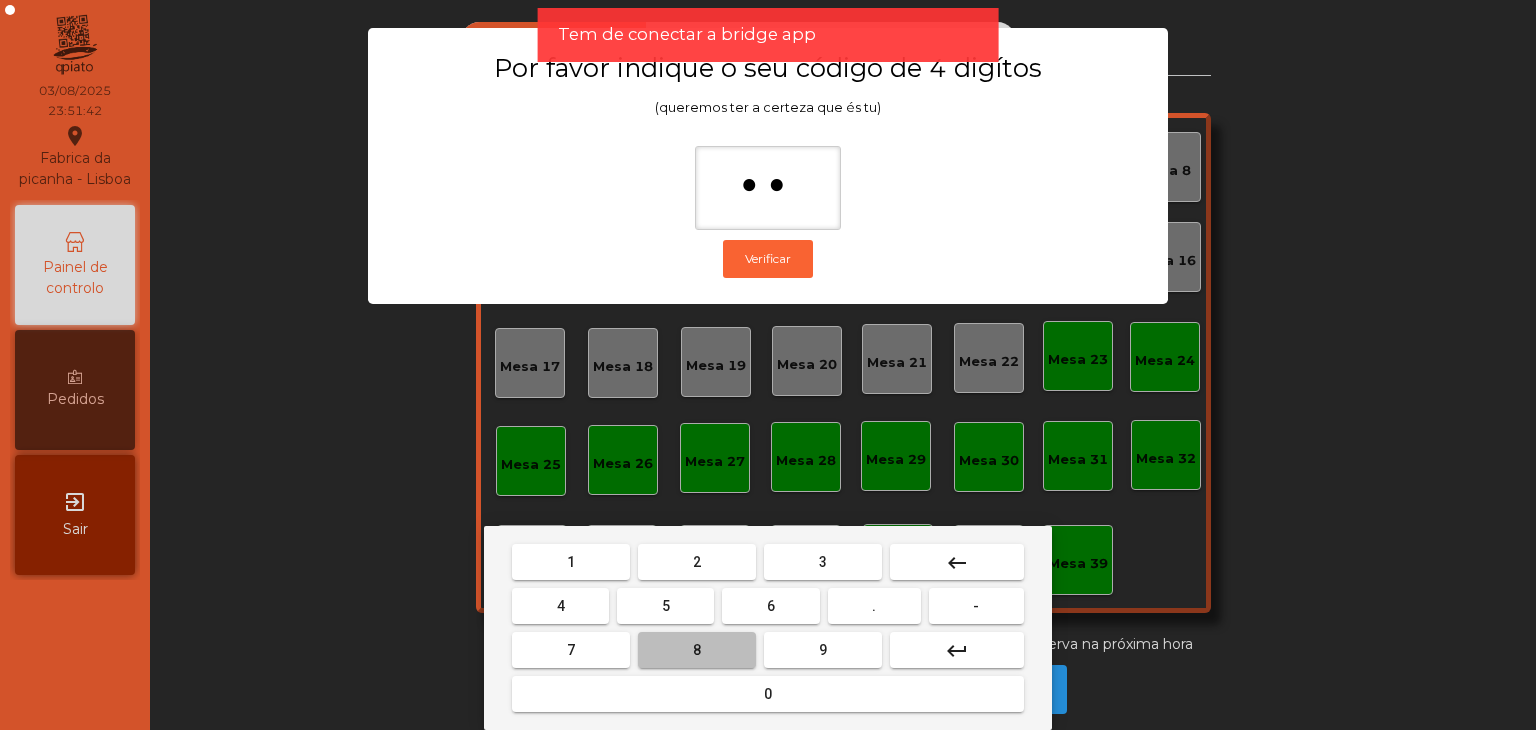 type on "***" 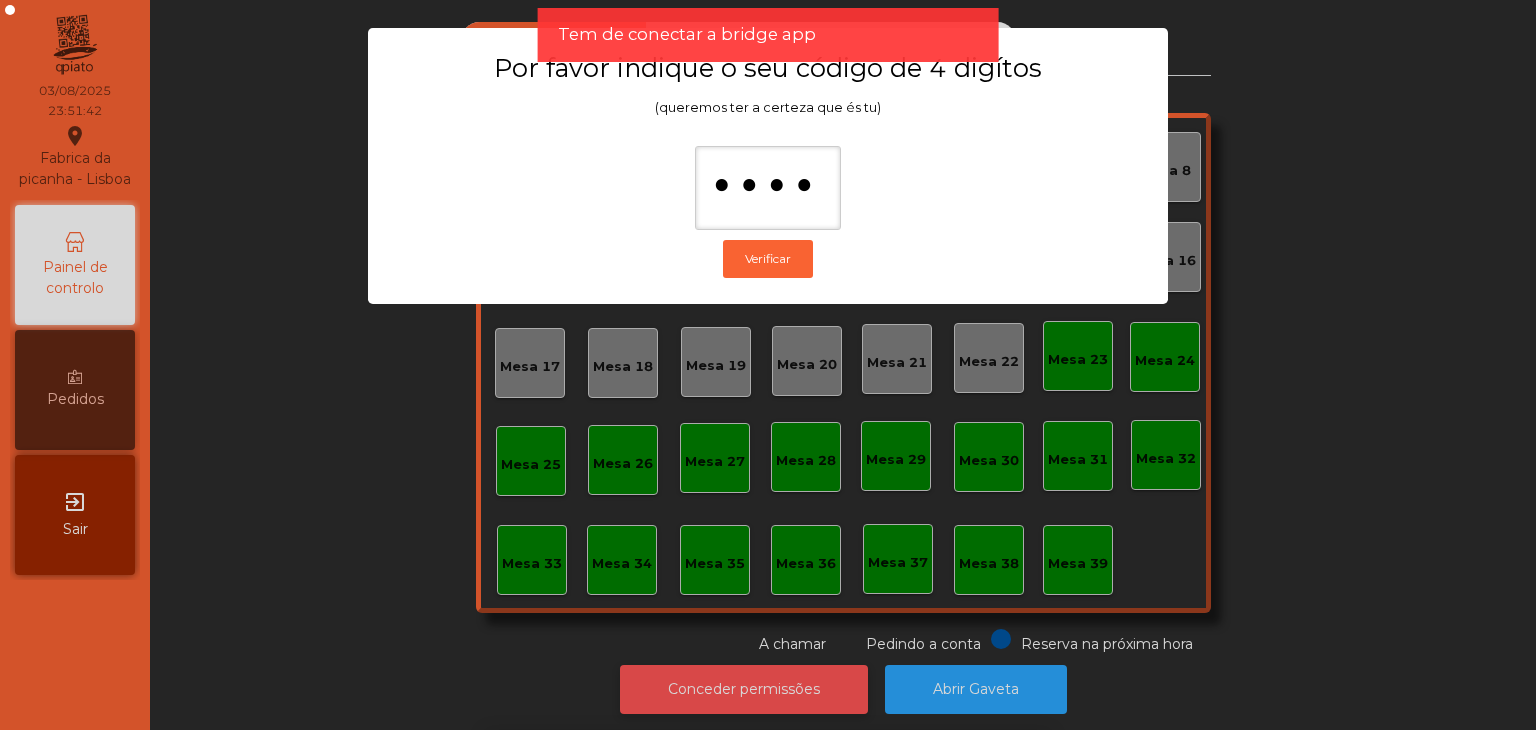 type 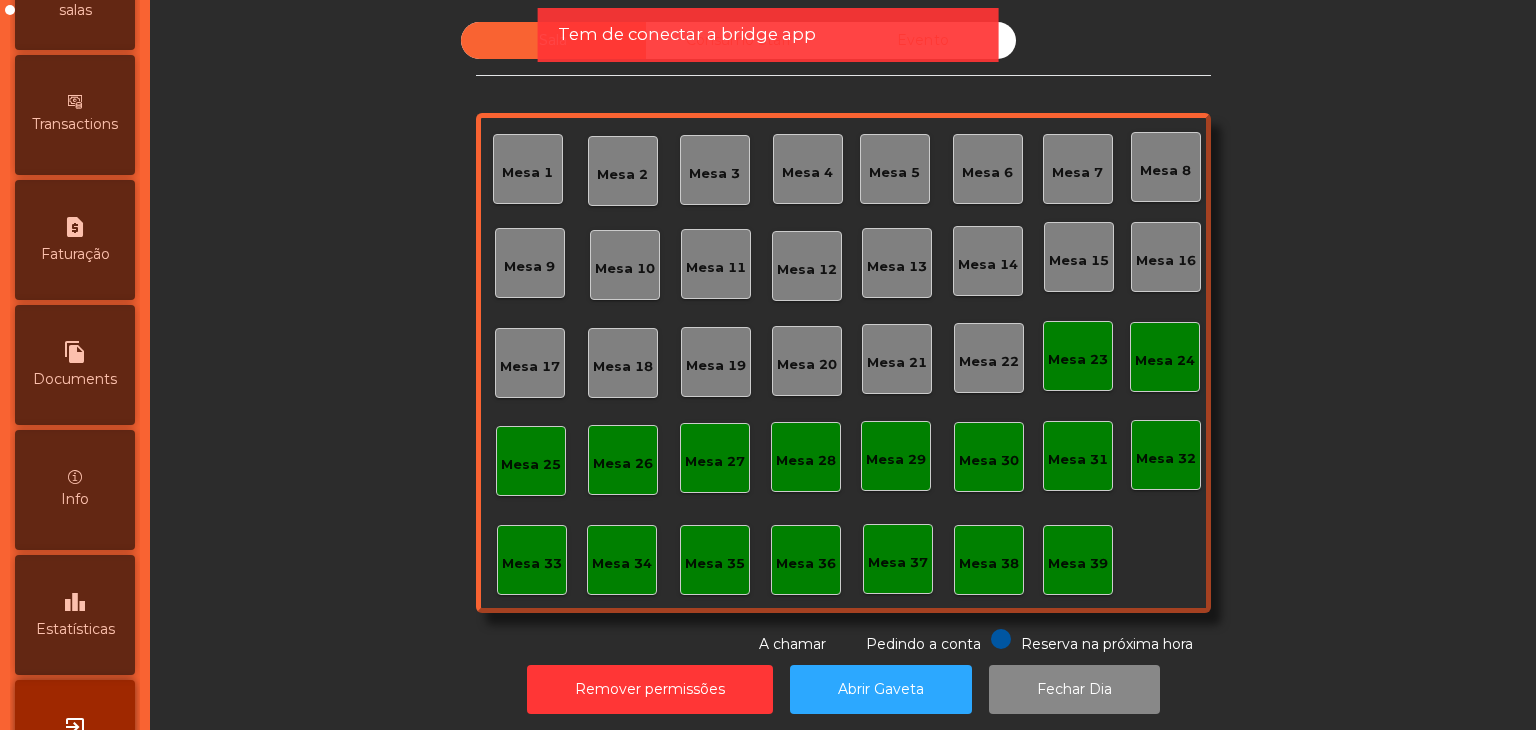 click on "leaderboard  Estatísticas" at bounding box center [75, 615] 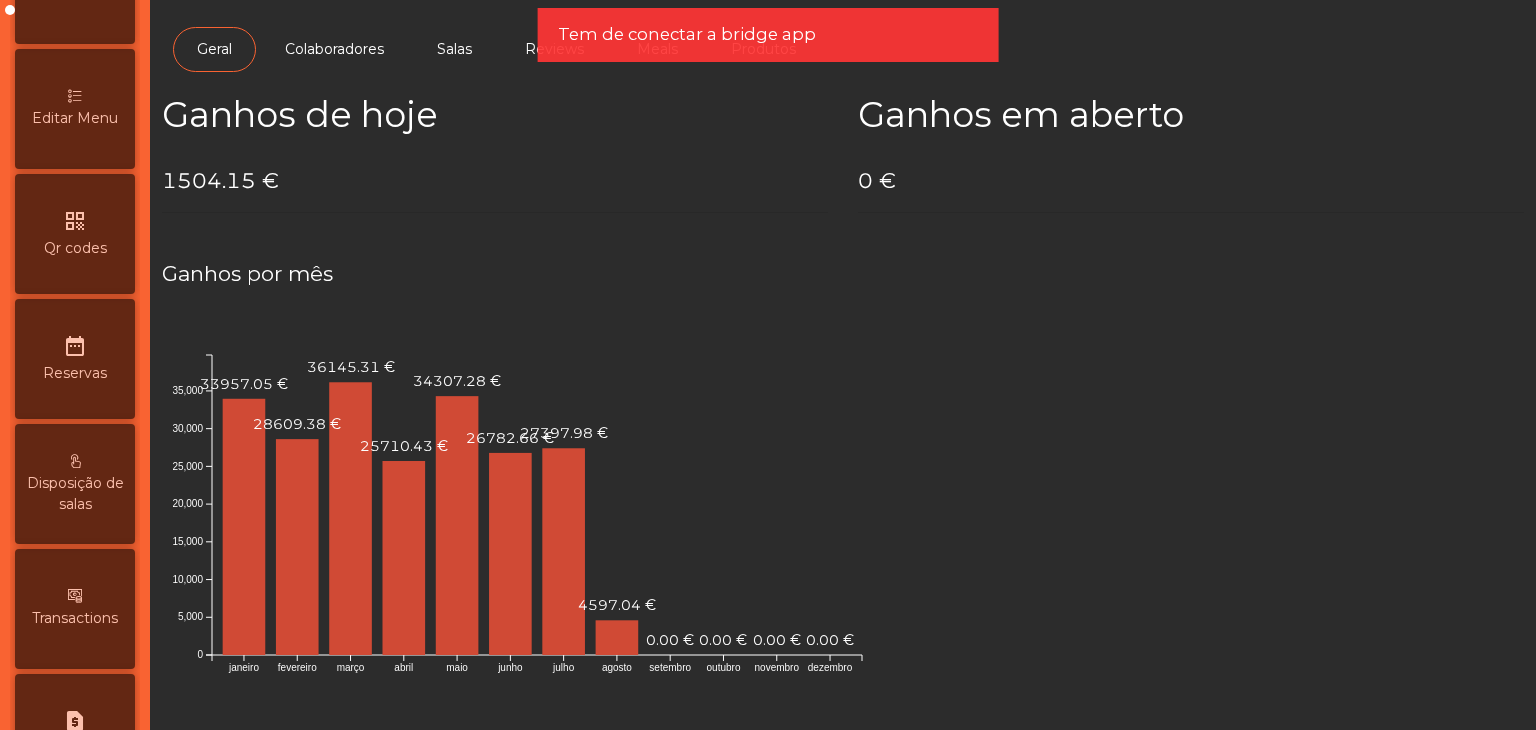 scroll, scrollTop: 0, scrollLeft: 0, axis: both 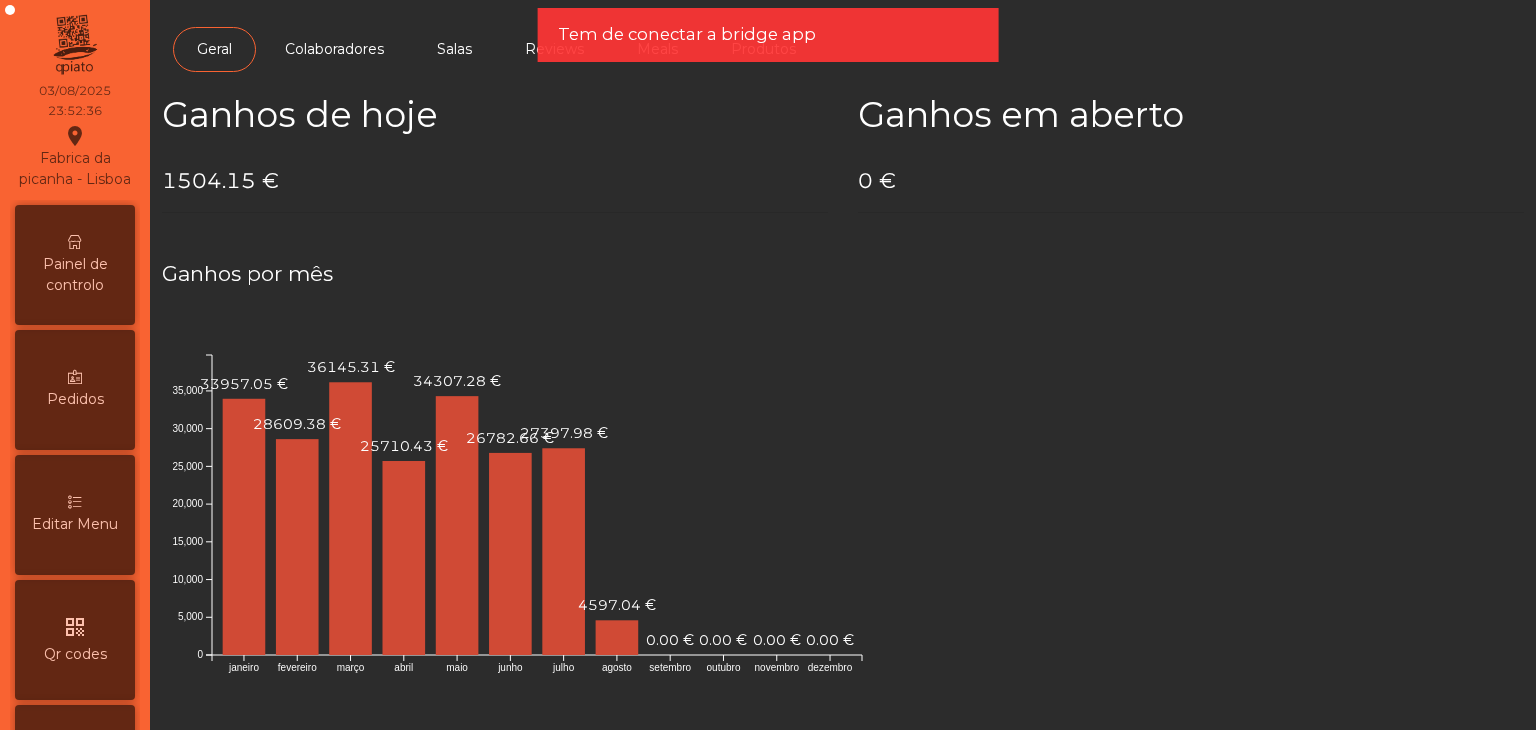 click on "Painel de controlo" at bounding box center (75, 275) 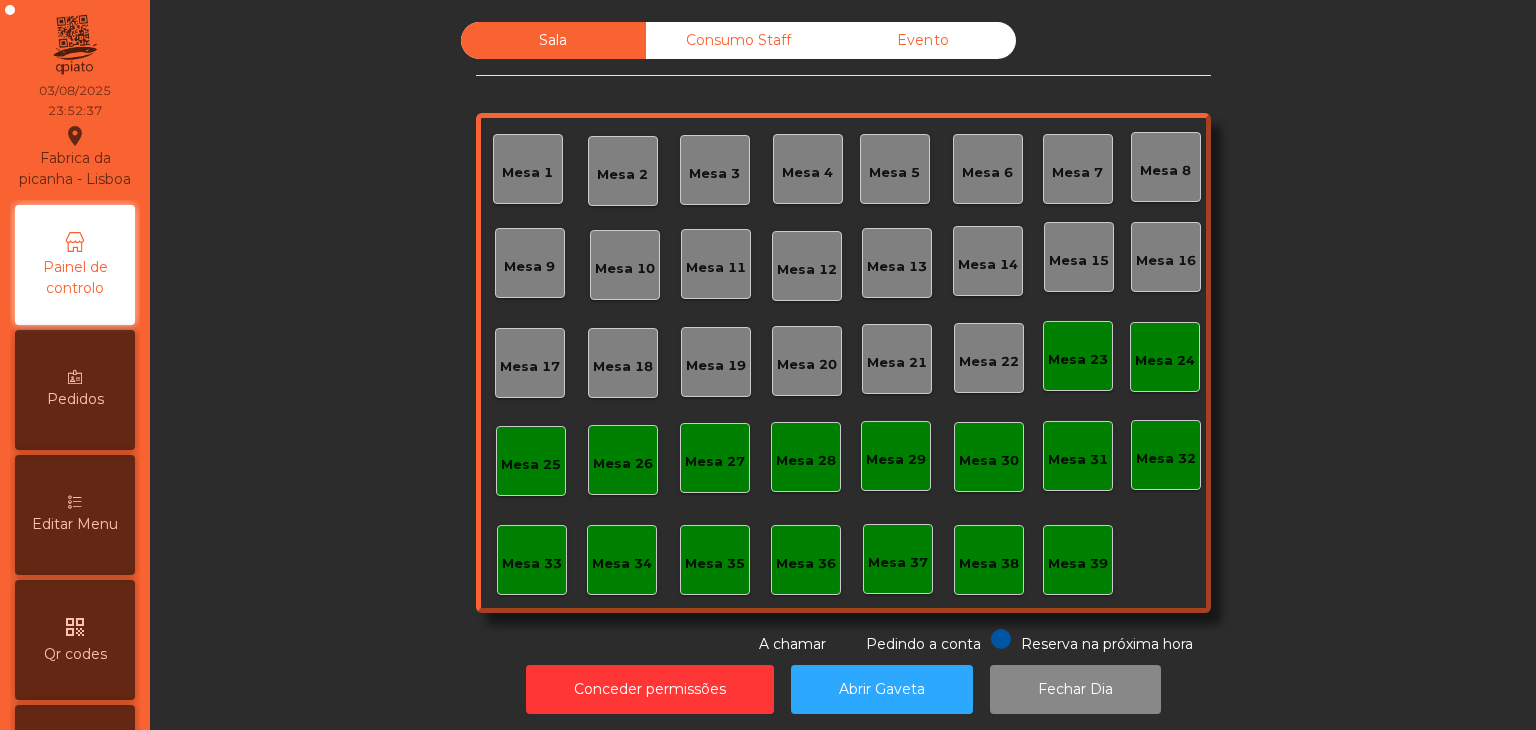 click on "Evento" 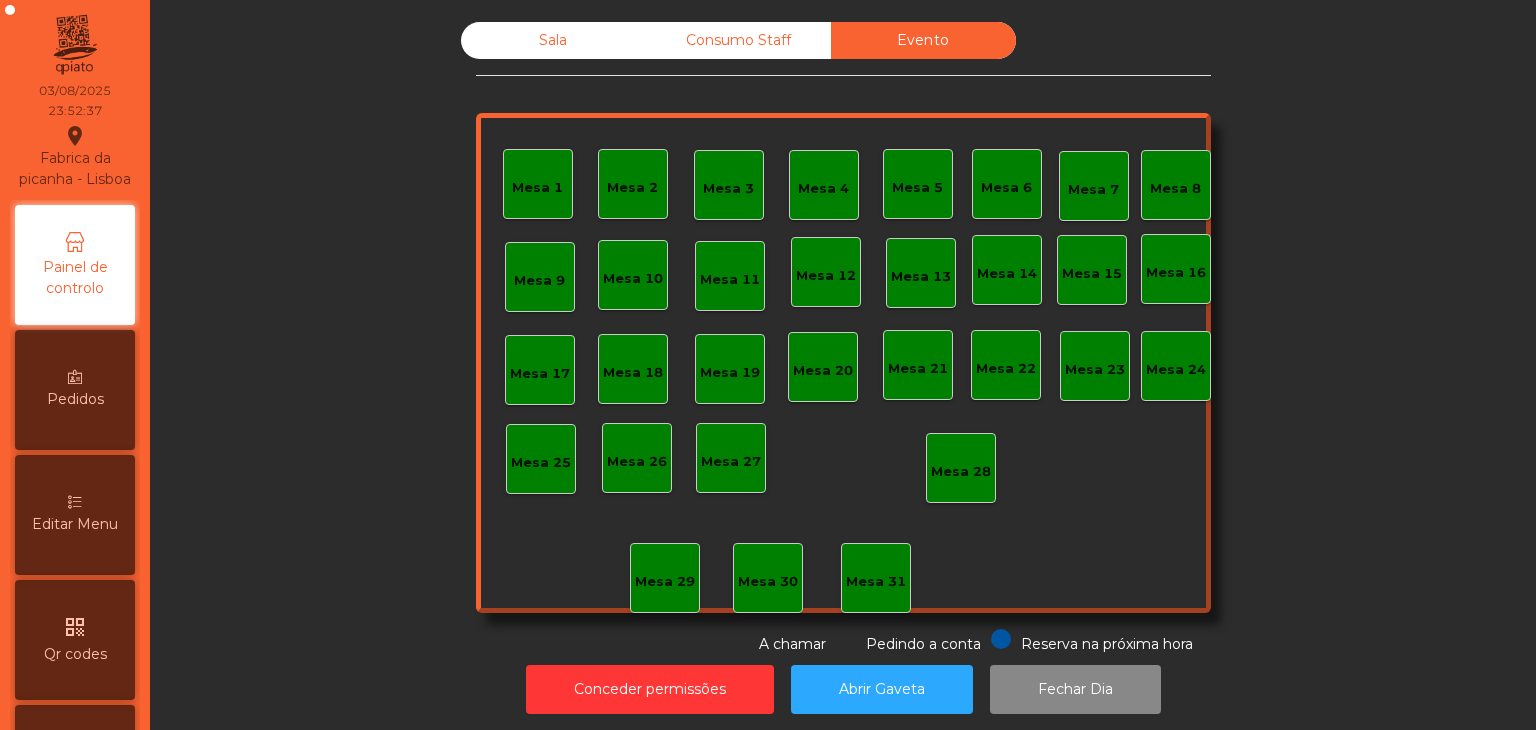 click on "Consumo Staff" 